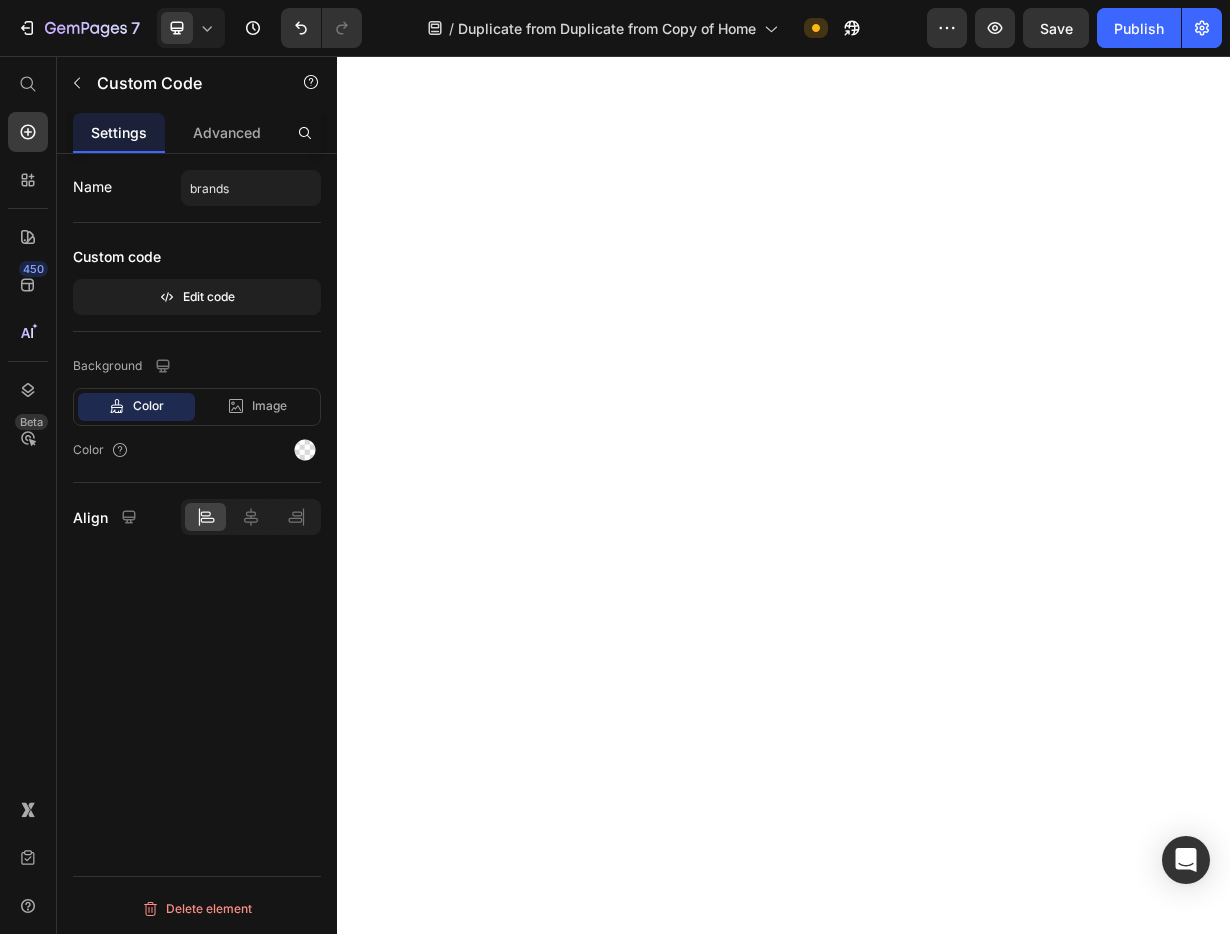 scroll, scrollTop: 0, scrollLeft: 0, axis: both 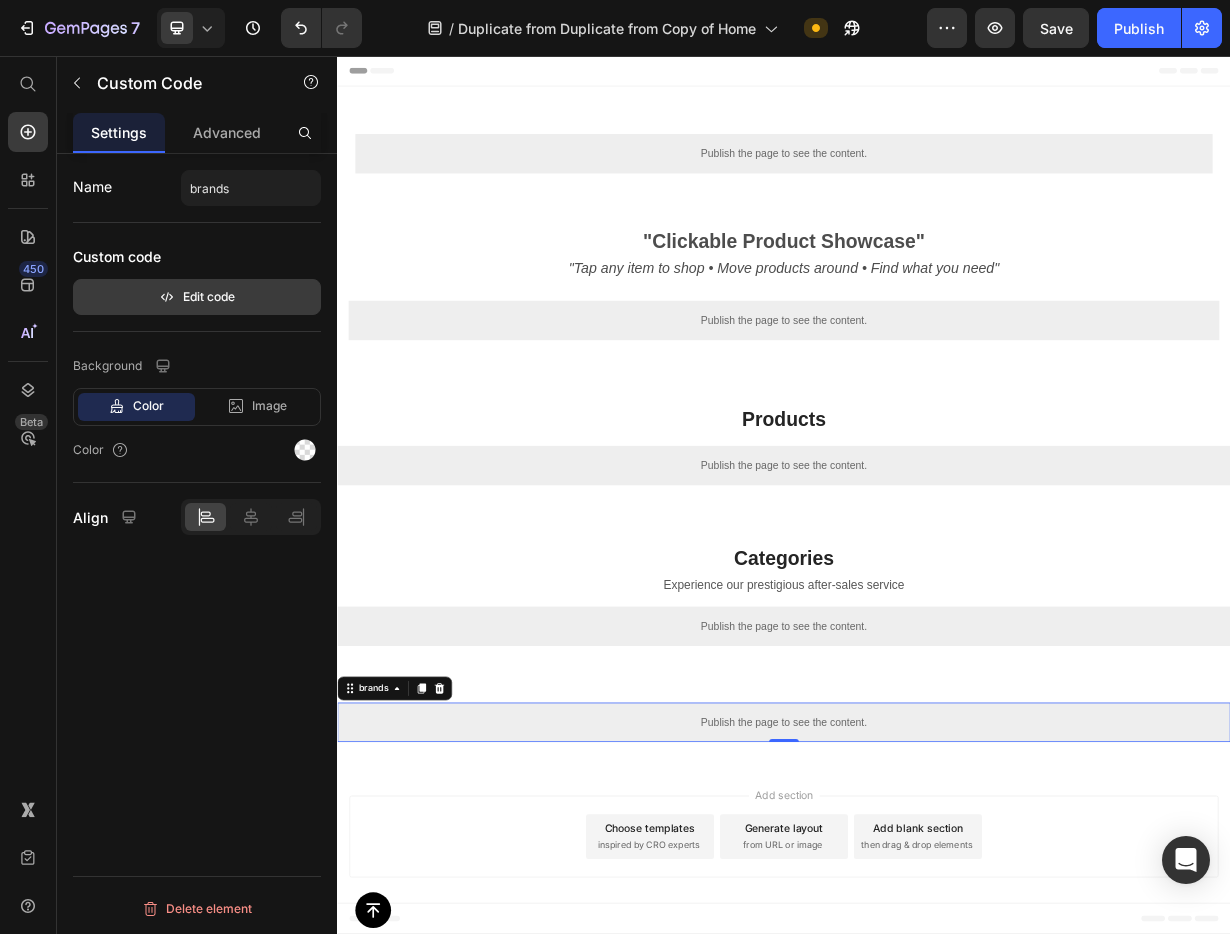 click on "Edit code" at bounding box center [197, 297] 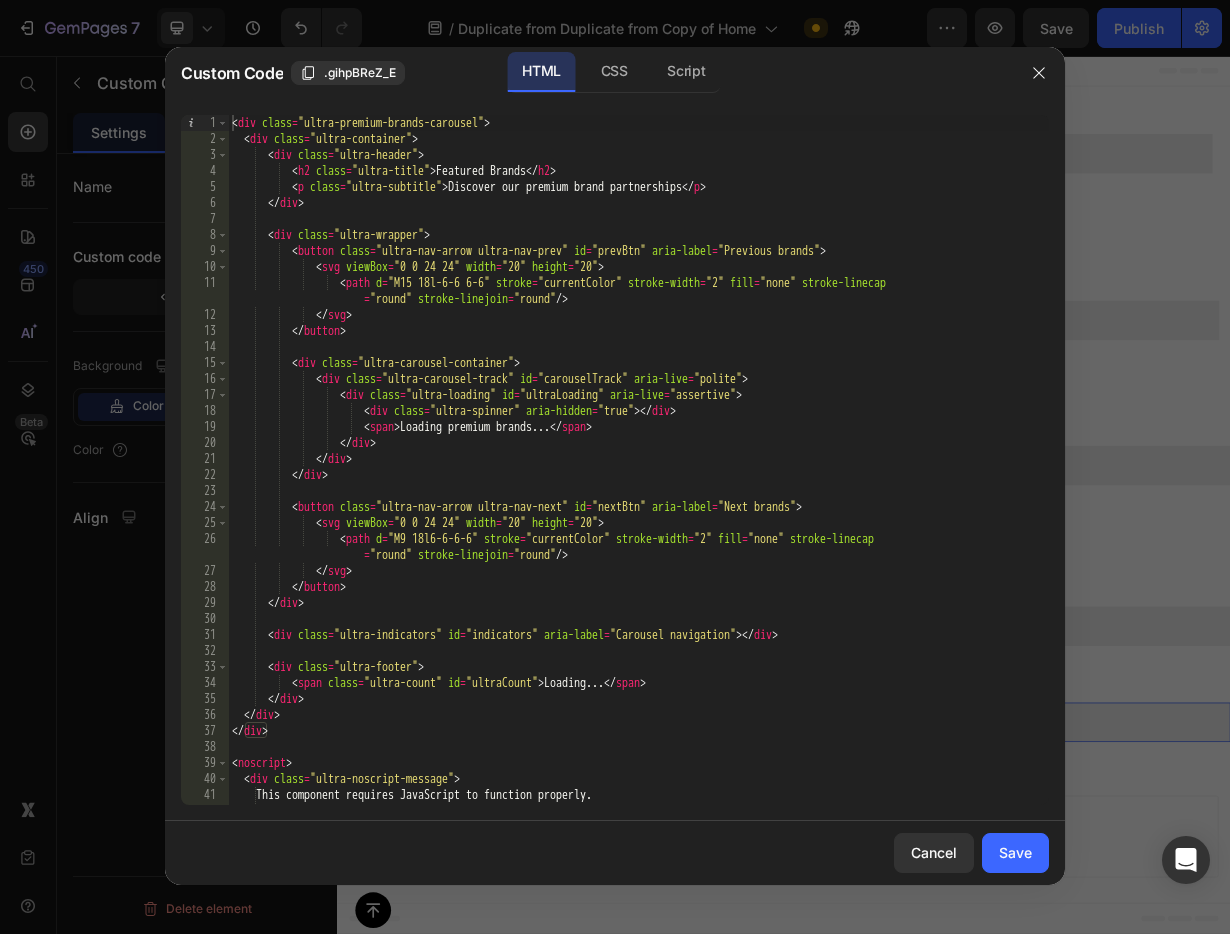 click on "< div   class = "ultra-premium-brands-carousel" >    < div   class = "ultra-container" >         < div   class = "ultra-header" >              < h2   class = "ultra-title" > Featured Brands </ h2 >              < p   class = "ultra-subtitle" > Discover our premium brand partnerships </ p >         </ div >                 < div   class = "ultra-wrapper" >              < button   class = "ultra-nav-arrow ultra-nav-prev"   id = "prevBtn"   aria-label = "Previous brands" >                   < svg   viewBox = "0 0 24 24"   width = "20"   height = "20" >                        < path   d = "M15 18l-6-6 6-6"   stroke = "currentColor"   stroke-width = "2"   fill = "none"   stroke-linecap                        = "round"   stroke-linejoin = "round" />                   </ svg >              </ button >                           < div   class = "ultra-carousel-container" >                   < div   class = "ultra-carousel-track"   id = "carouselTrack"   aria-live = "polite" >" at bounding box center (638, 476) 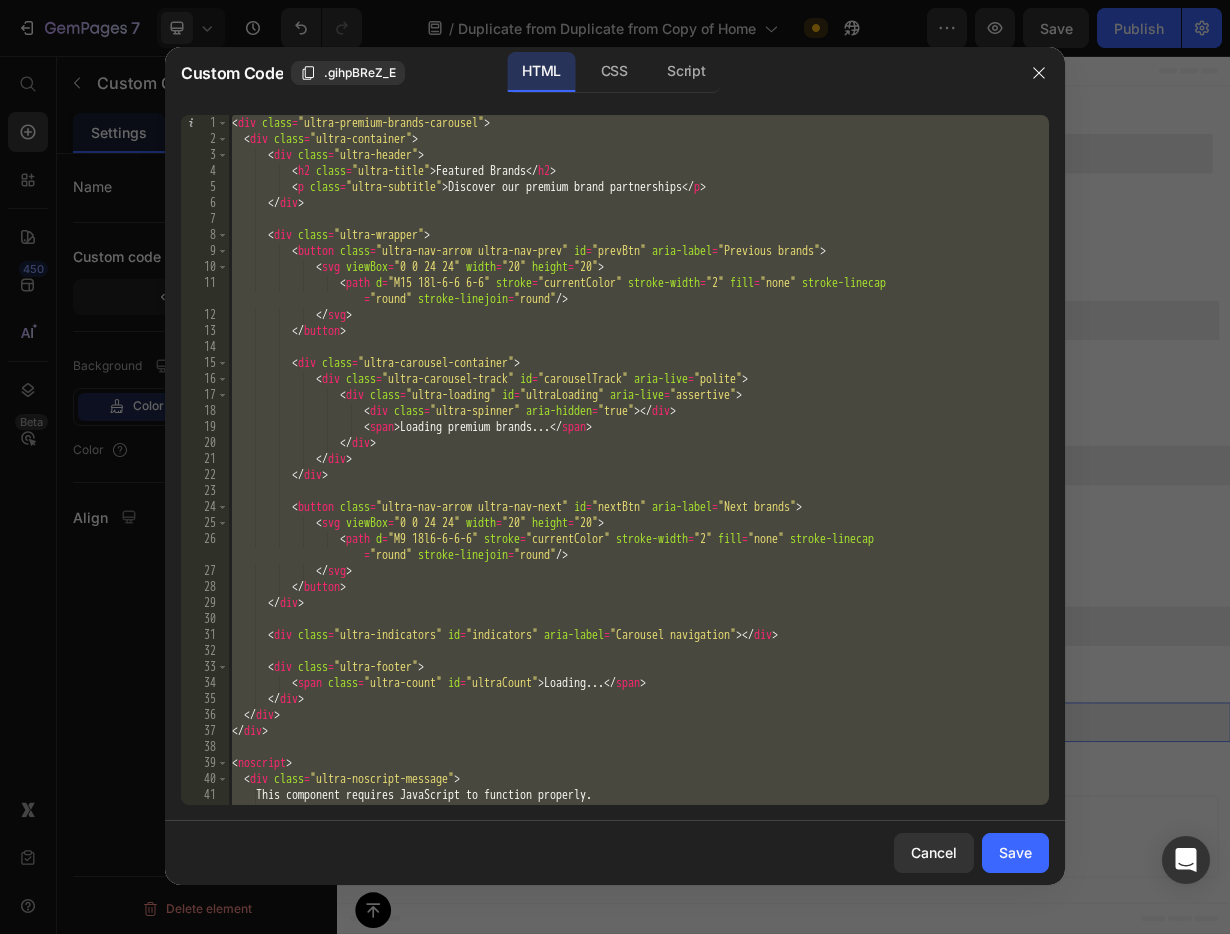 paste 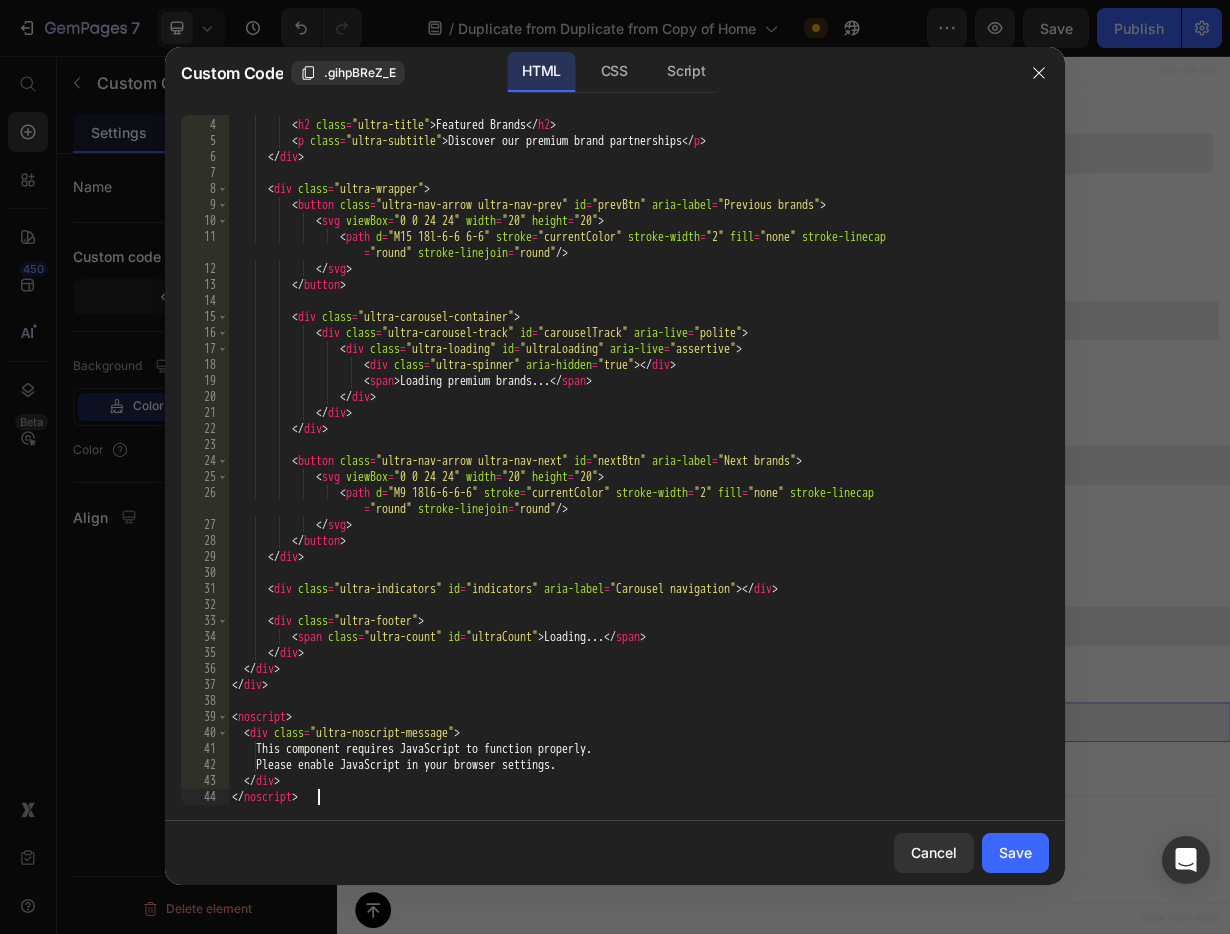 scroll, scrollTop: 46, scrollLeft: 0, axis: vertical 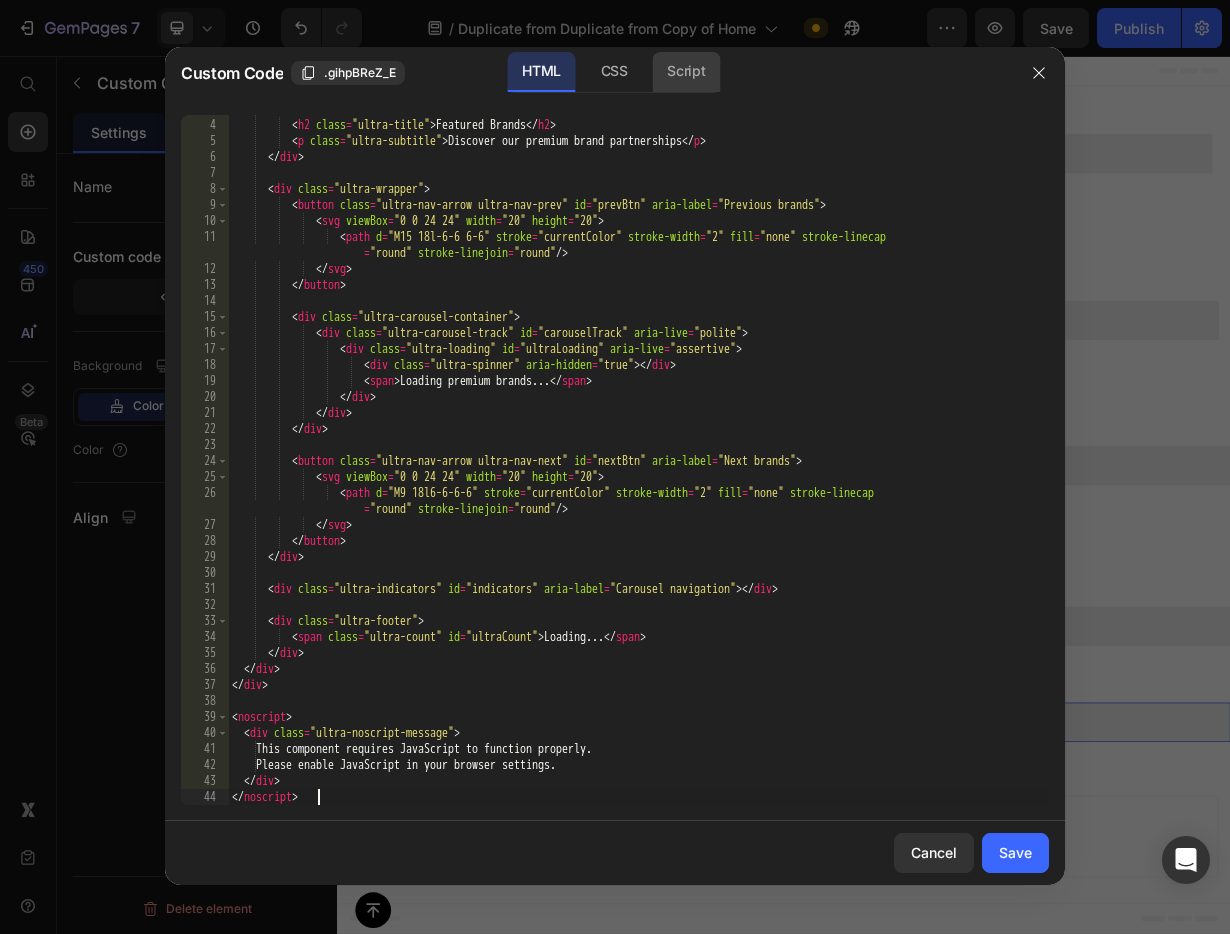 click on "Script" 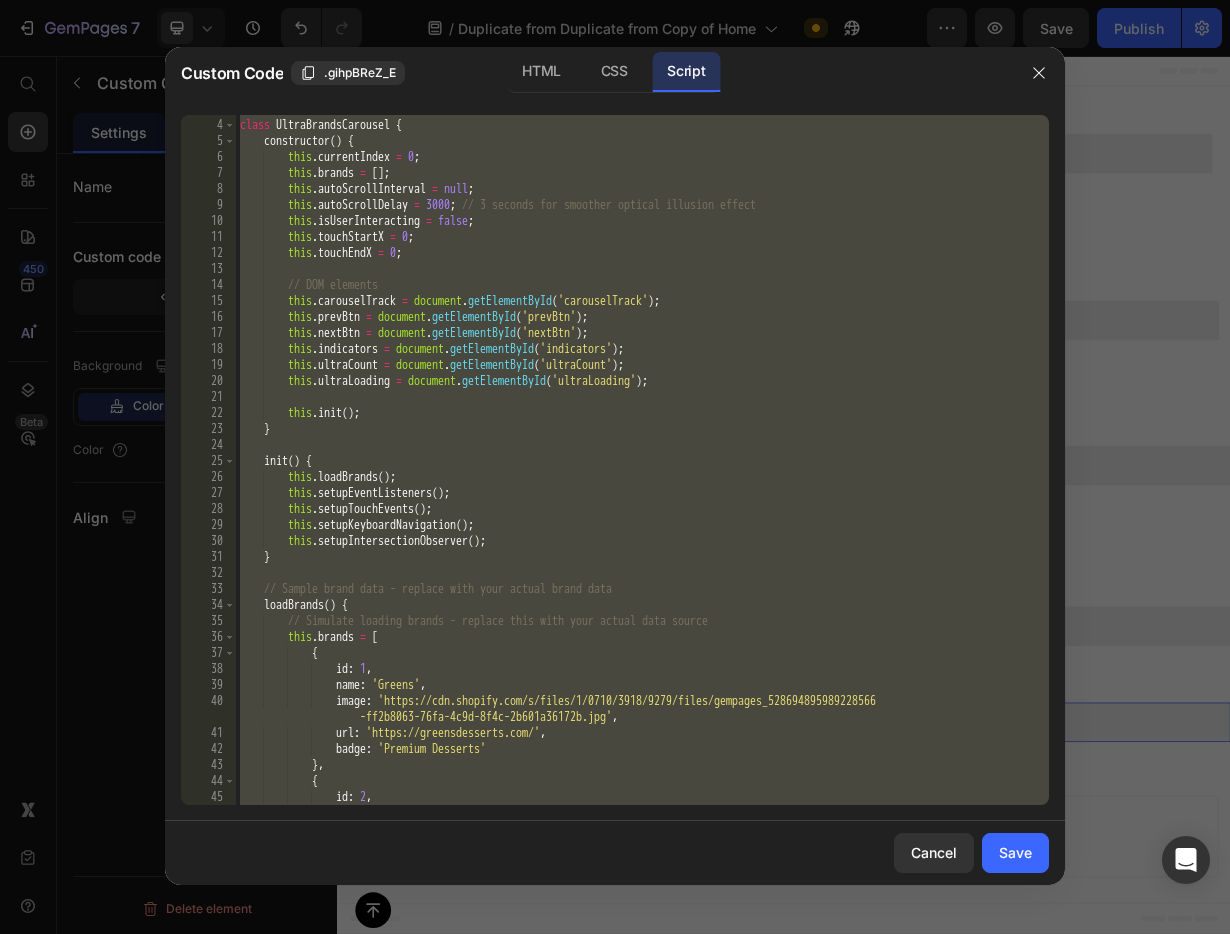 click on "class   UltraBrandsCarousel   {      constructor ( )   {           this . currentIndex   =   0 ;           this . brands   =   [ ] ;           this . autoScrollInterval   =   null ;           this . autoScrollDelay   =   3000 ;   // 3 seconds for smoother optical illusion effect           this . isUserInteracting   =   false ;           this . touchStartX   =   0 ;           this . touchEndX   =   0 ;                     // DOM elements           this . carouselTrack   =   document . getElementById ( 'carouselTrack' ) ;           this . prevBtn   =   document . getElementById ( 'prevBtn' ) ;           this . nextBtn   =   document . getElementById ( 'nextBtn' ) ;           this . indicators   =   document . getElementById ( 'indicators' ) ;           this . ultraCount   =   document . getElementById ( 'ultraCount' ) ;           this . ultraLoading   =   document . getElementById ( 'ultraLoading' ) ;                     this . init ( ) ;      }           init ( )   {           this . loadBrands ( ) ;" at bounding box center (642, 462) 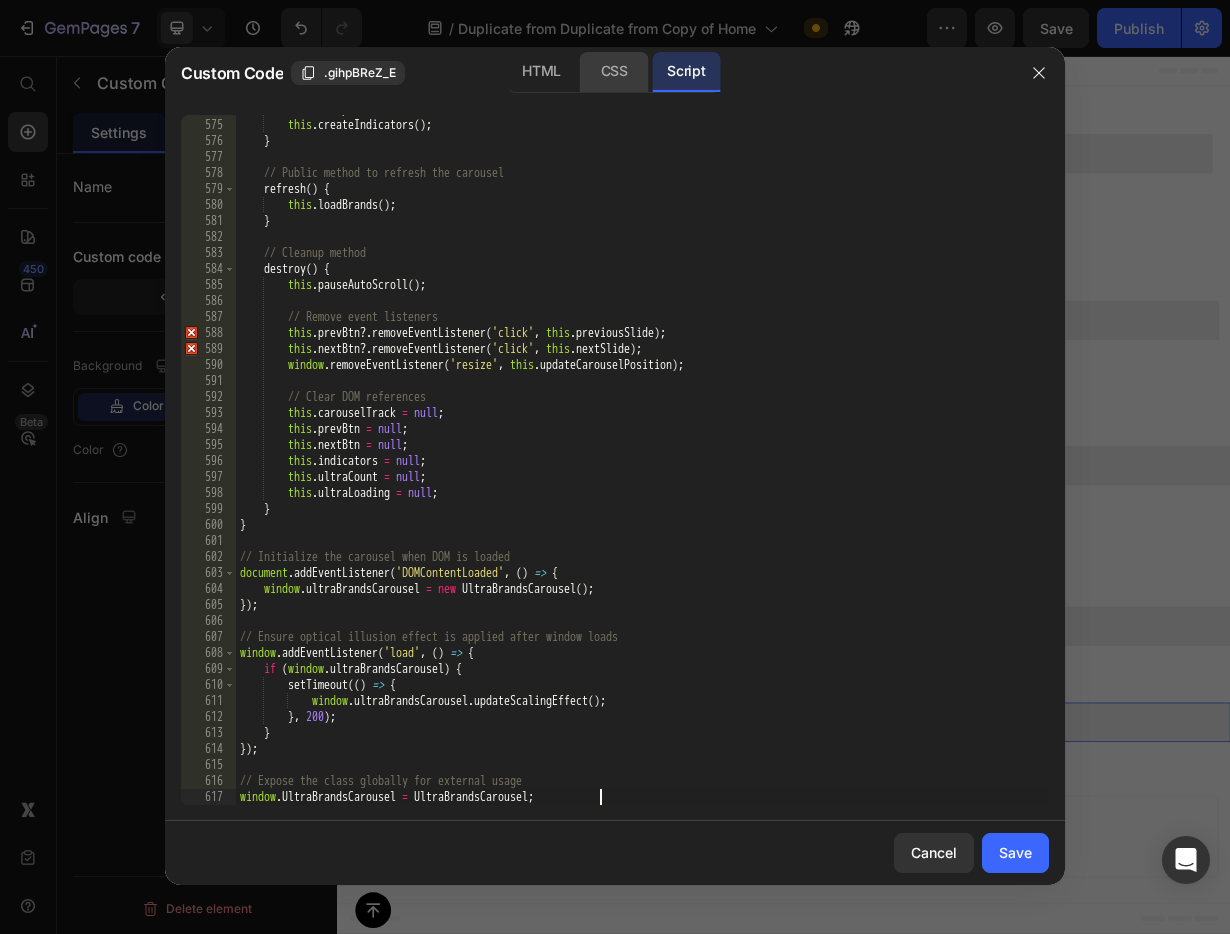 click on "CSS" 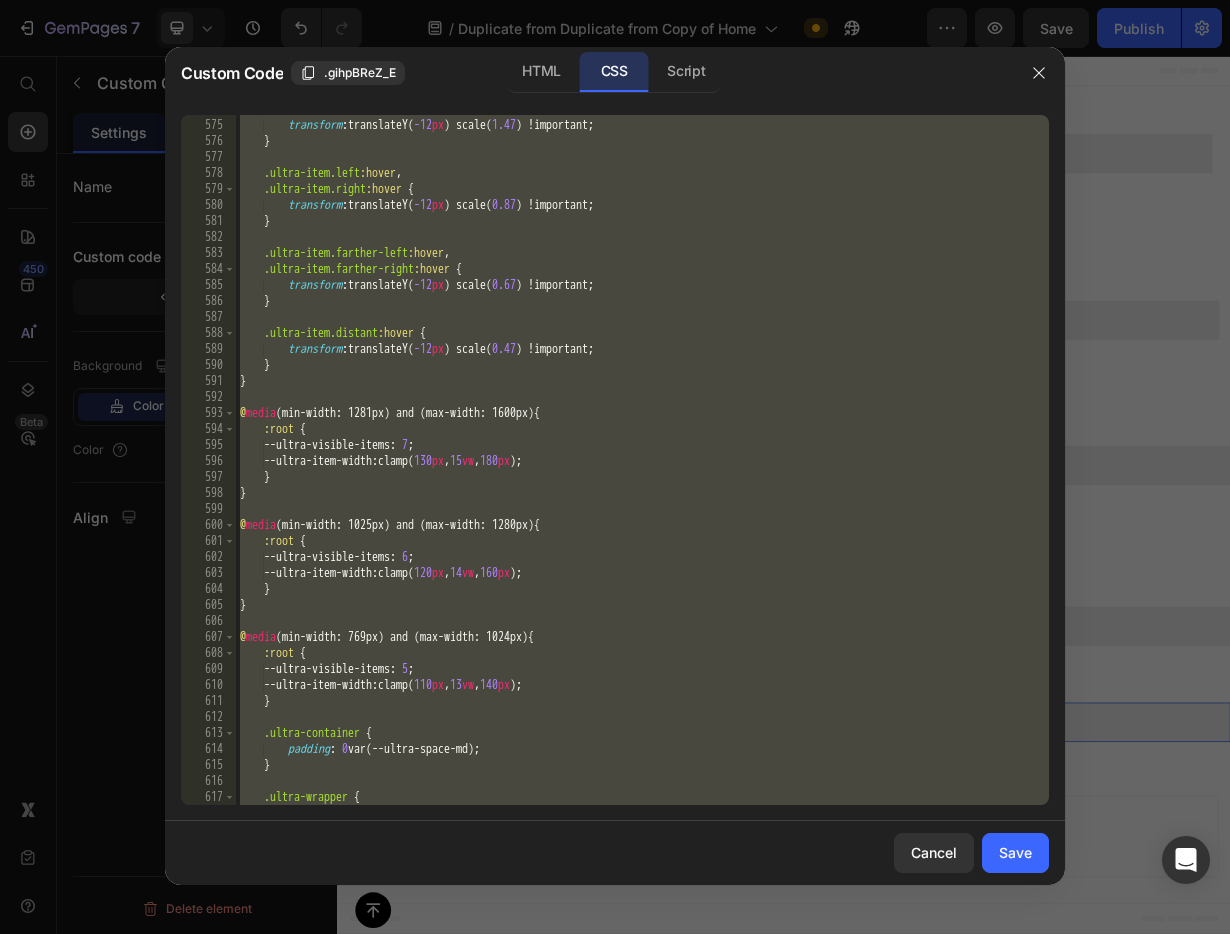 scroll, scrollTop: 9310, scrollLeft: 0, axis: vertical 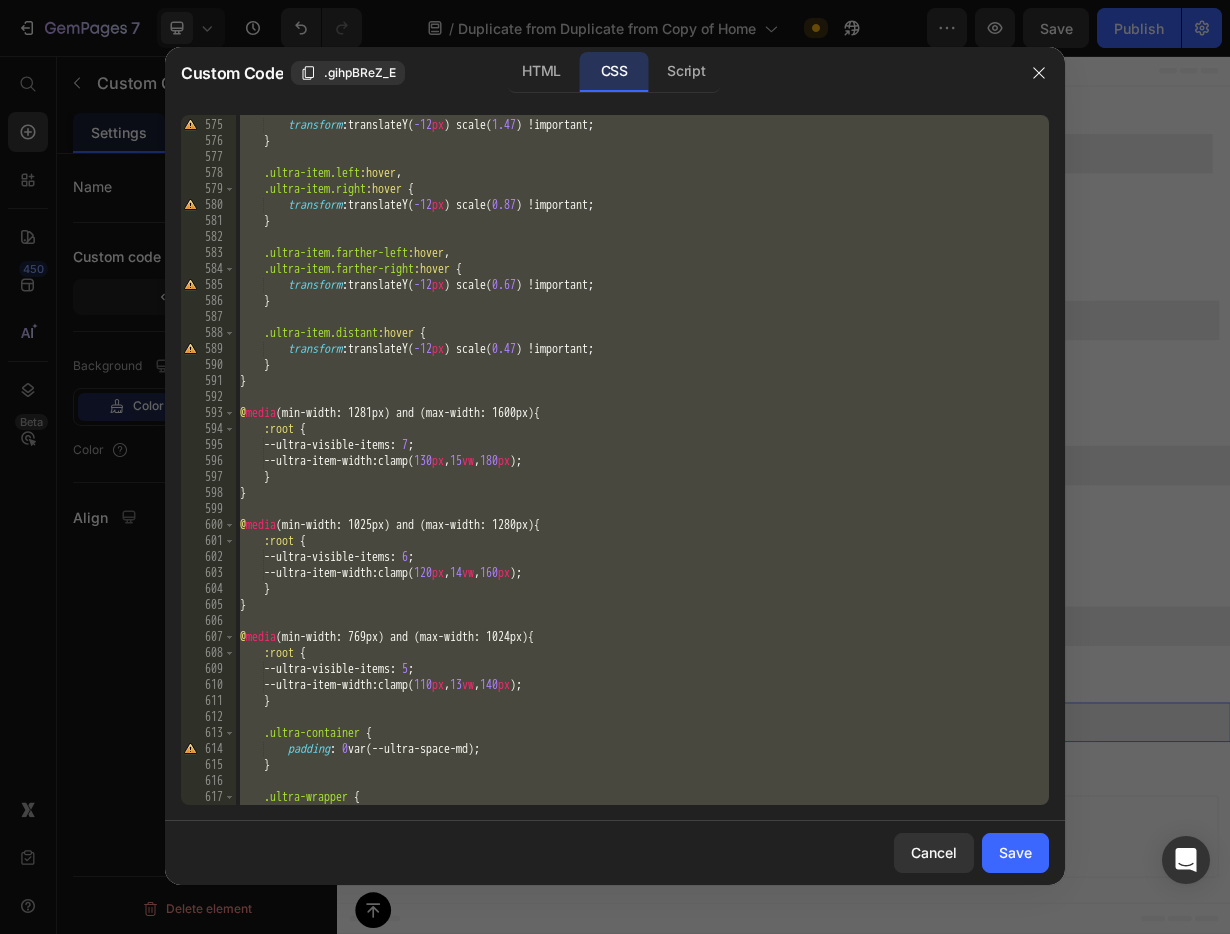 paste 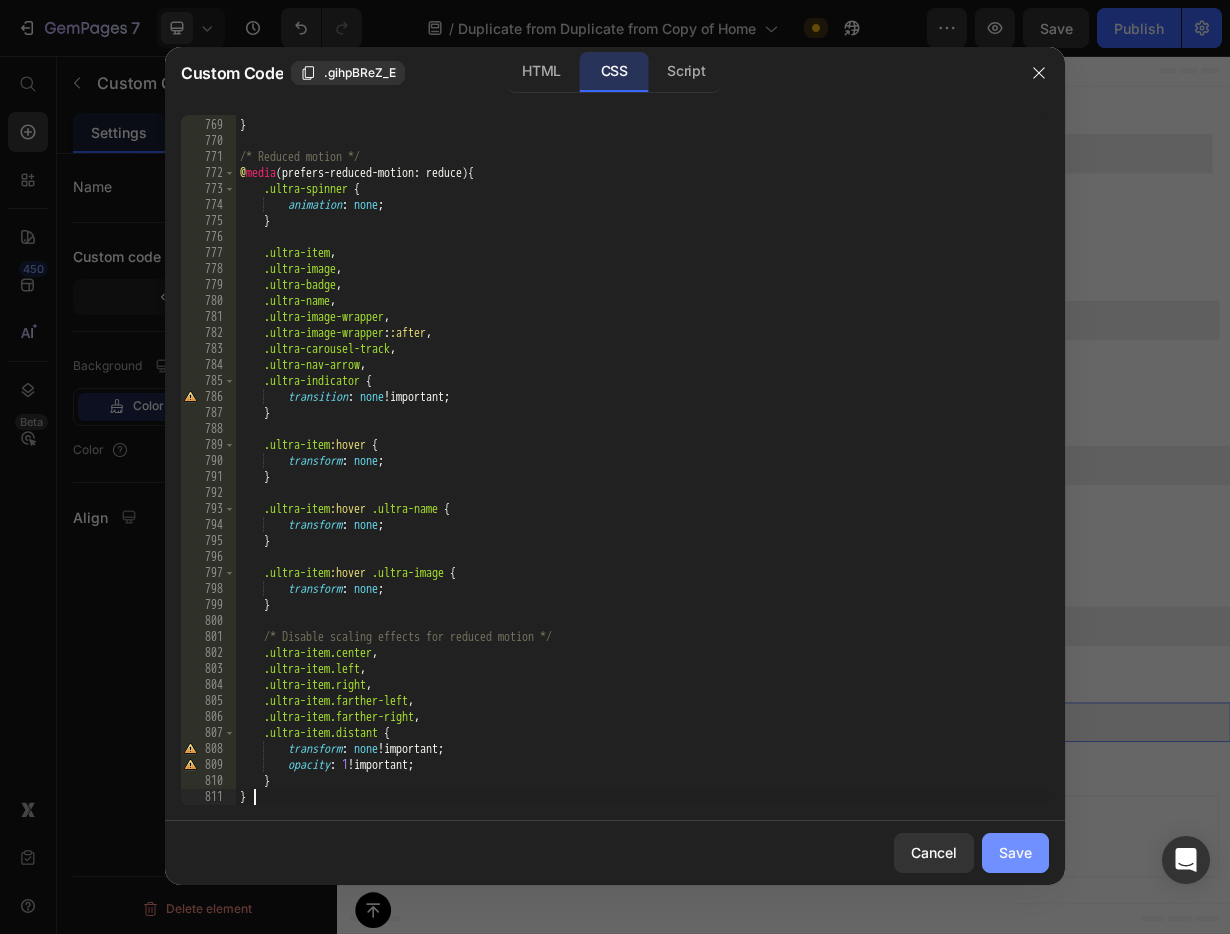 click on "Save" 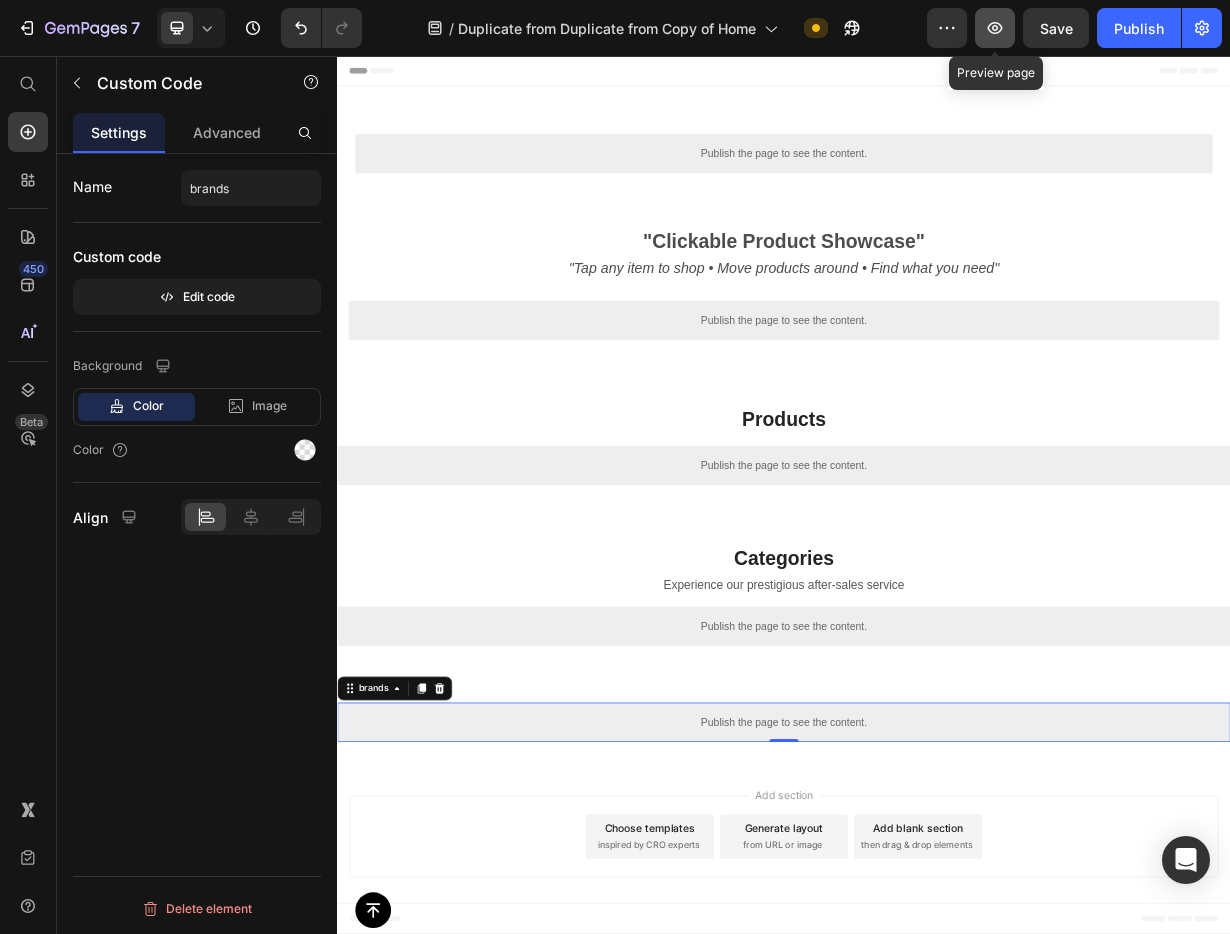 click 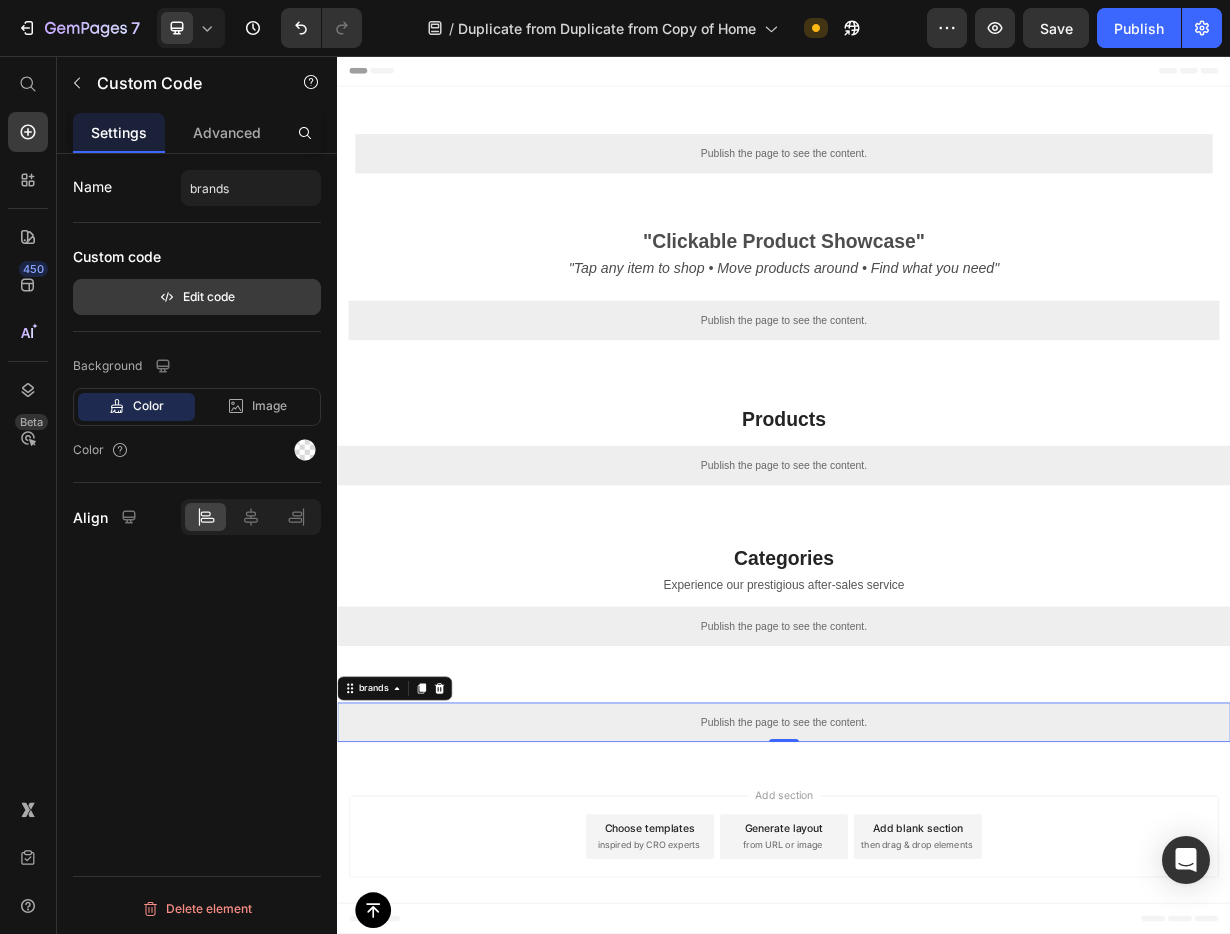 click on "Edit code" at bounding box center (197, 297) 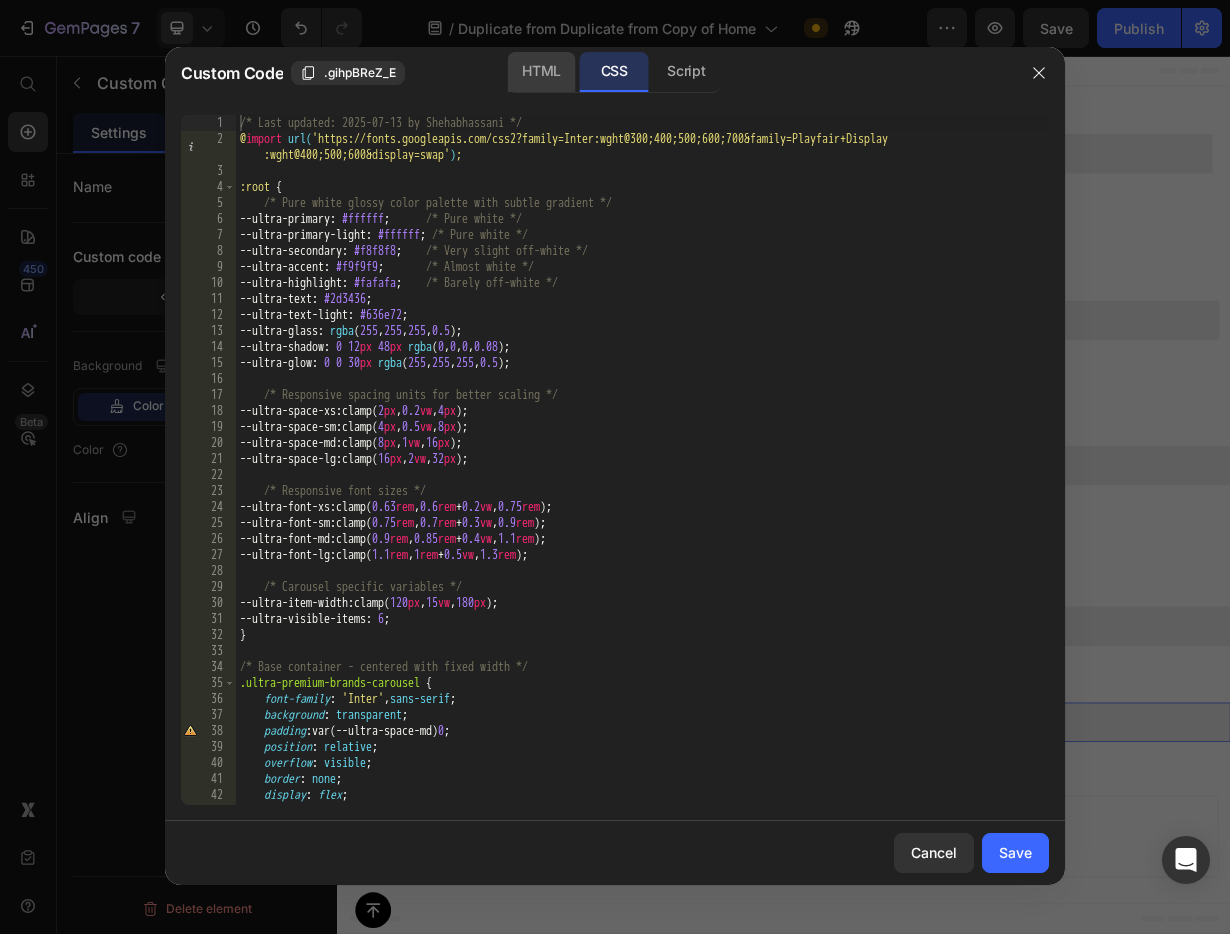 click on "HTML" 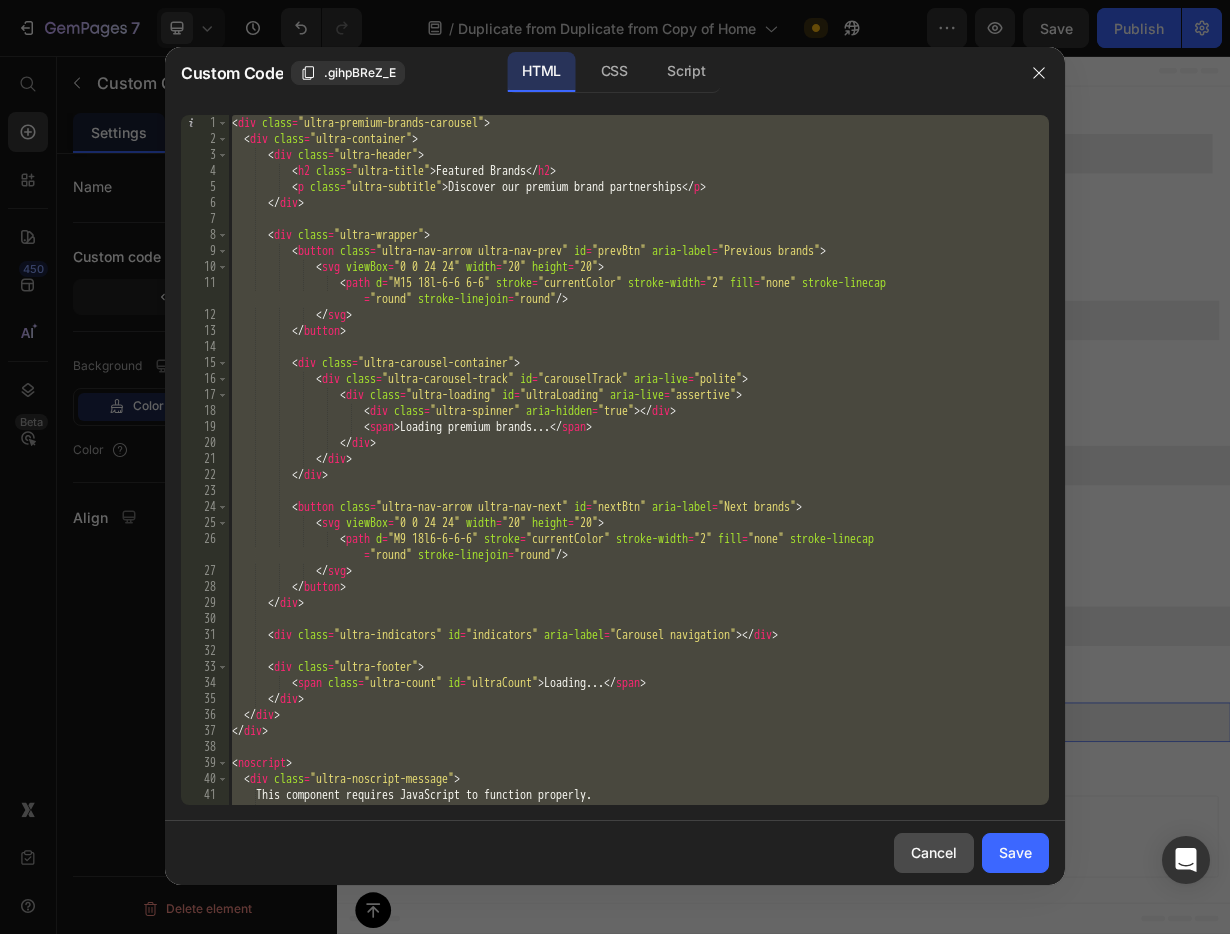 click on "Cancel" at bounding box center [934, 852] 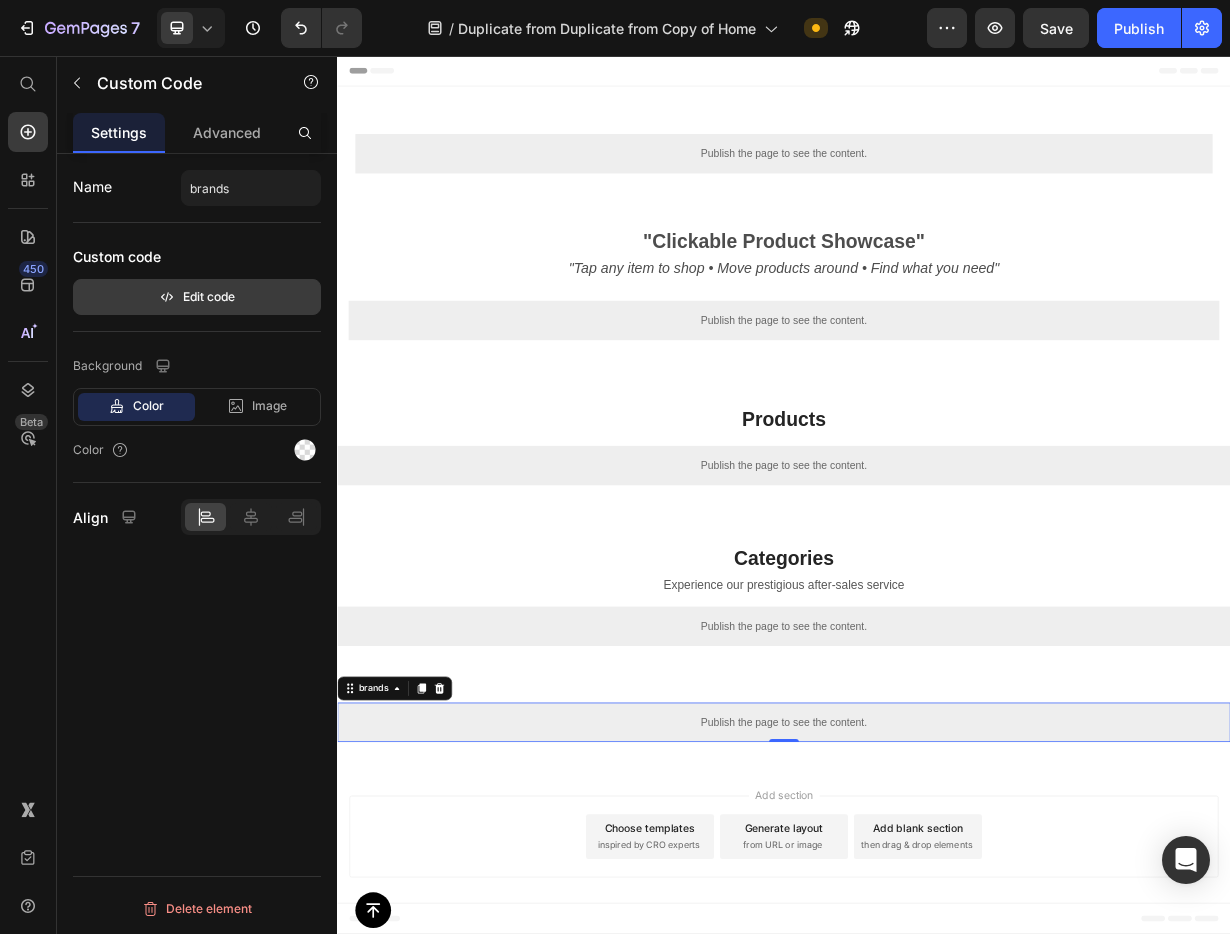 click on "Edit code" at bounding box center [197, 297] 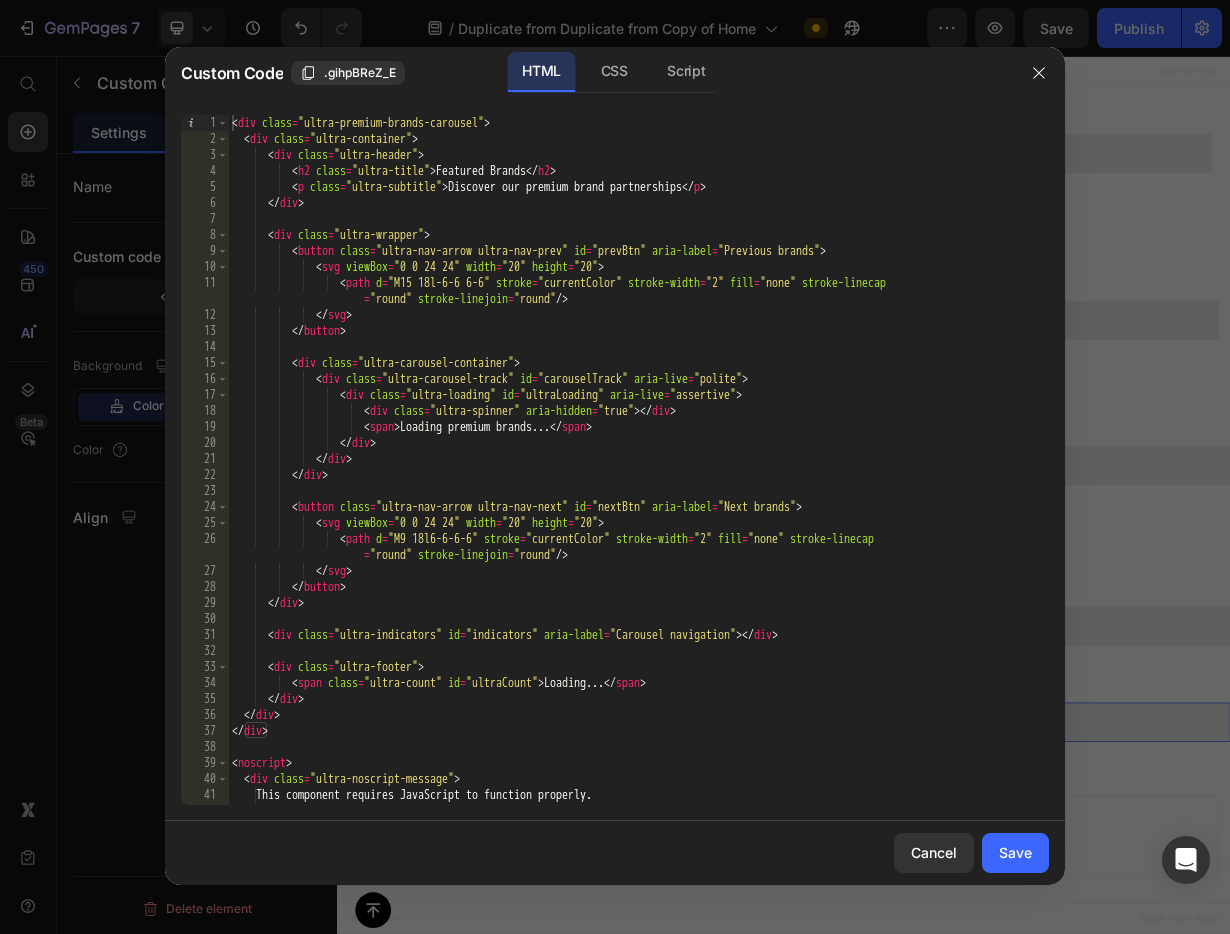 click on "< div   class = "ultra-premium-brands-carousel" >    < div   class = "ultra-container" >         < div   class = "ultra-header" >              < h2   class = "ultra-title" > Featured Brands </ h2 >              < p   class = "ultra-subtitle" > Discover our premium brand partnerships </ p >         </ div >                 < div   class = "ultra-wrapper" >              < button   class = "ultra-nav-arrow ultra-nav-prev"   id = "prevBtn"   aria-label = "Previous brands" >                   < svg   viewBox = "0 0 24 24"   width = "20"   height = "20" >                        < path   d = "M15 18l-6-6 6-6"   stroke = "currentColor"   stroke-width = "2"   fill = "none"   stroke-linecap                        = "round"   stroke-linejoin = "round" />                   </ svg >              </ button >                           < div   class = "ultra-carousel-container" >                   < div   class = "ultra-carousel-track"   id = "carouselTrack"   aria-live = "polite" >" at bounding box center (638, 476) 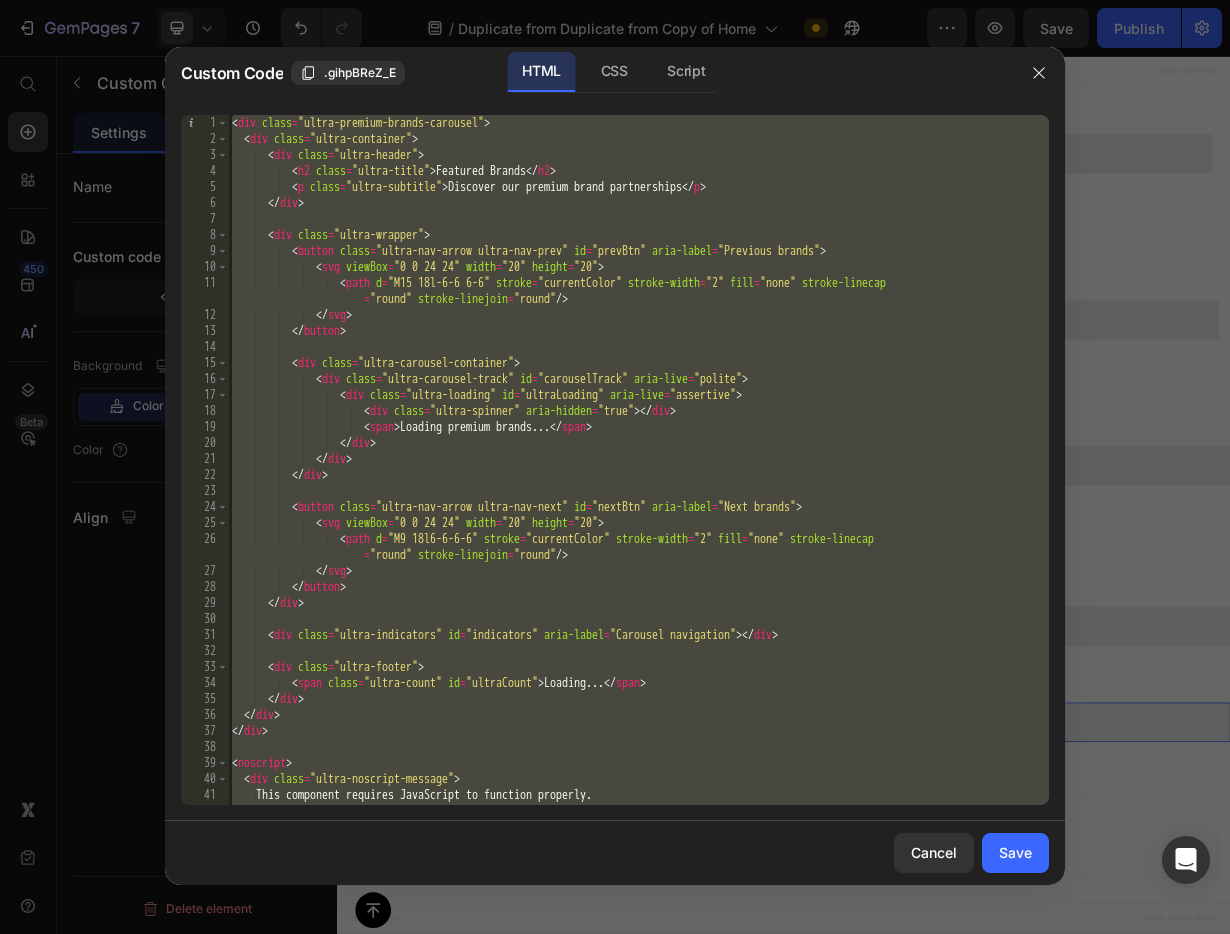 paste 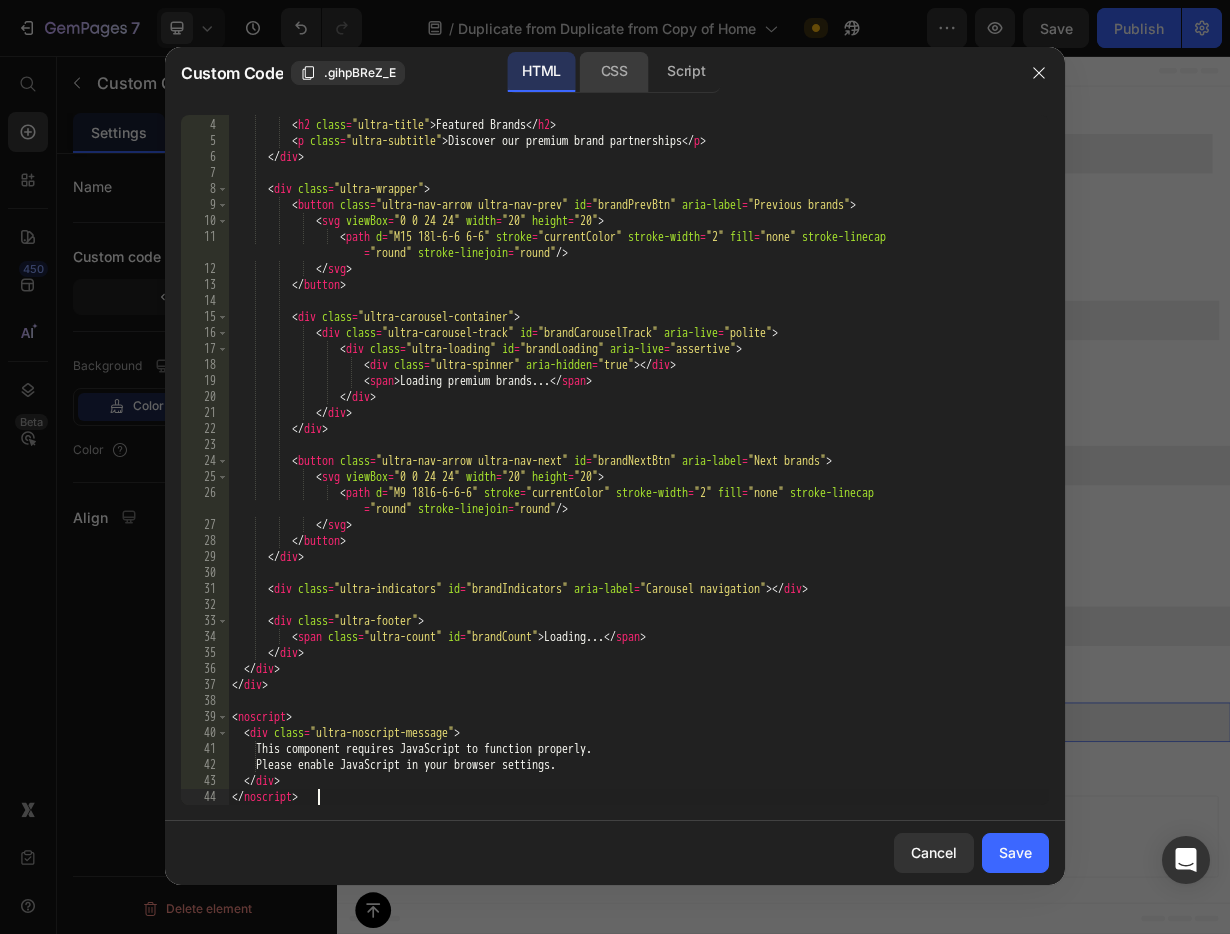 click on "CSS" 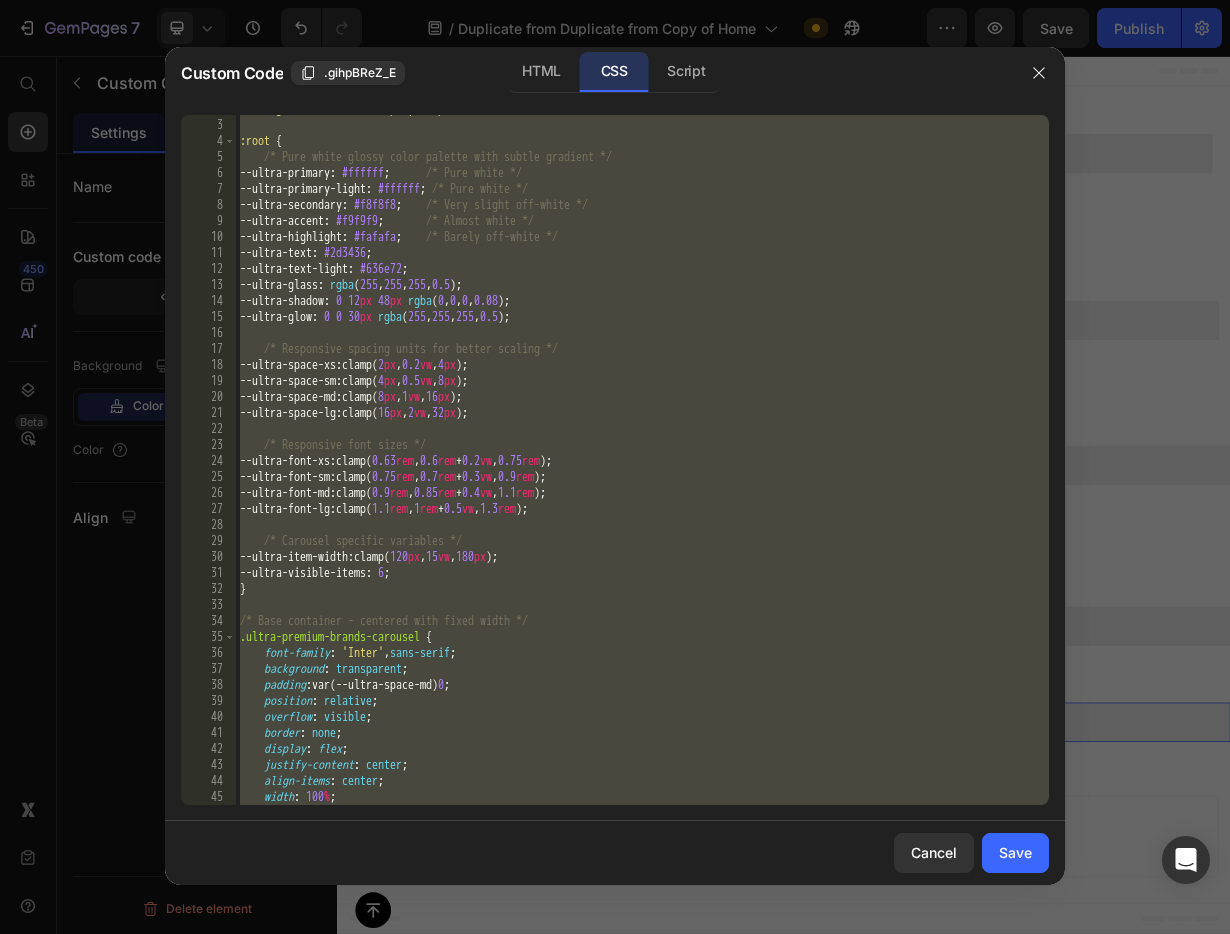 click on "@ import   url( 'https://fonts.googleapis.com/css2?family=Inter:wght@300;400;500;600;700&family=Playfair+Display      :wght@400;500;600&display=swap' ) ; :root   {      /* Pure white glossy color palette with subtle gradient */     --ultra-primary :   #ffffff ;        /* Pure white */     --ultra-primary-light :   #ffffff ;   /* Pure white */     --ultra-secondary :   #f8f8f8 ;      /* Very slight off-white */     --ultra-accent :   #f9f9f9 ;         /* Almost white */     --ultra-highlight :   #fafafa ;      /* Barely off-white */     --ultra-text :   #2d3436 ;     --ultra-text-light :   #636e72 ;     --ultra-glass :   rgba ( 255 ,  255 ,  255 ,  0.5 ) ;     --ultra-shadow :   0   12 px   48 px   rgba ( 0 ,  0 ,  0 ,  0.08 ) ;     --ultra-glow :   0   0   30 px   rgba ( 255 ,  255 ,  255 ,  0.5 ) ;           /* Responsive spacing units for better scaling */     --ultra-space-xs :  clamp( 2 px ,  0.2 vw ,  4 px ) ;     --ultra-space-sm :  clamp( 4 px ,  0.5 vw ,  8 px ) ;     --ultra-space-md :  clamp( 8" at bounding box center (642, 454) 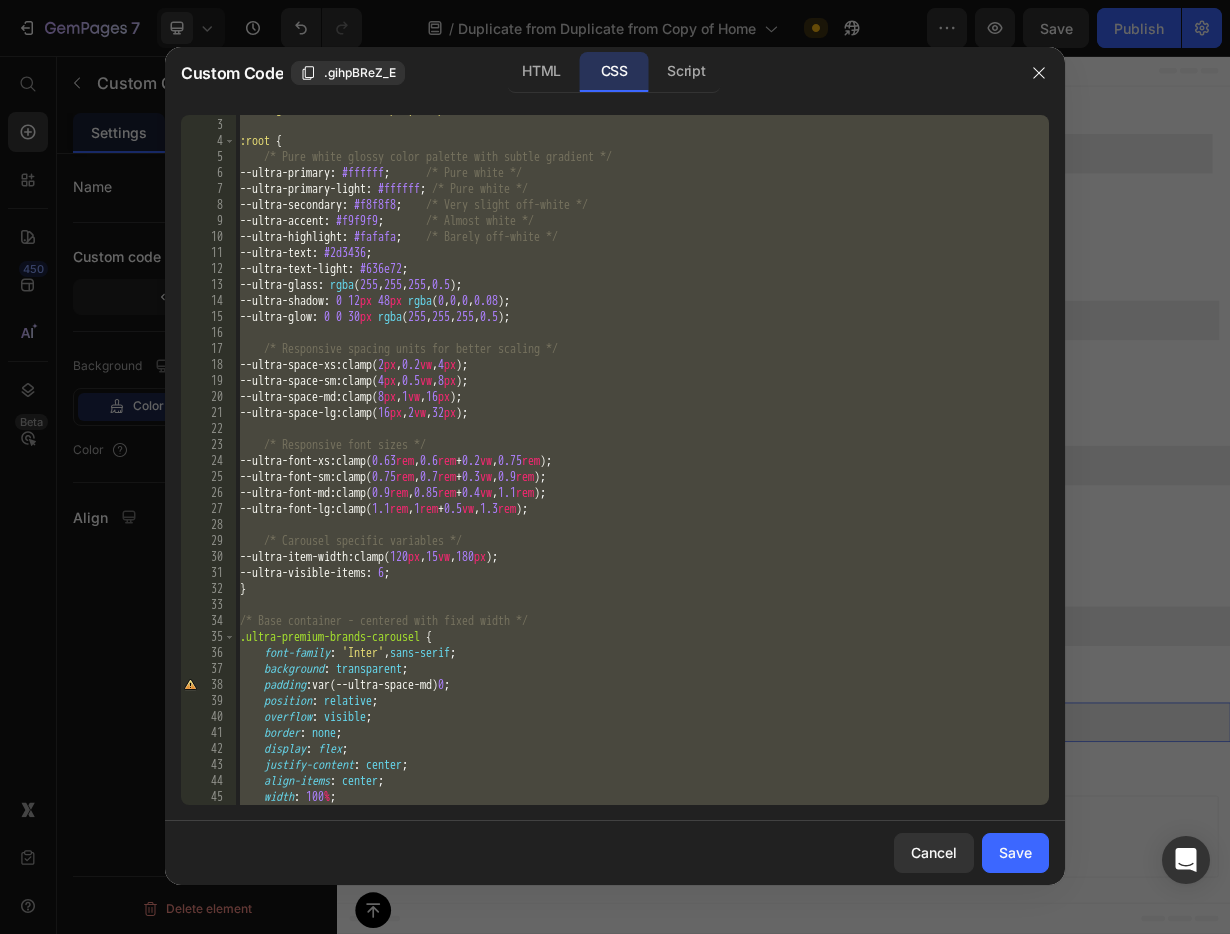 paste 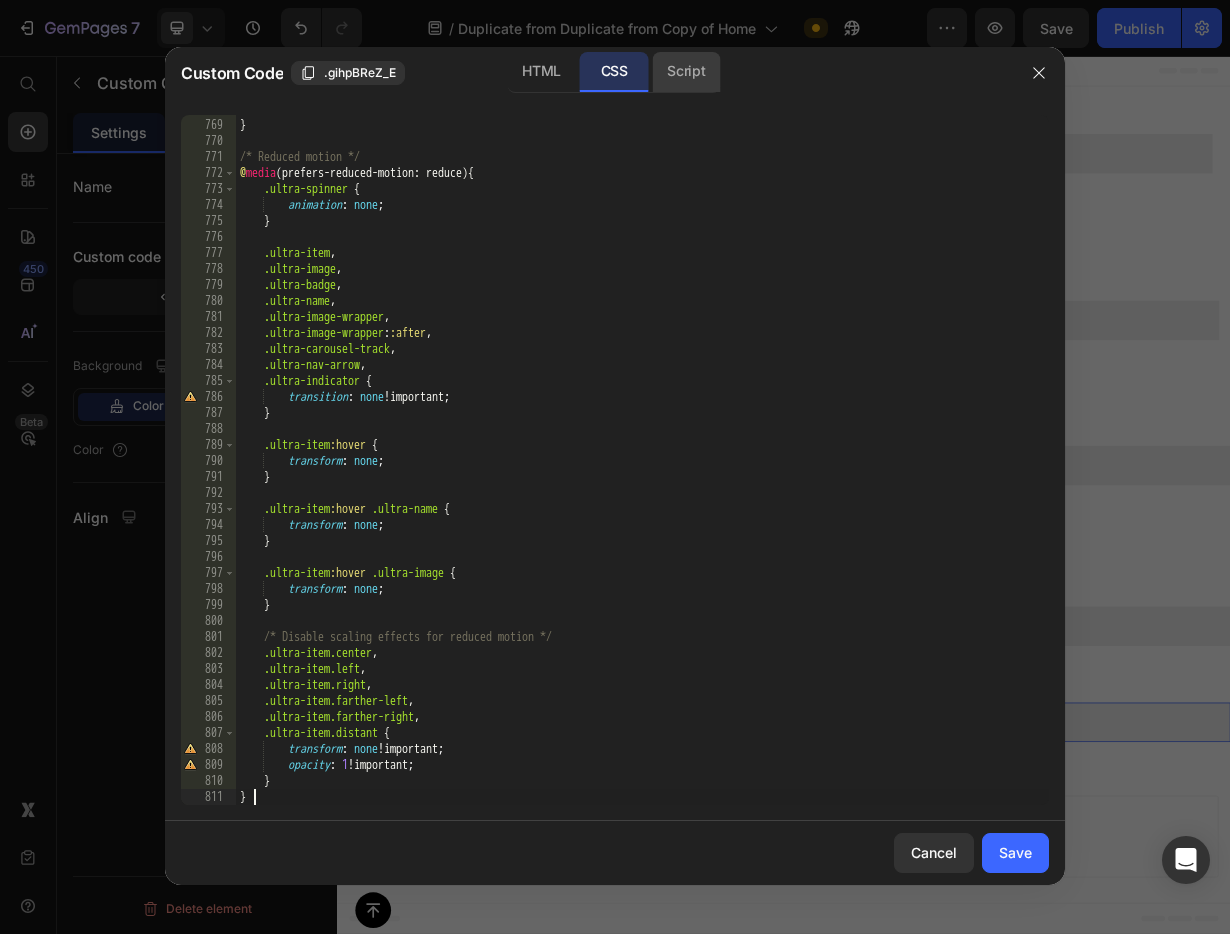 click on "Script" 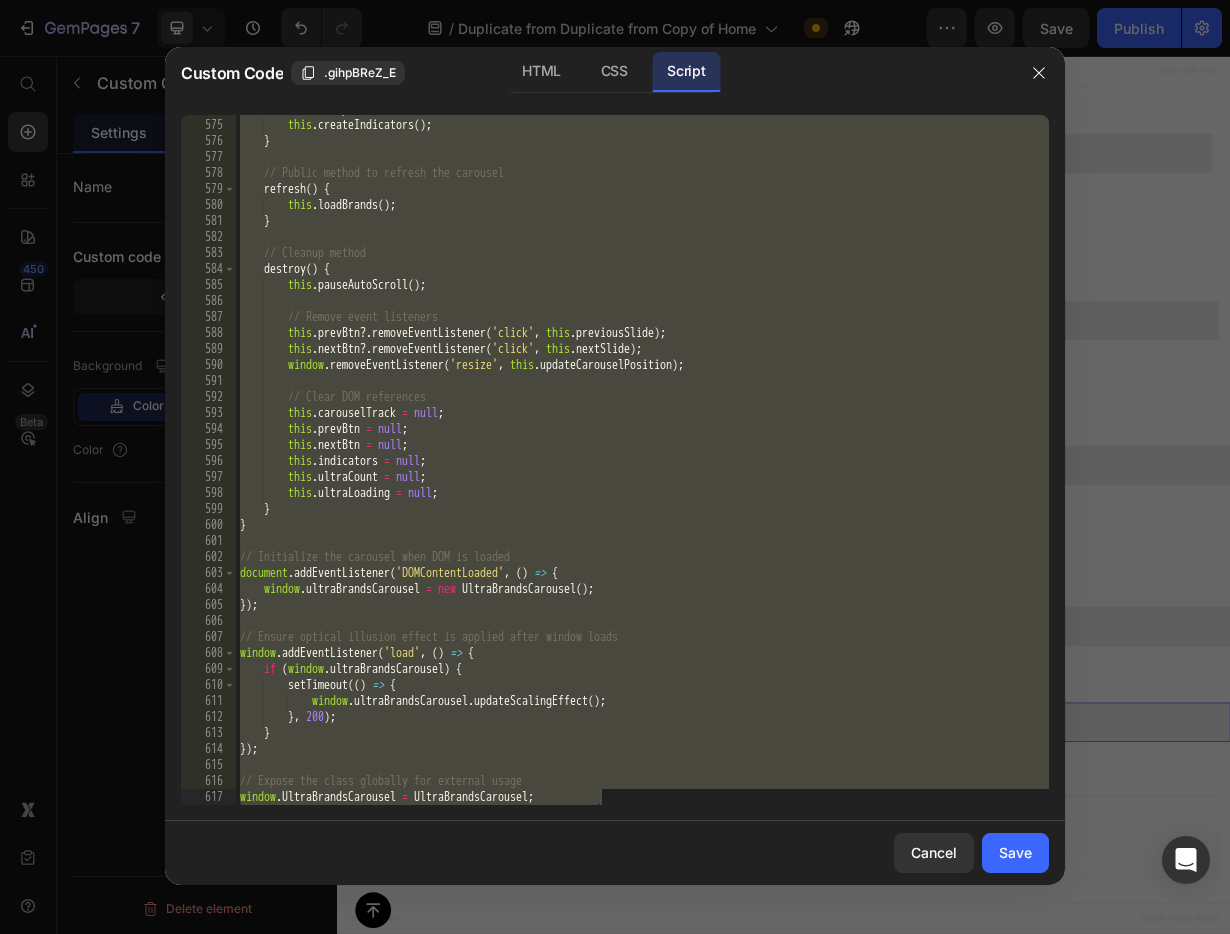 scroll, scrollTop: 9470, scrollLeft: 0, axis: vertical 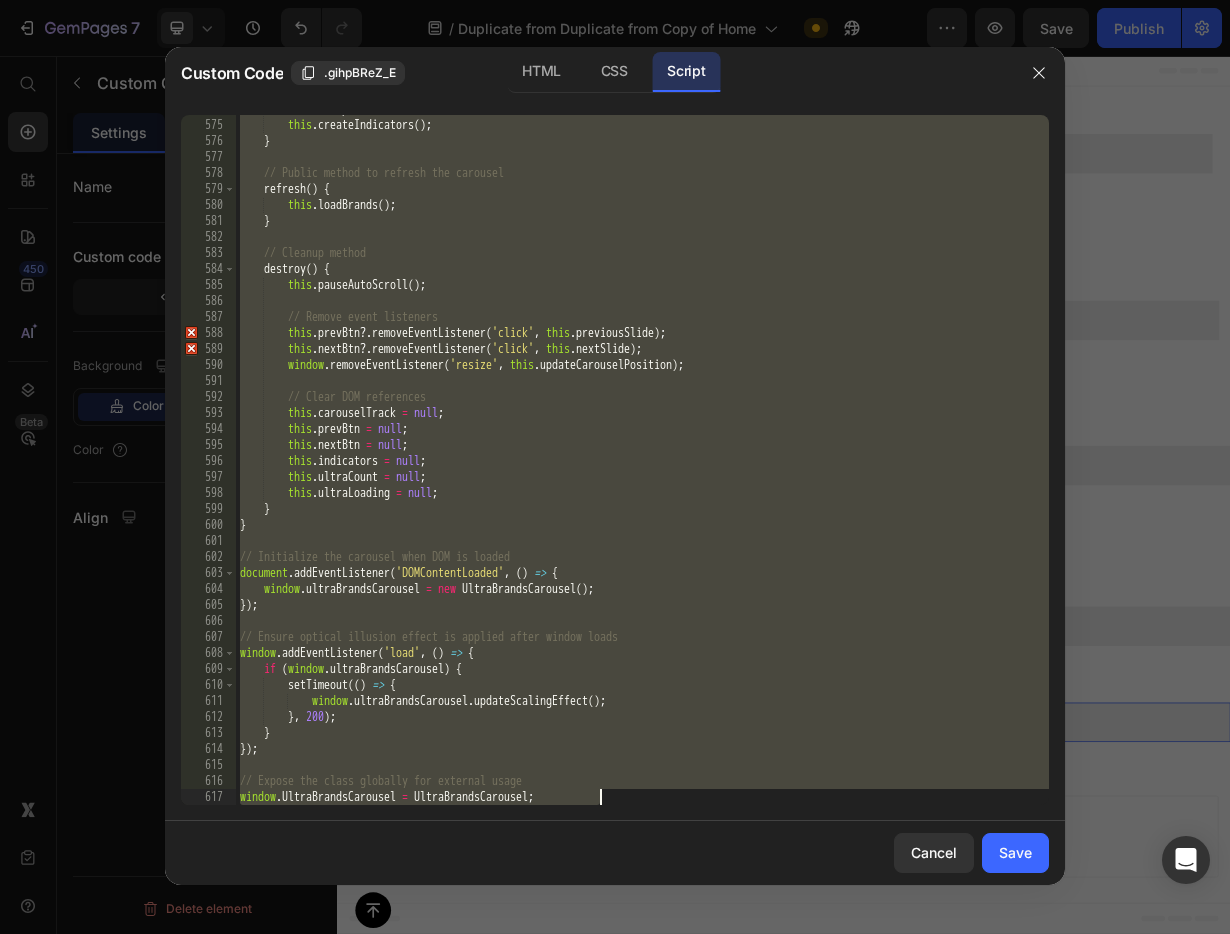 paste 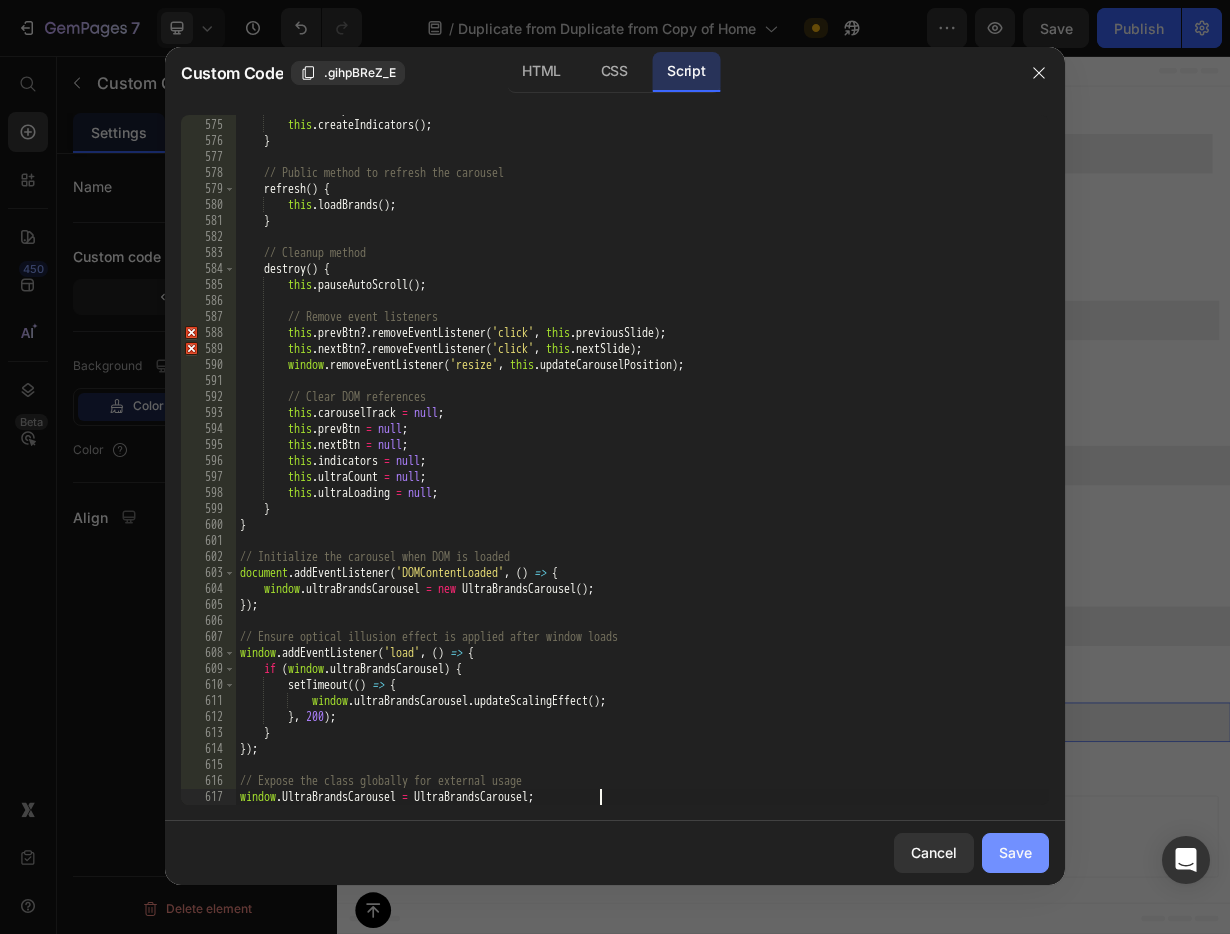 click on "Save" 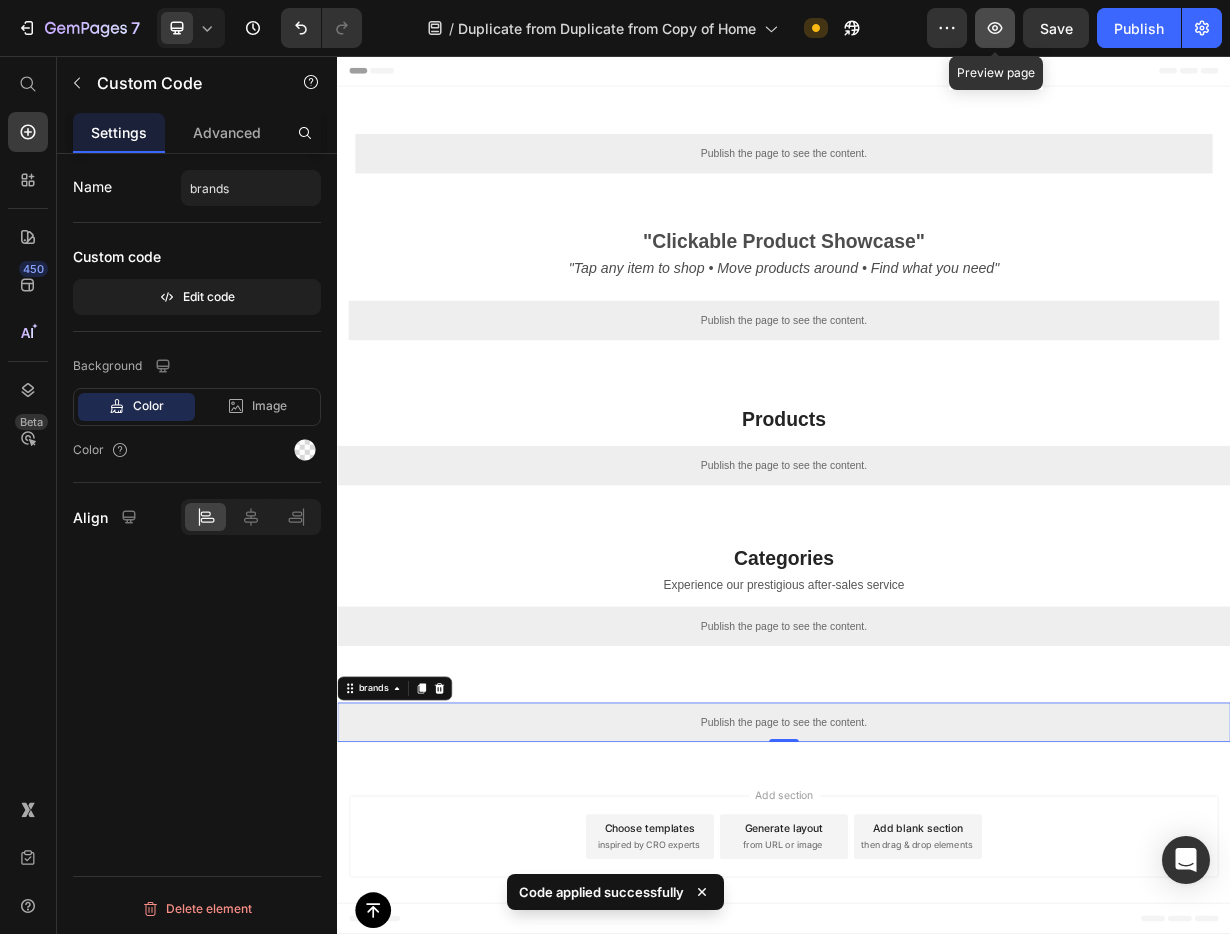 click 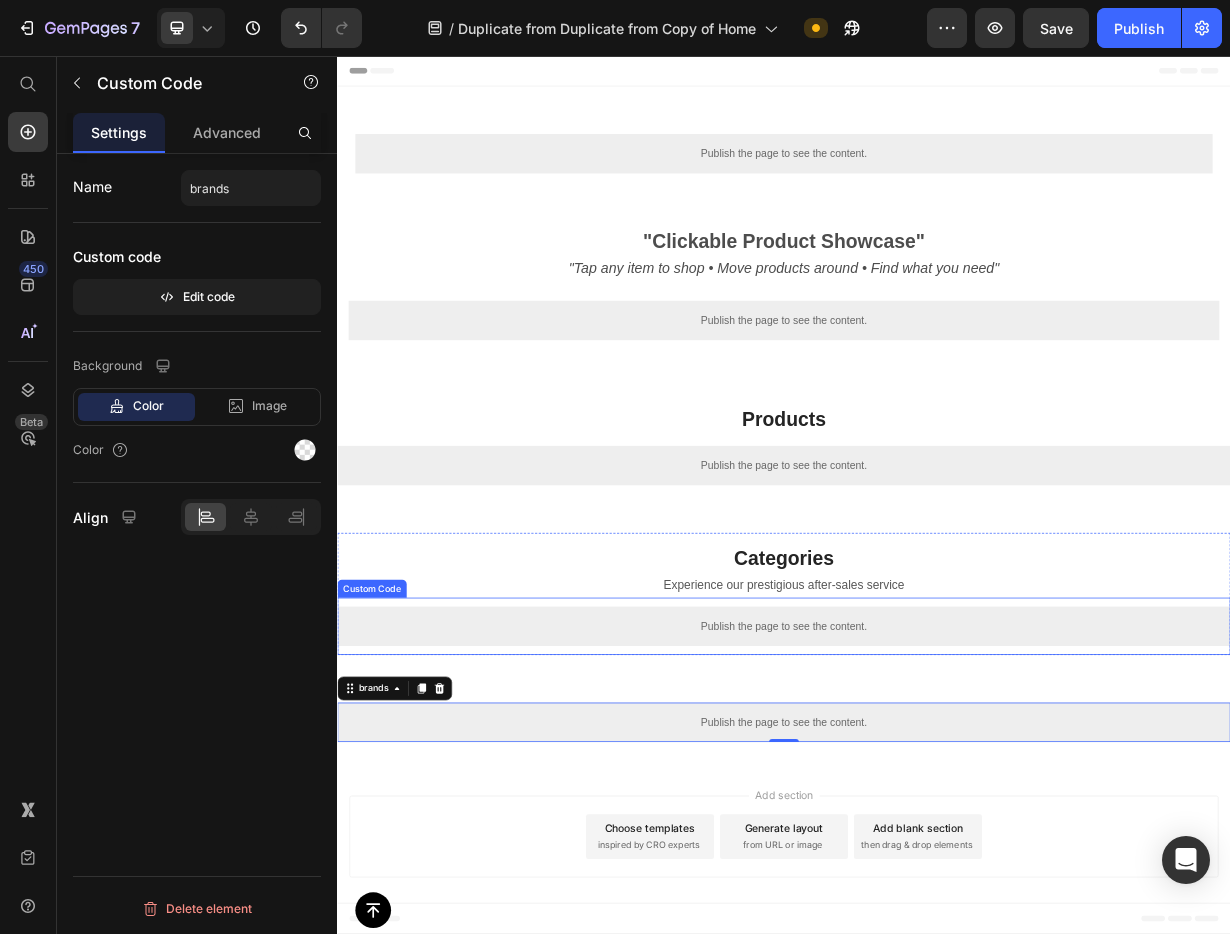 click on "Publish the page to see the content." at bounding box center [937, 822] 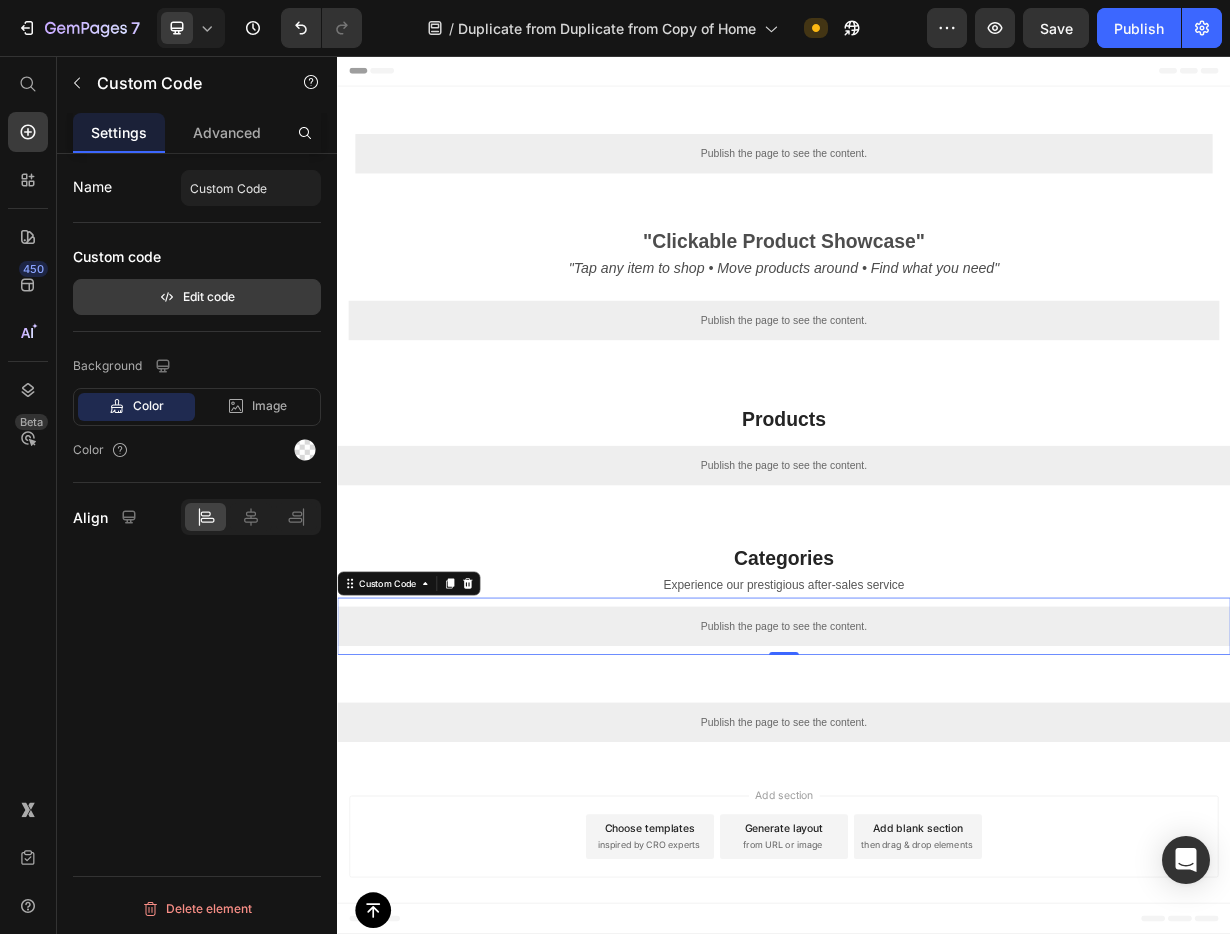click on "Edit code" at bounding box center [197, 297] 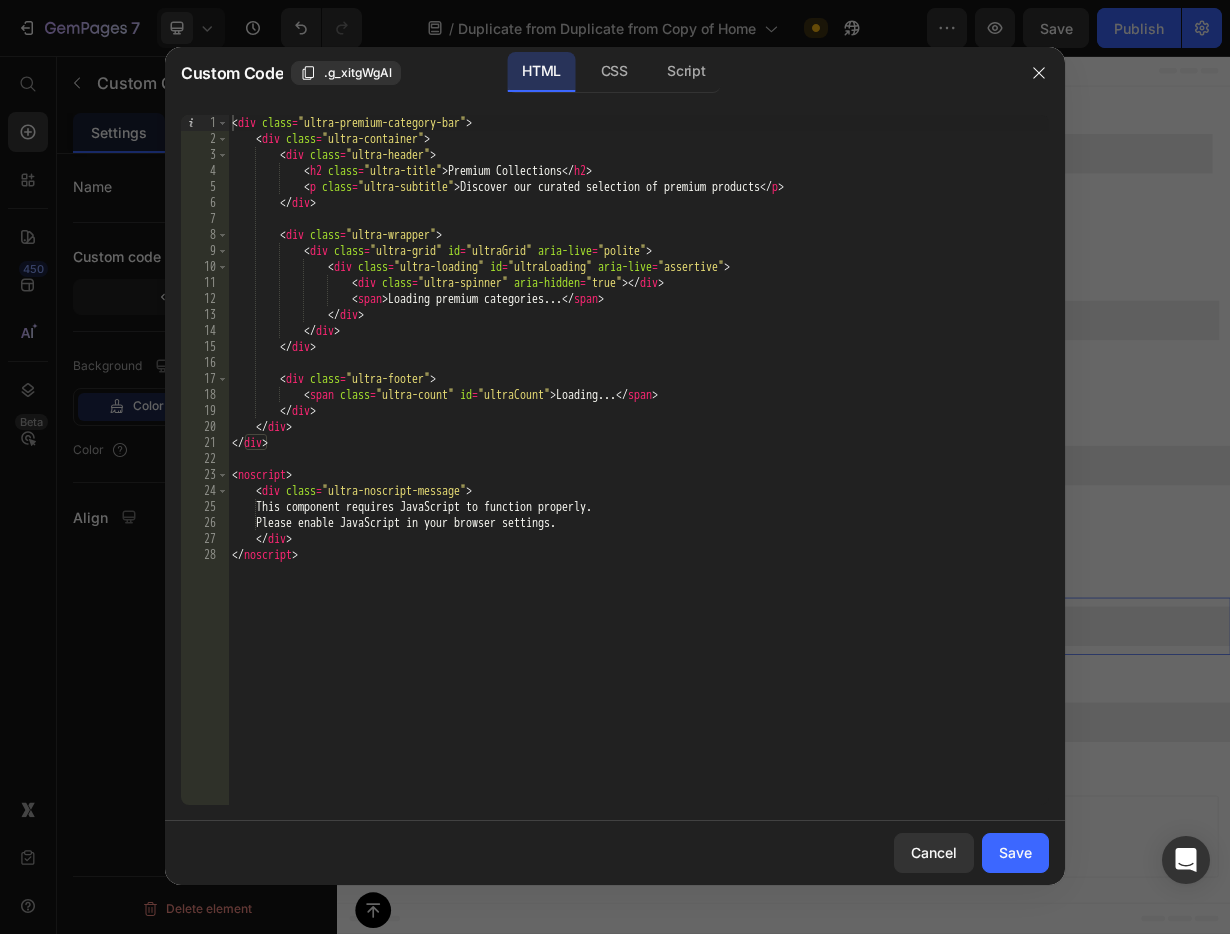 click on "< div   class = "ultra-premium-category-bar" >      < div   class = "ultra-container" >           < div   class = "ultra-header" >                < h2   class = "ultra-title" > Premium Collections </ h2 >                < p   class = "ultra-subtitle" > Discover our curated selection of premium products </ p >           </ div >                     < div   class = "ultra-wrapper" >                < div   class = "ultra-grid"   id = "ultraGrid"   aria-live = "polite" >                     < div   class = "ultra-loading"   id = "ultraLoading"   aria-live = "assertive" >                          < div   class = "ultra-spinner"   aria-hidden = "true" > </ div >                          < span > Loading premium categories... </ span >                     </ div >                </ div >           </ div >                     < div   class = "ultra-footer" >                < span   class = "ultra-count"   id = "ultraCount" > Loading... </ span >           </ div >      </ div > </ div > < noscript >      < div   = >" at bounding box center [638, 476] 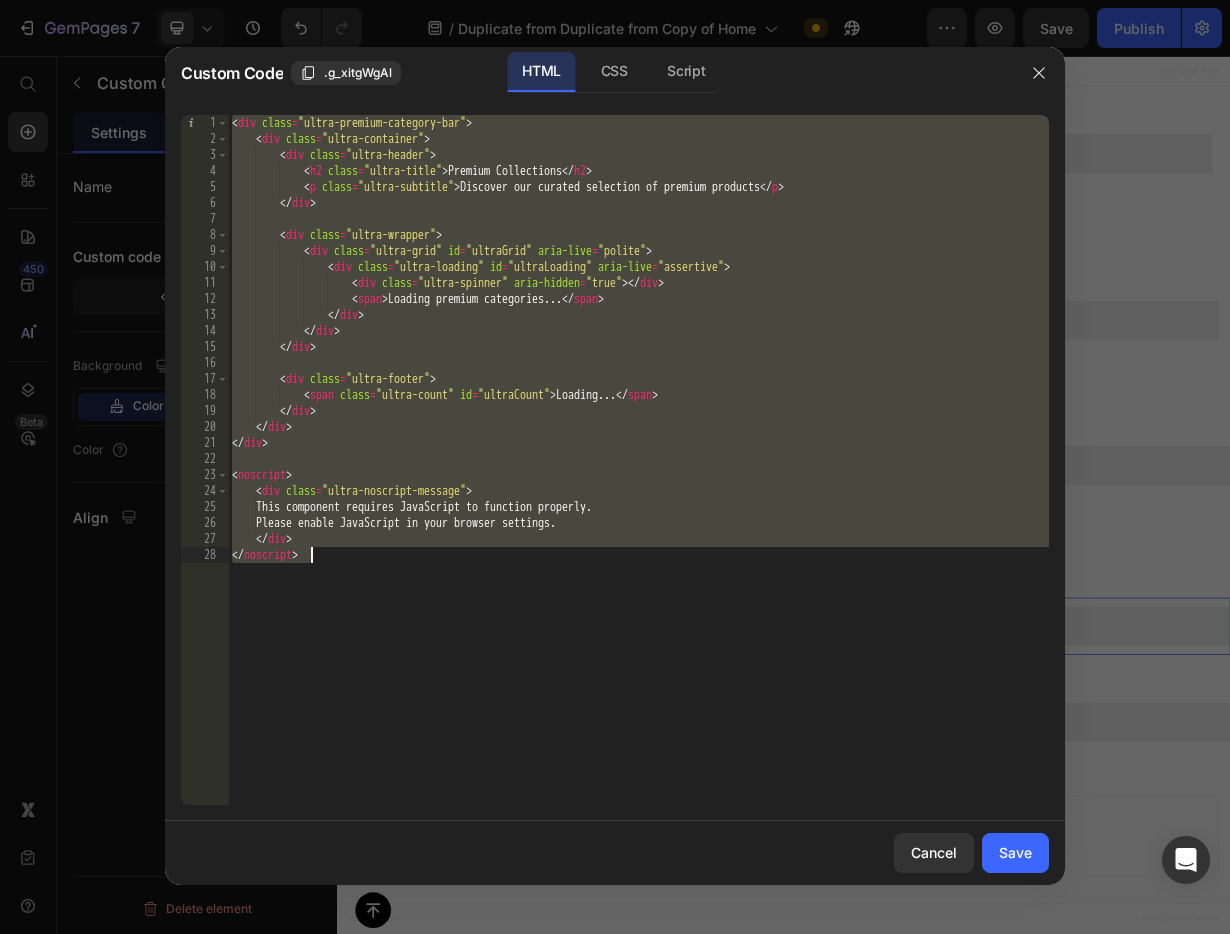 paste on "</" 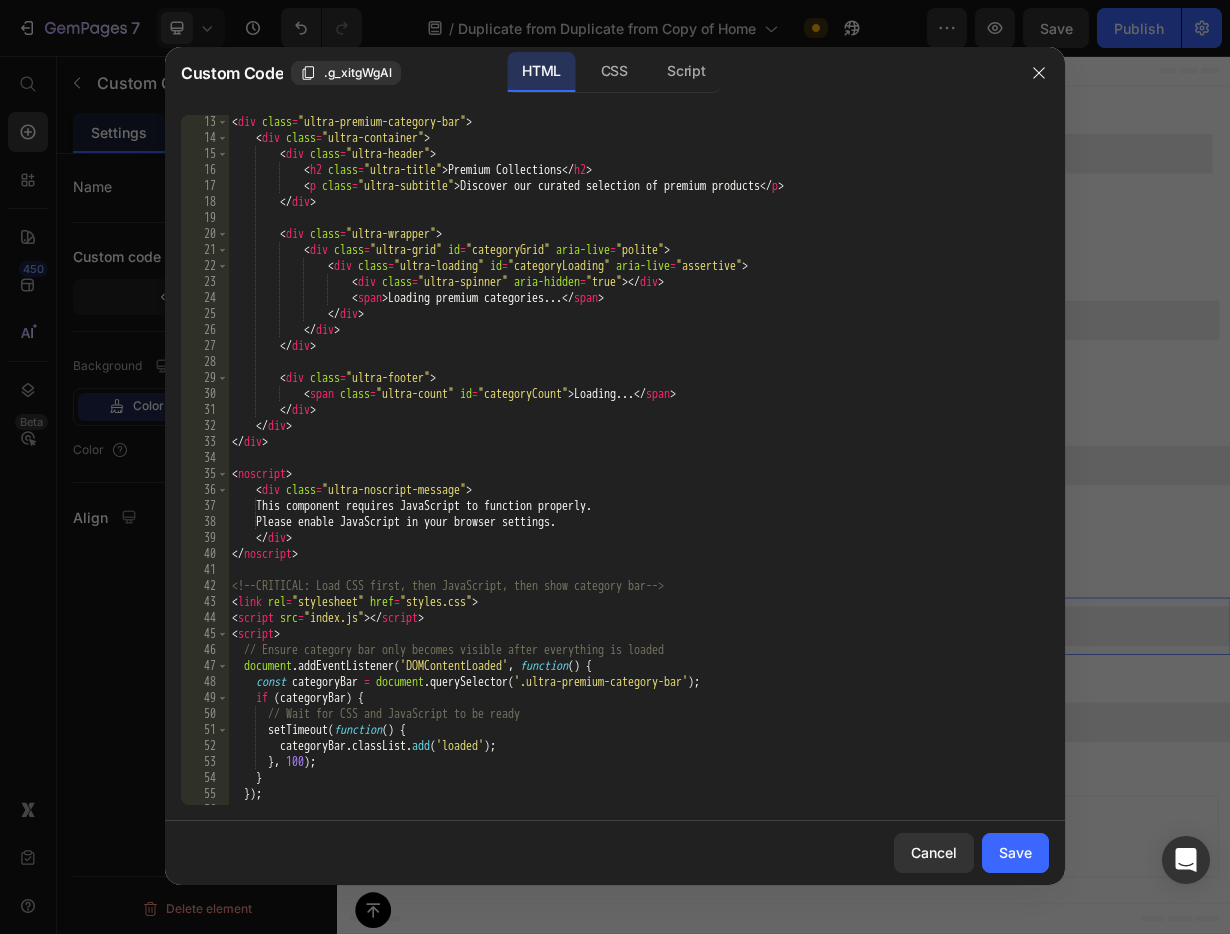 scroll, scrollTop: 0, scrollLeft: 0, axis: both 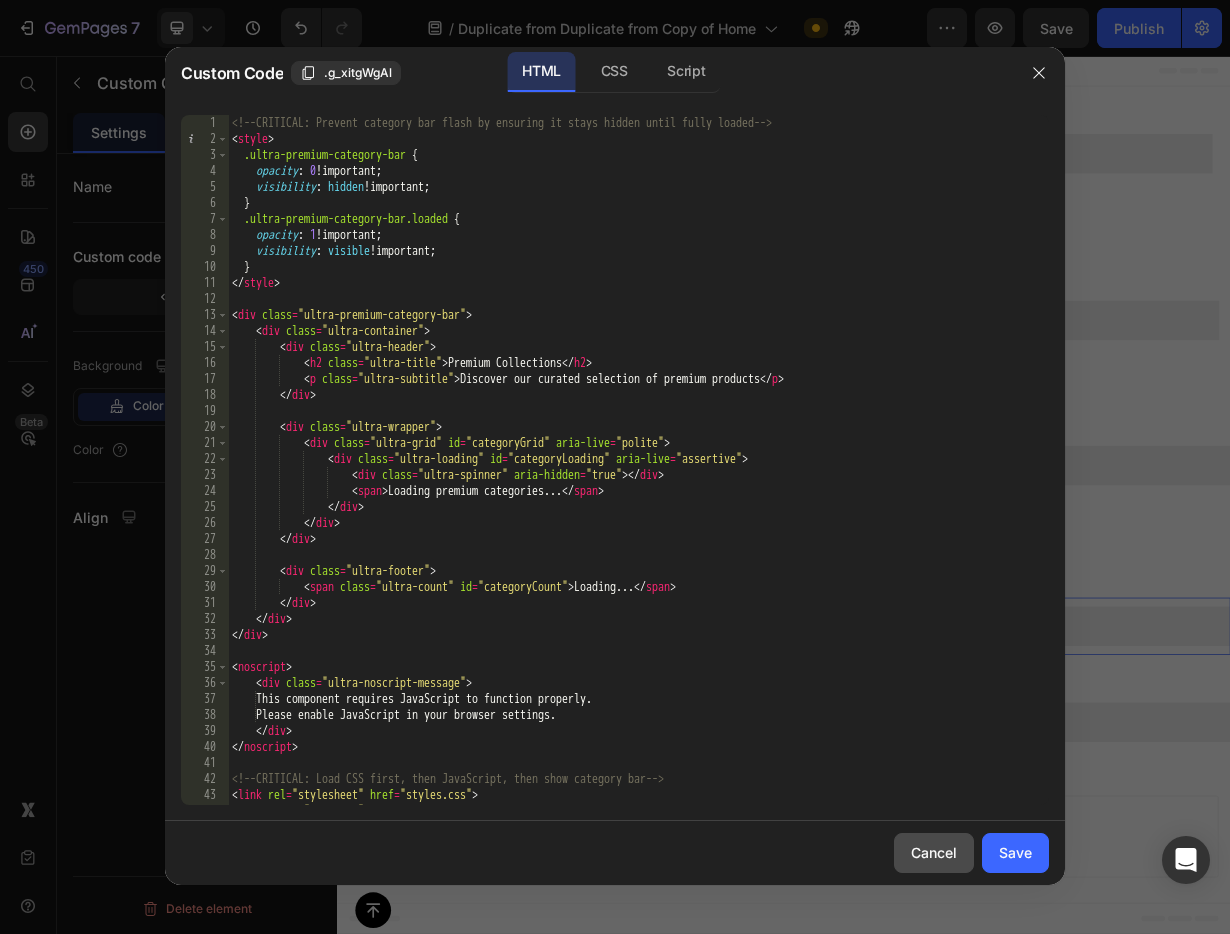click on "Cancel" at bounding box center (934, 852) 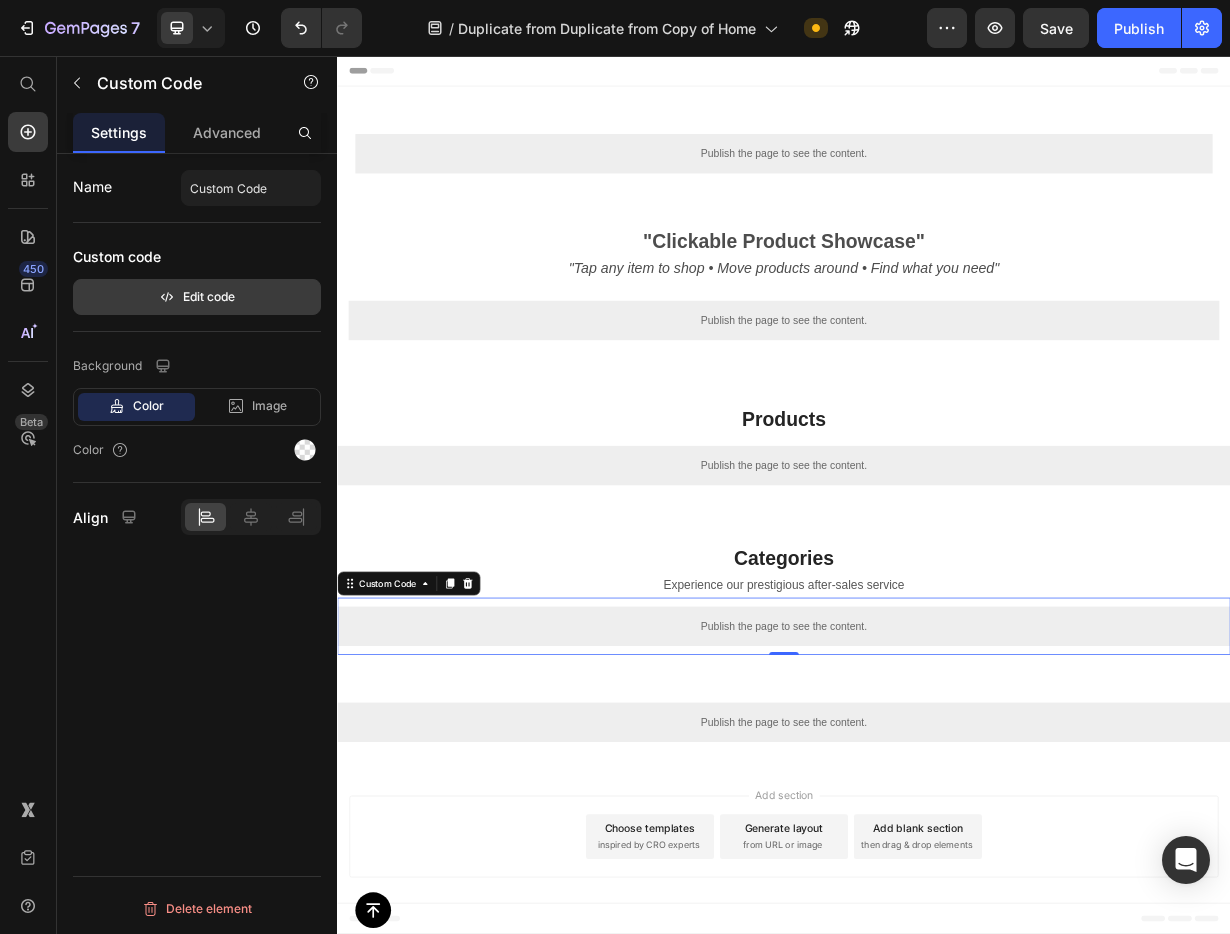 click on "Edit code" at bounding box center (197, 297) 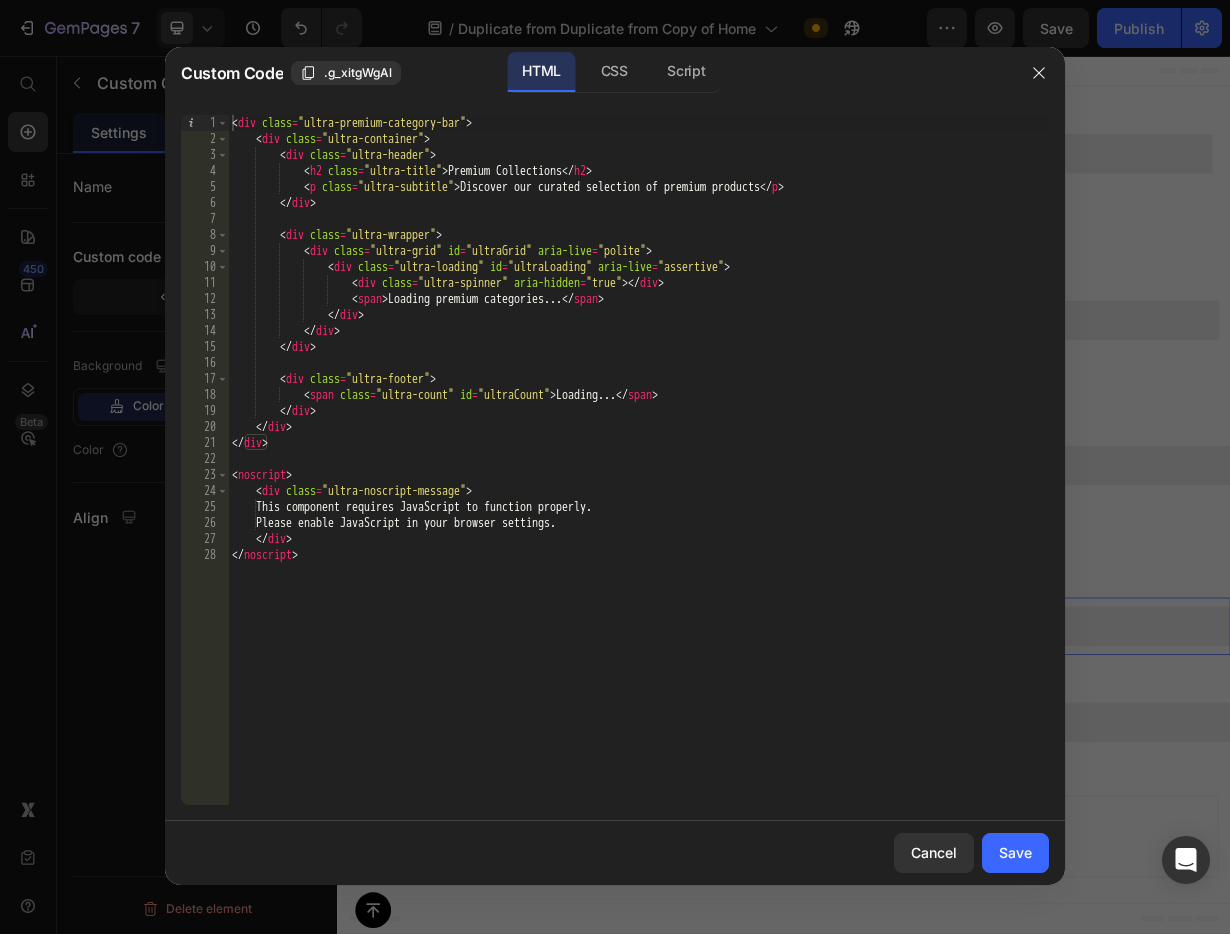click on "< div   class = "ultra-premium-category-bar" >      < div   class = "ultra-container" >           < div   class = "ultra-header" >                < h2   class = "ultra-title" > Premium Collections </ h2 >                < p   class = "ultra-subtitle" > Discover our curated selection of premium products </ p >           </ div >                     < div   class = "ultra-wrapper" >                < div   class = "ultra-grid"   id = "ultraGrid"   aria-live = "polite" >                     < div   class = "ultra-loading"   id = "ultraLoading"   aria-live = "assertive" >                          < div   class = "ultra-spinner"   aria-hidden = "true" > </ div >                          < span > Loading premium categories... </ span >                     </ div >                </ div >           </ div >                     < div   class = "ultra-footer" >                < span   class = "ultra-count"   id = "ultraCount" > Loading... </ span >           </ div >      </ div > </ div > < noscript >      < div   = >" at bounding box center (638, 476) 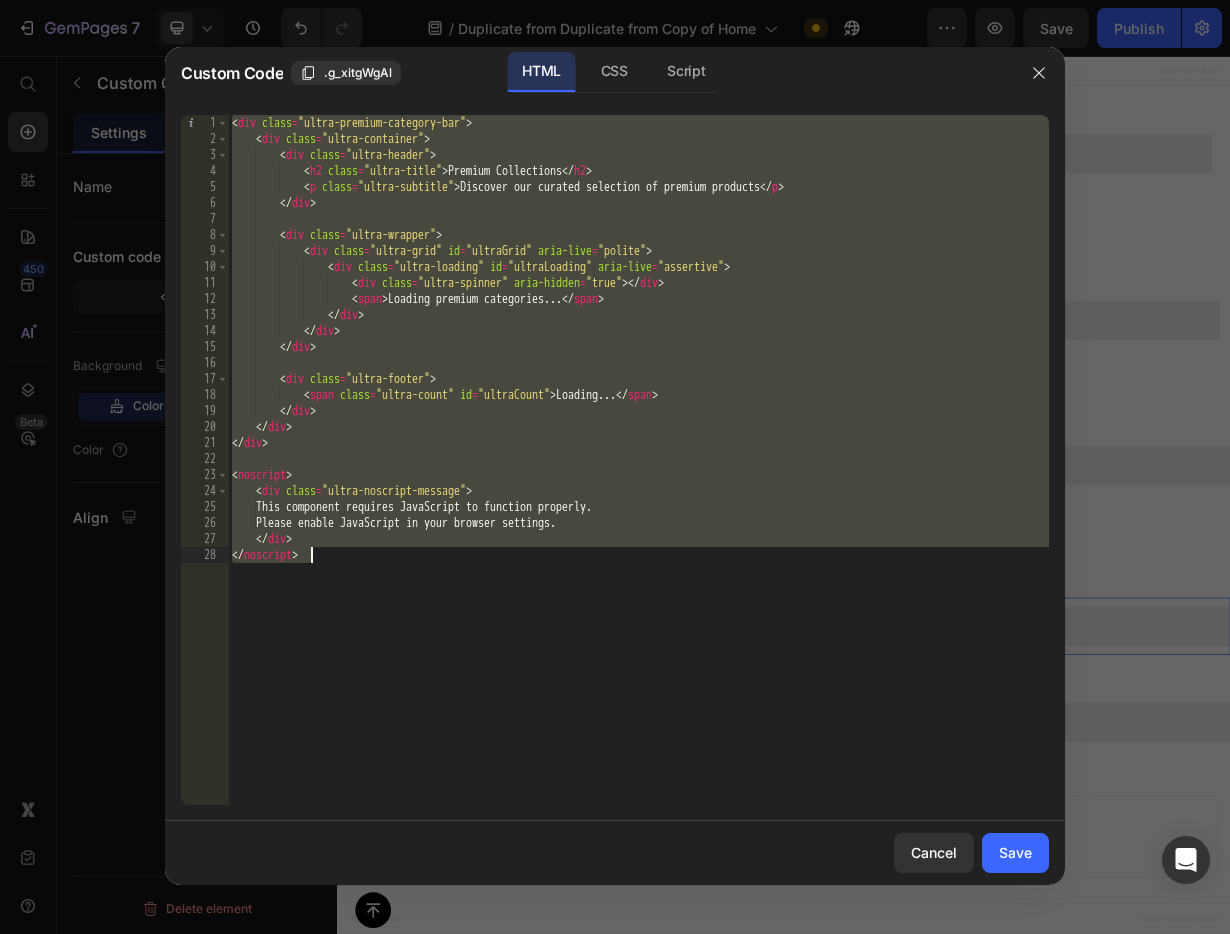 paste on "</" 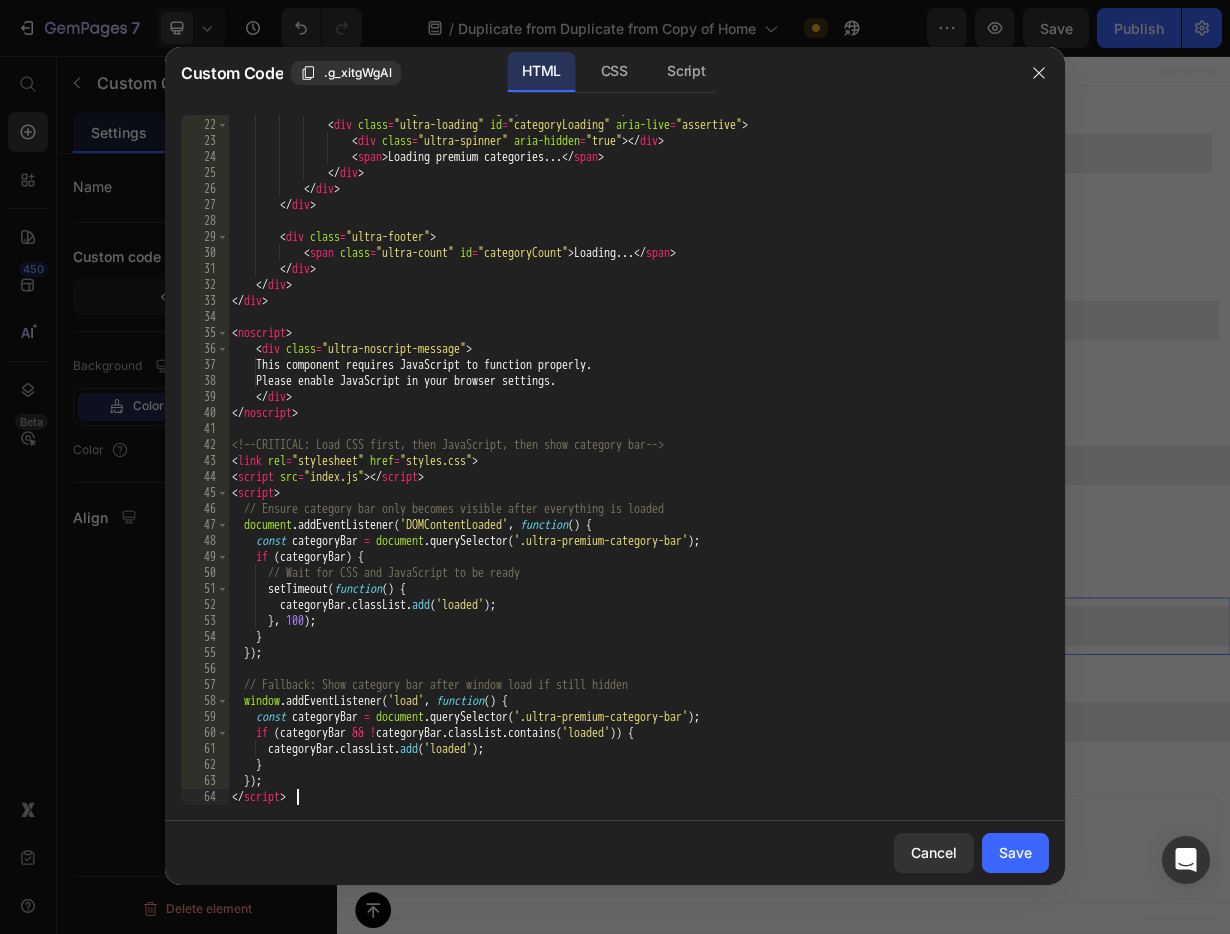 scroll, scrollTop: 333, scrollLeft: 0, axis: vertical 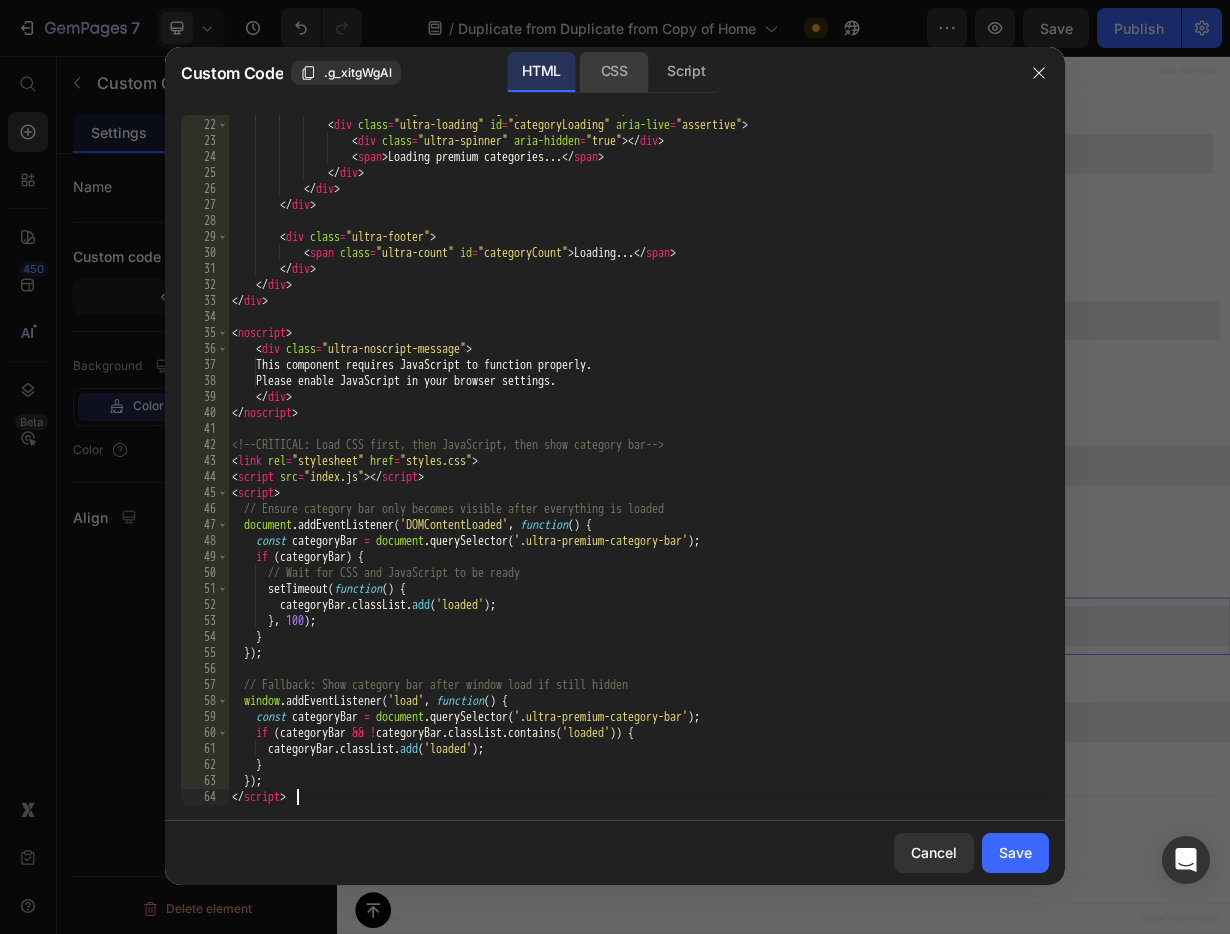 click on "CSS" 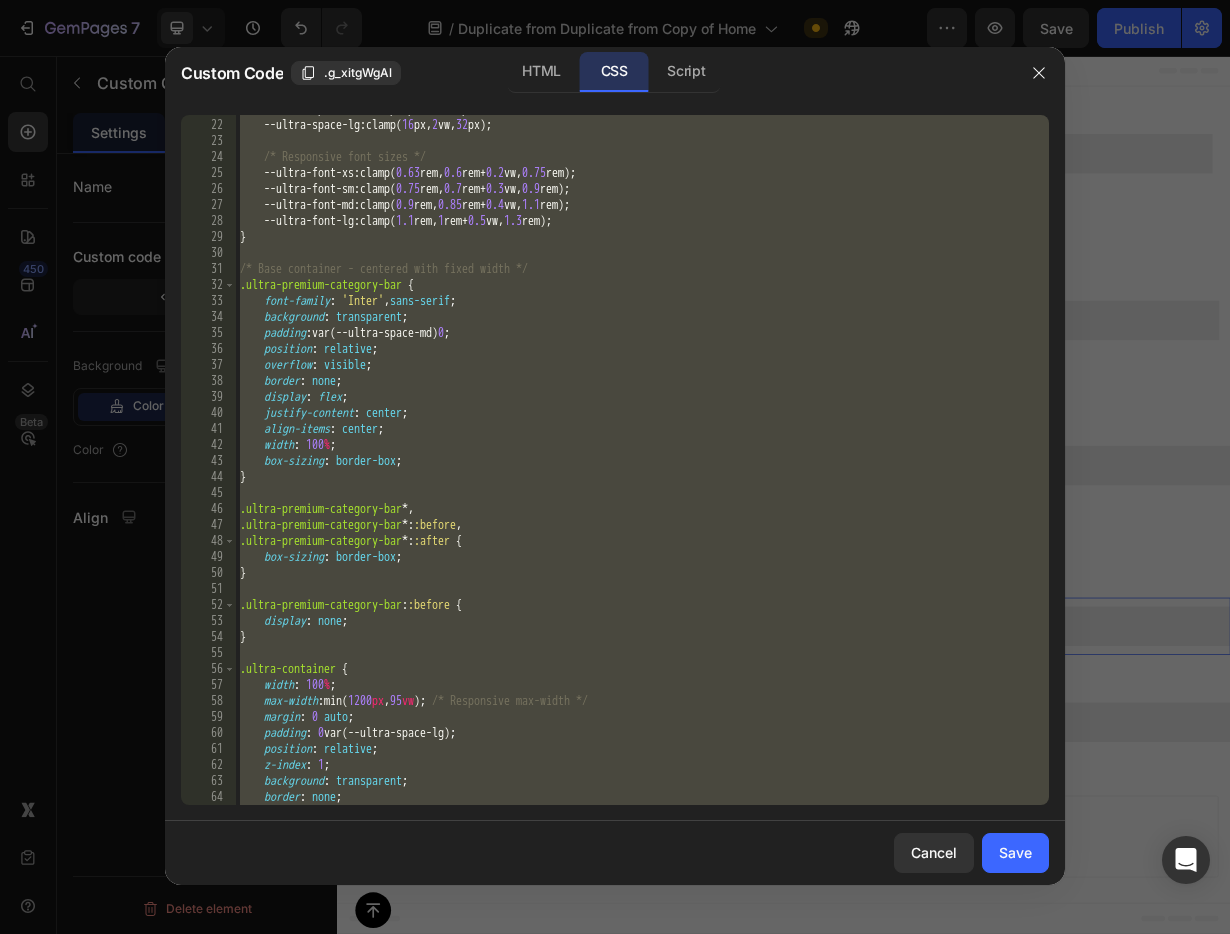 scroll, scrollTop: 350, scrollLeft: 0, axis: vertical 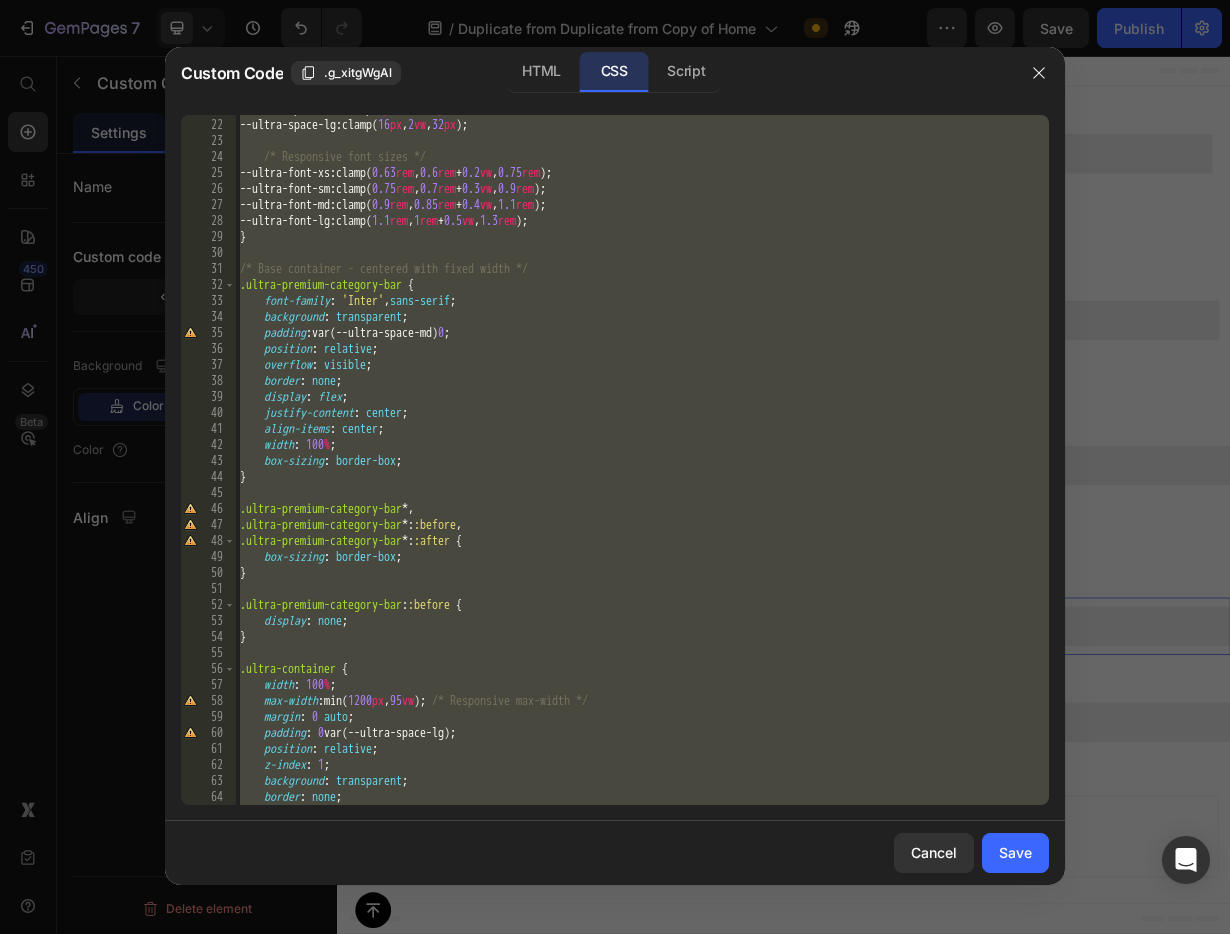paste 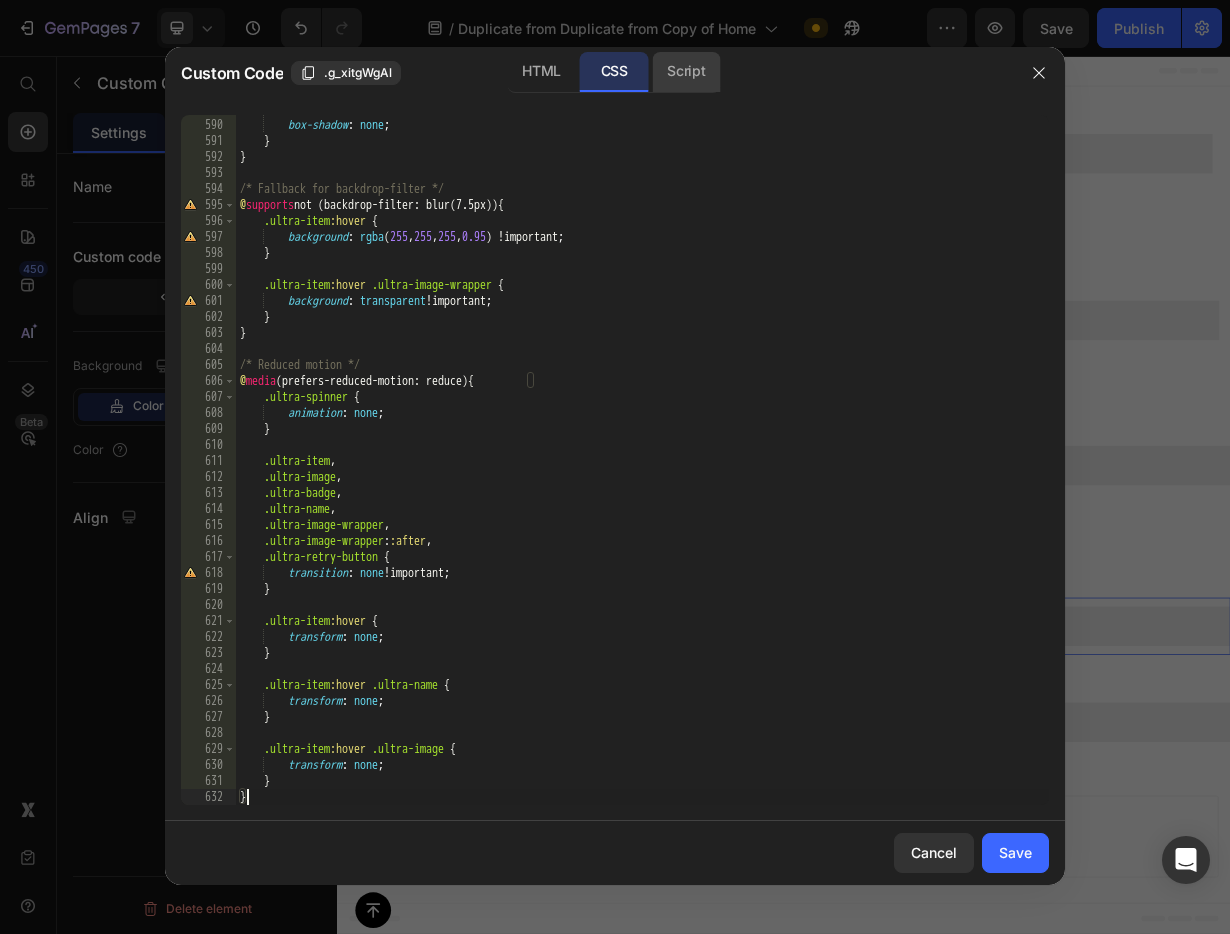 click on "Script" 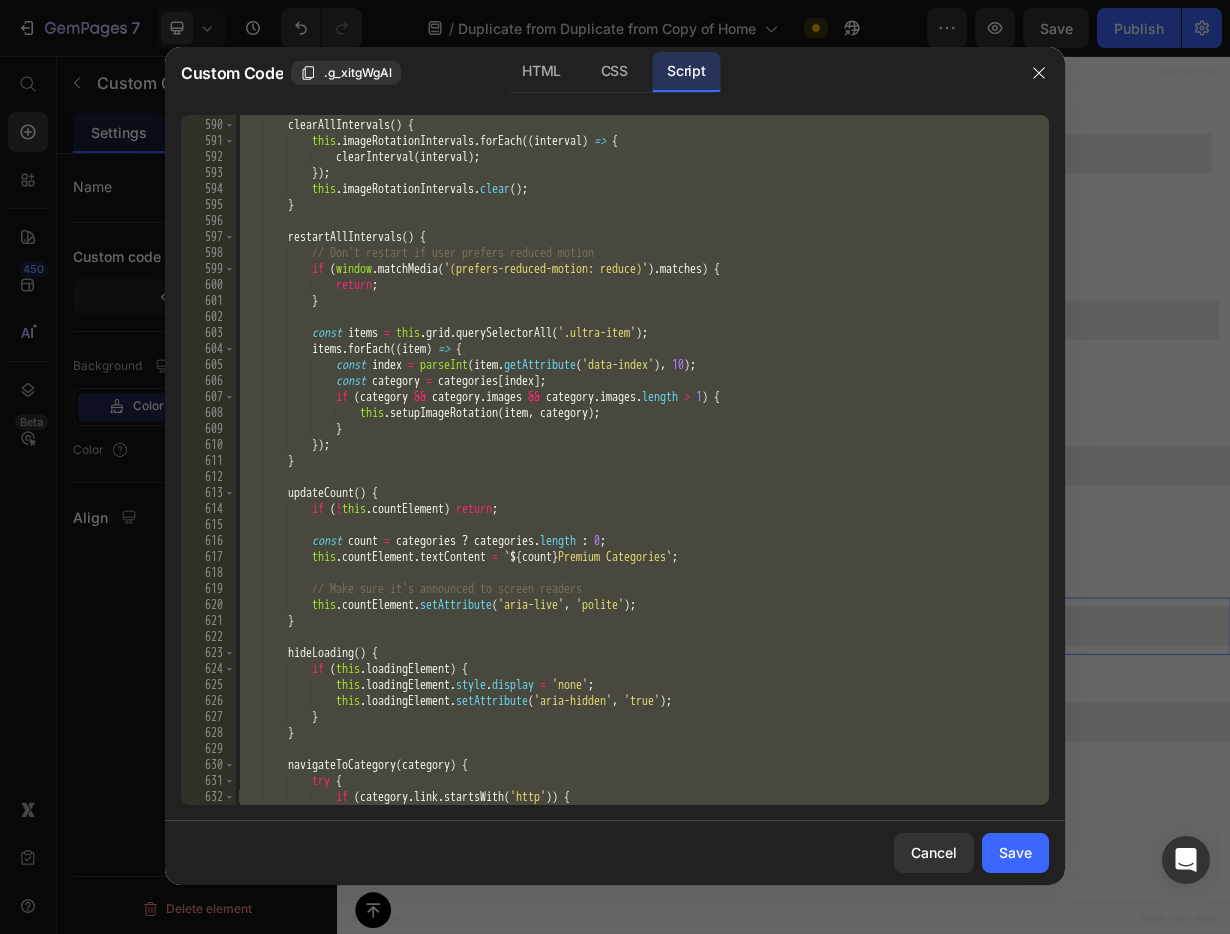 scroll, scrollTop: 9981, scrollLeft: 0, axis: vertical 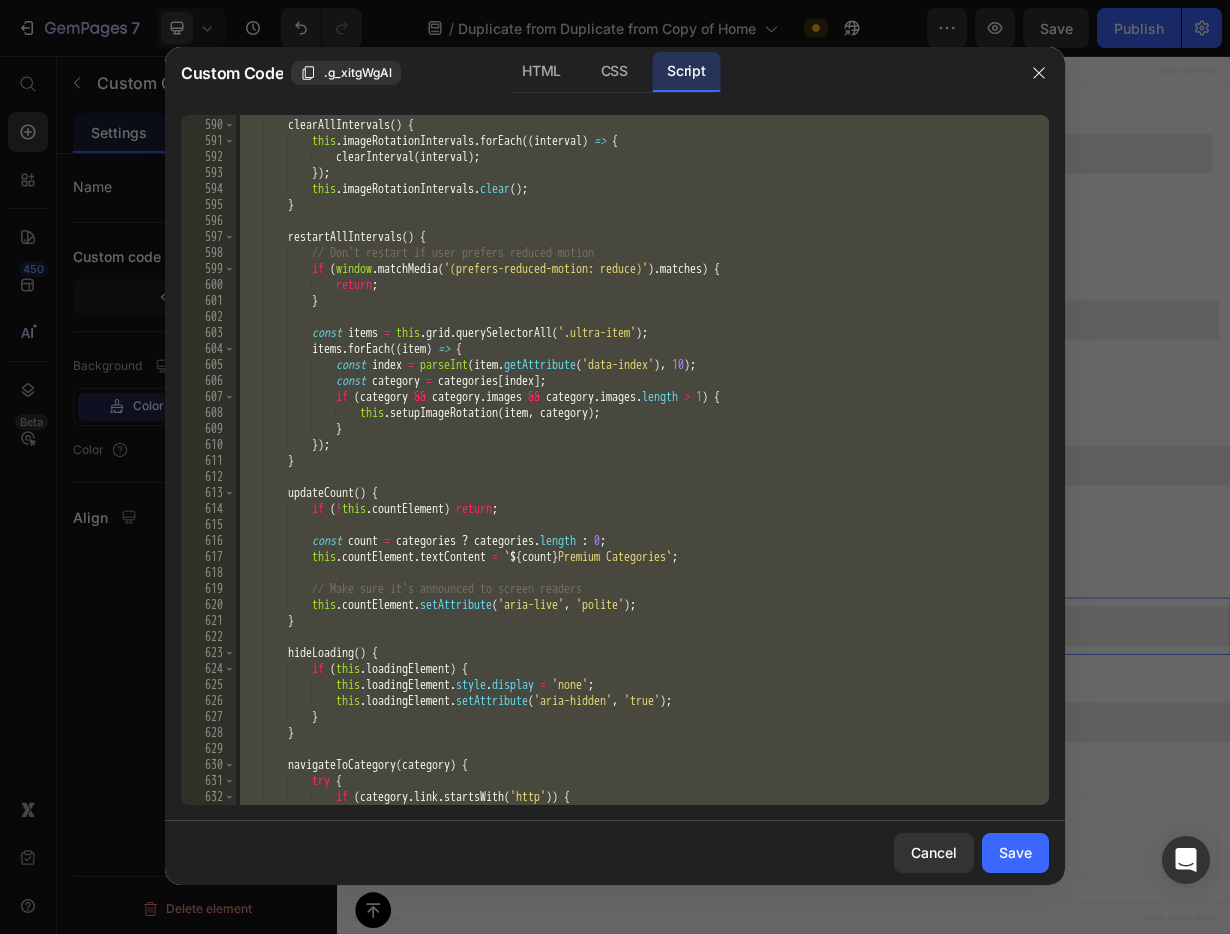 click on "clearAllIntervals ( )   {                this . imageRotationIntervals . forEach (( interval )   =>   {                     clearInterval ( interval ) ;                }) ;                this . imageRotationIntervals . clear ( ) ;           }                     restartAllIntervals ( )   {                // Don't restart if user prefers reduced motion                if   ( window . matchMedia ( '(prefers-reduced-motion: reduce)' ) . matches )   {                     return ;                }                               const   items   =   this . grid . querySelectorAll ( '.ultra-item' ) ;                items . forEach (( item )   =>   {                     const   index   =   parseInt ( item . getAttribute ( 'data-index' ) ,   10 ) ;                     const   category   =   categories [ index ] ;                     if   ( category   &&   category . images   &&   category . images . length   >   1 )   {                          this . setupImageRotation ( item ,   category ) ;      }" at bounding box center [642, 462] 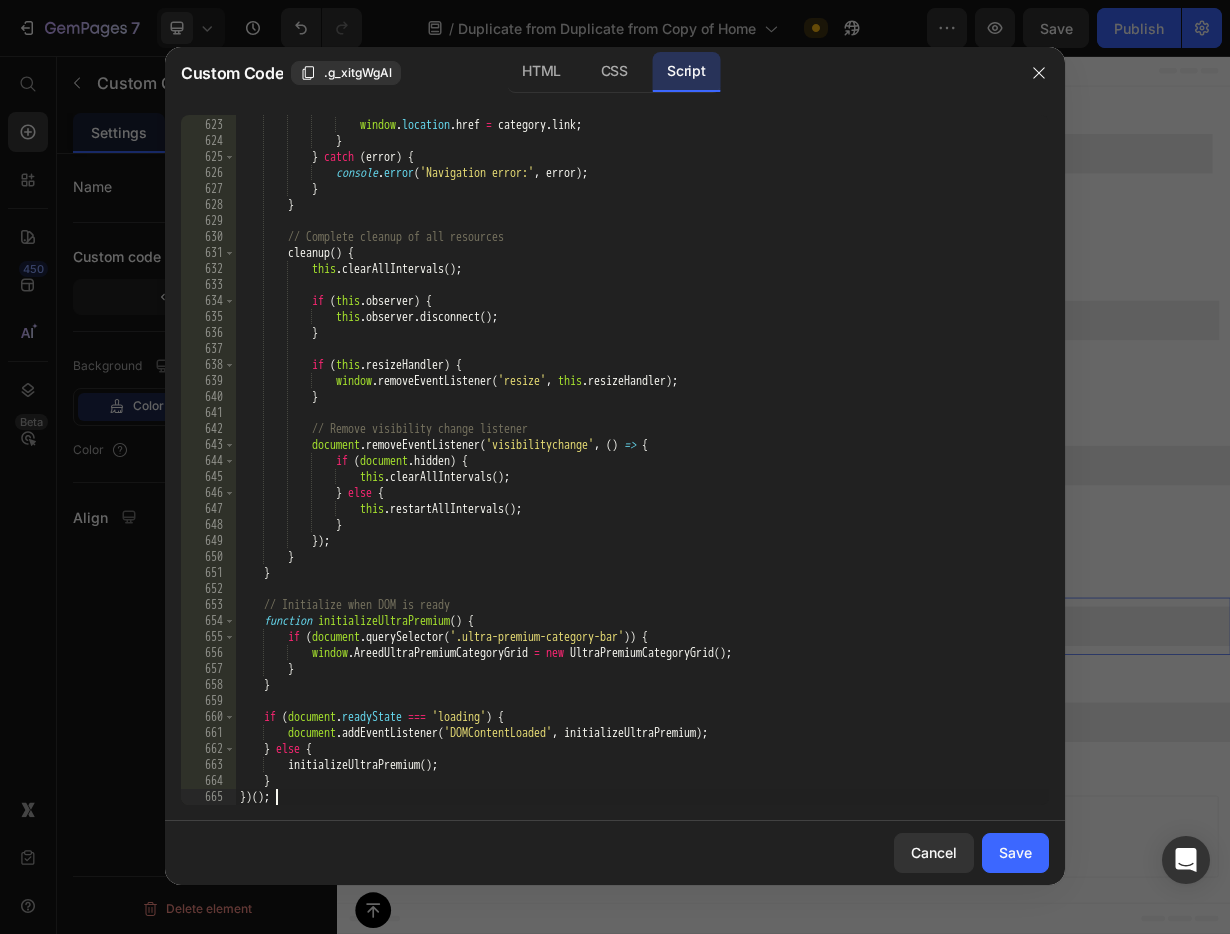 scroll, scrollTop: 10510, scrollLeft: 0, axis: vertical 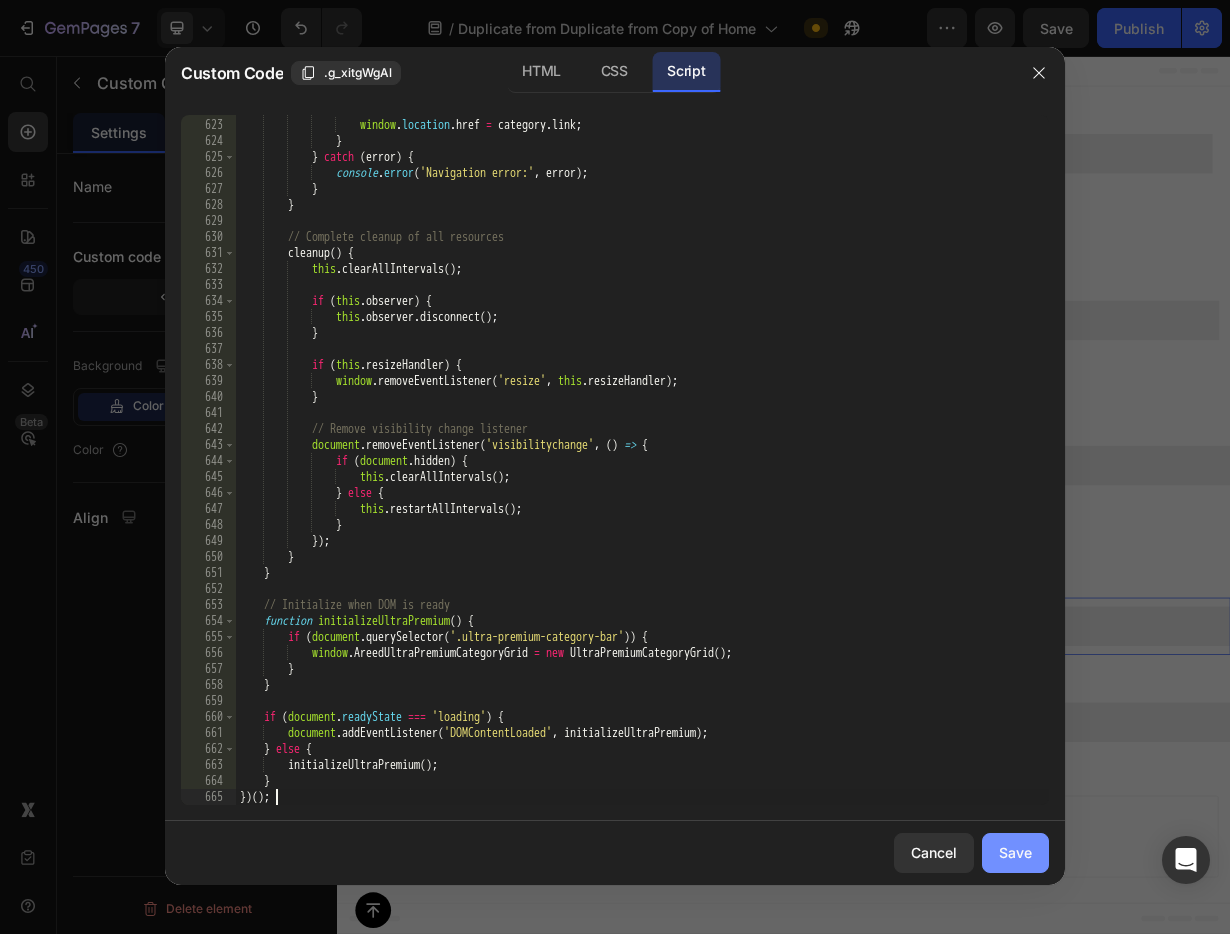 click on "Save" at bounding box center [1015, 852] 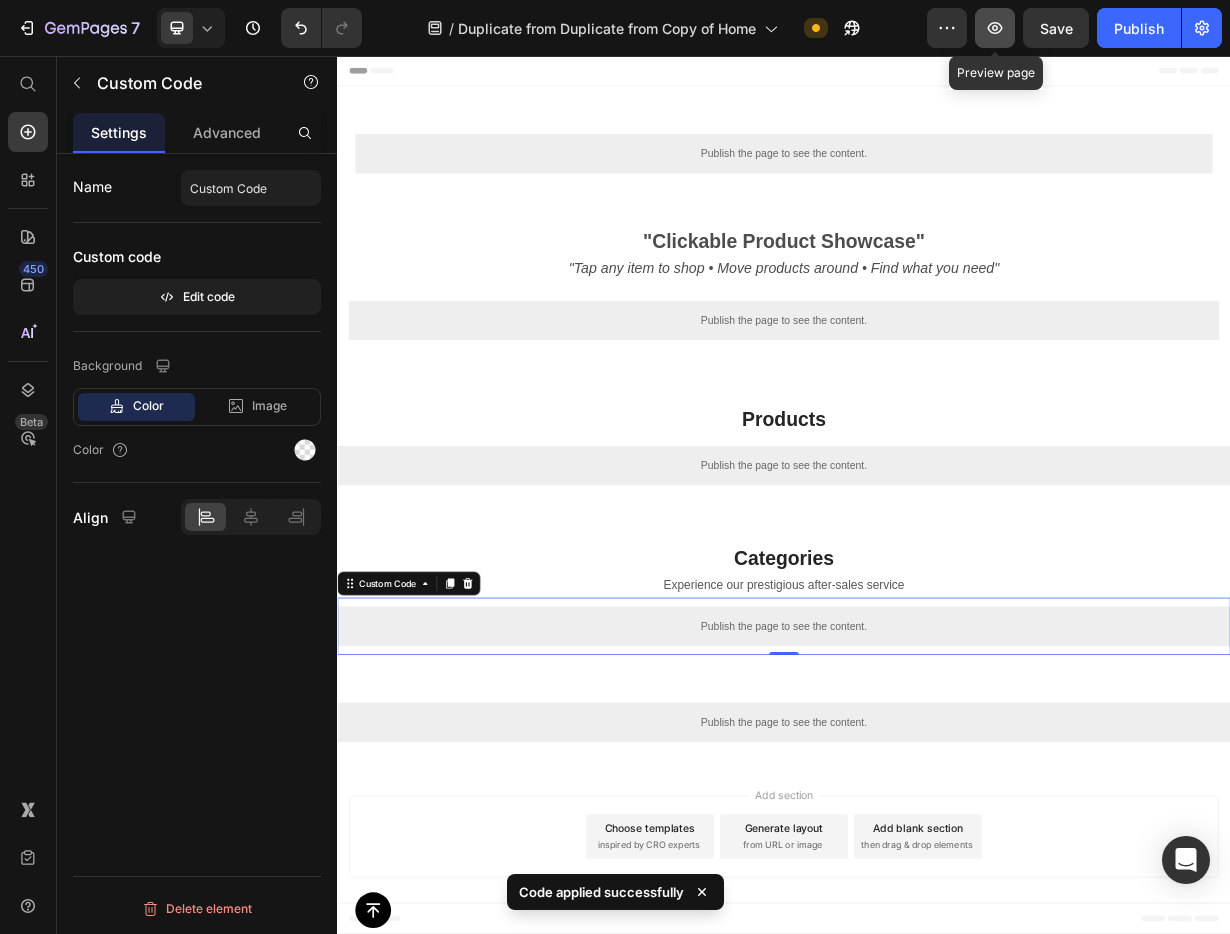 click 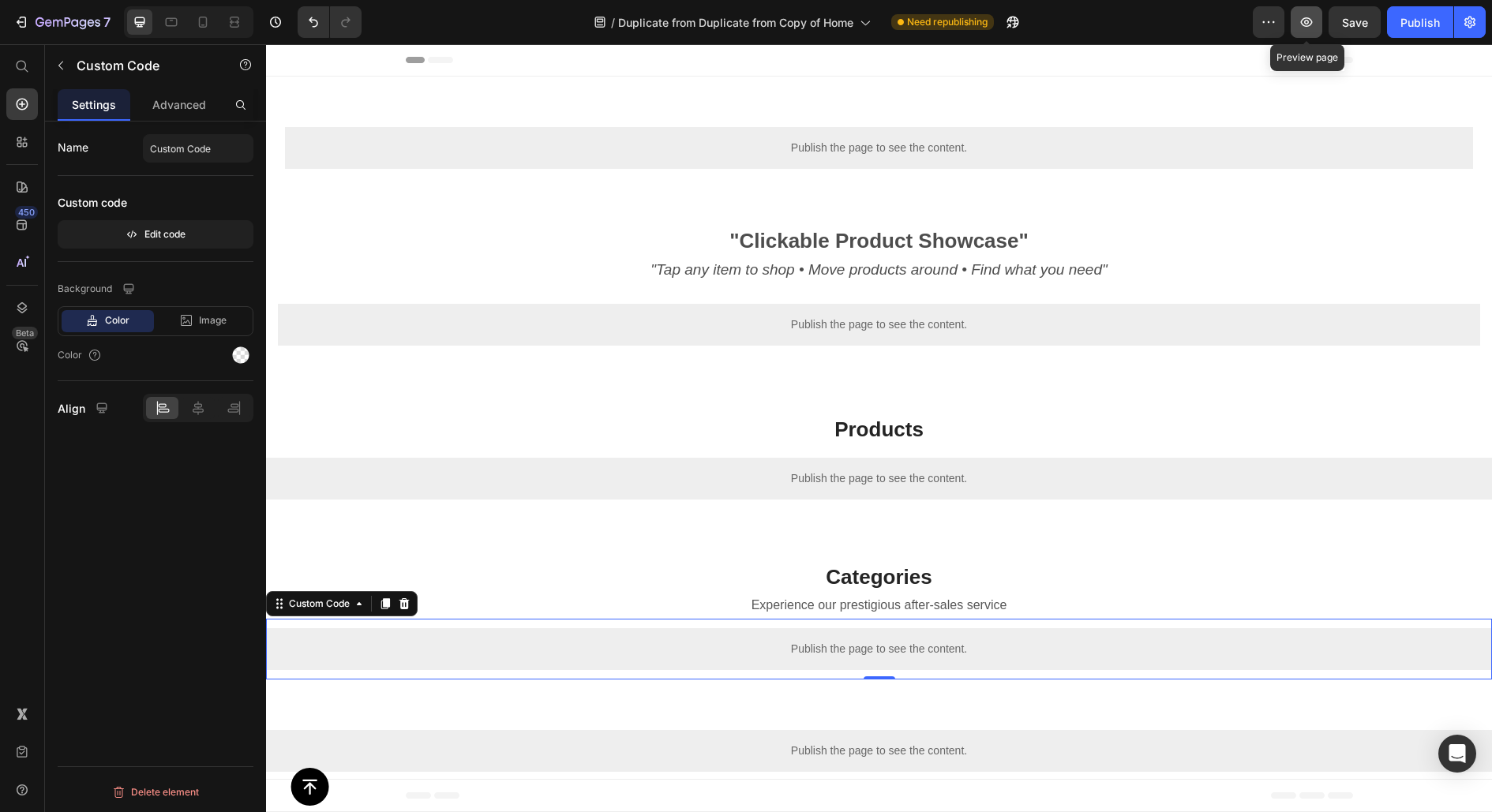 click 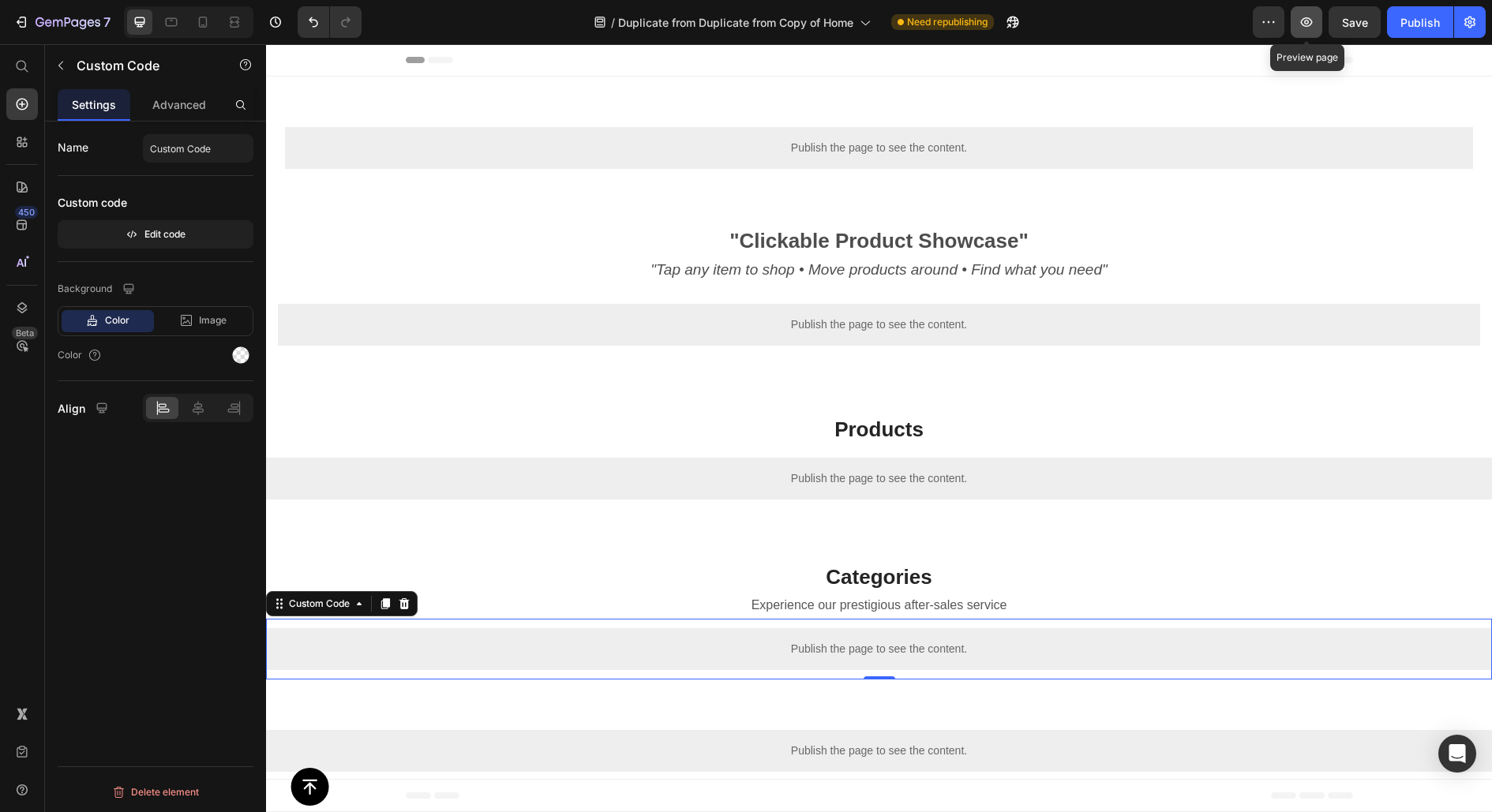 click 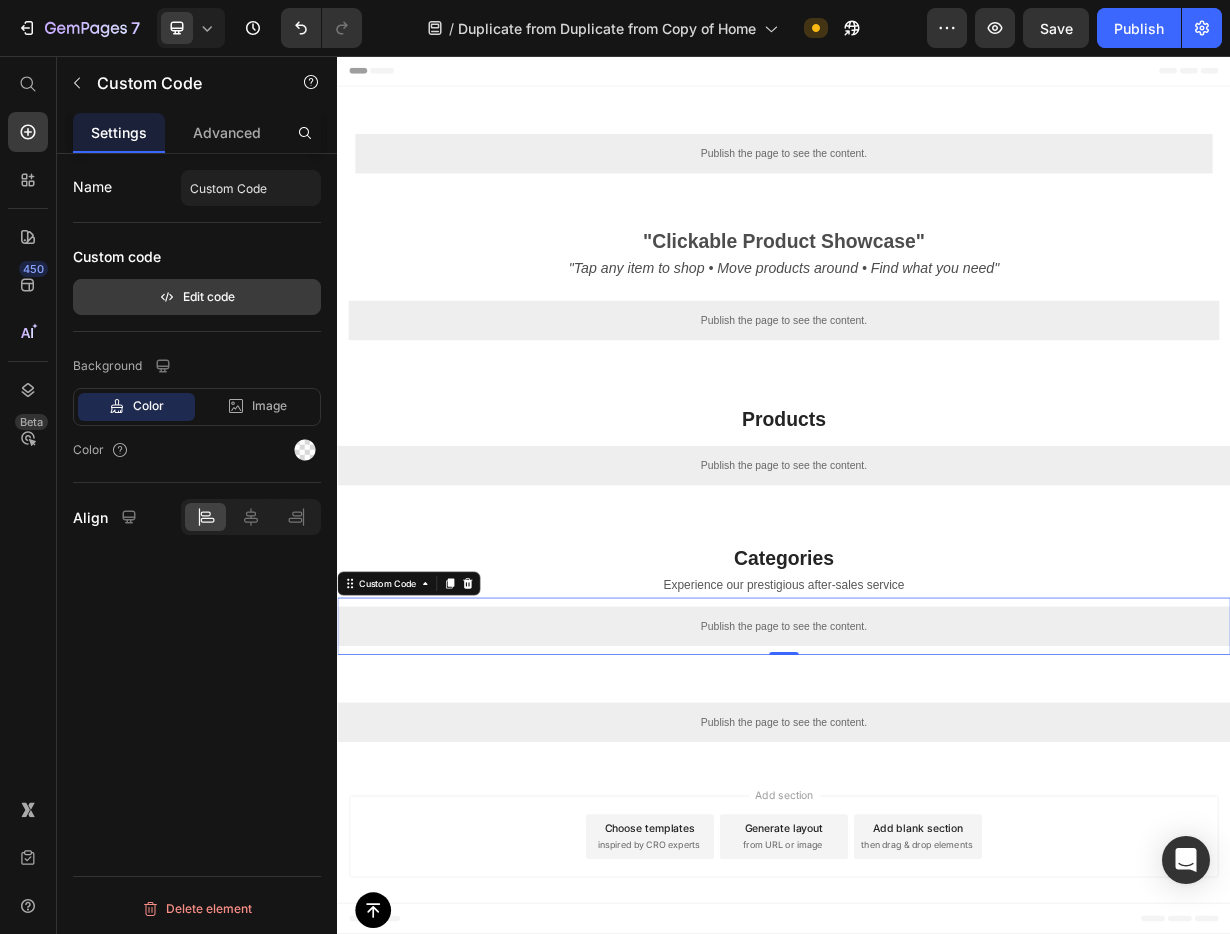 click on "Edit code" at bounding box center (197, 297) 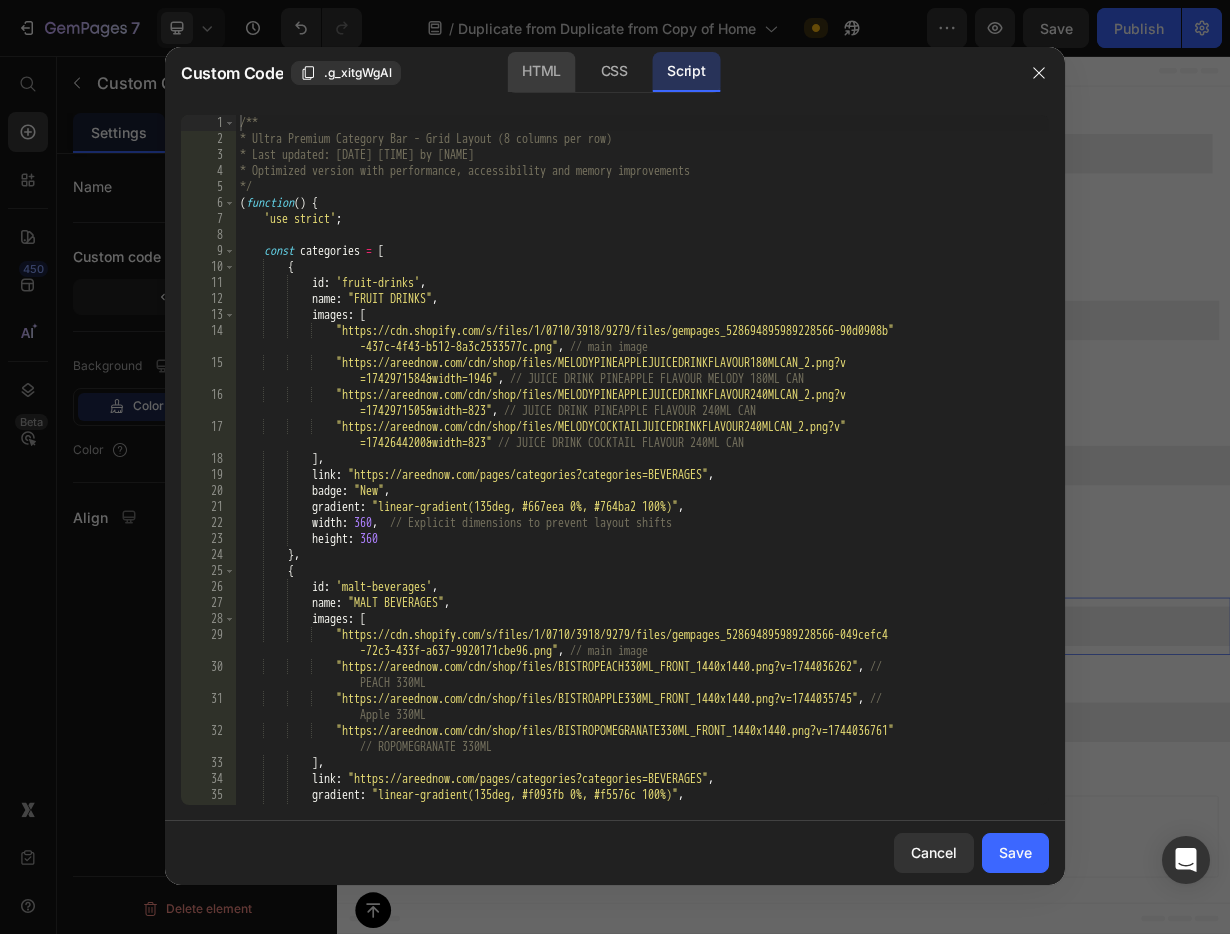 click on "HTML" 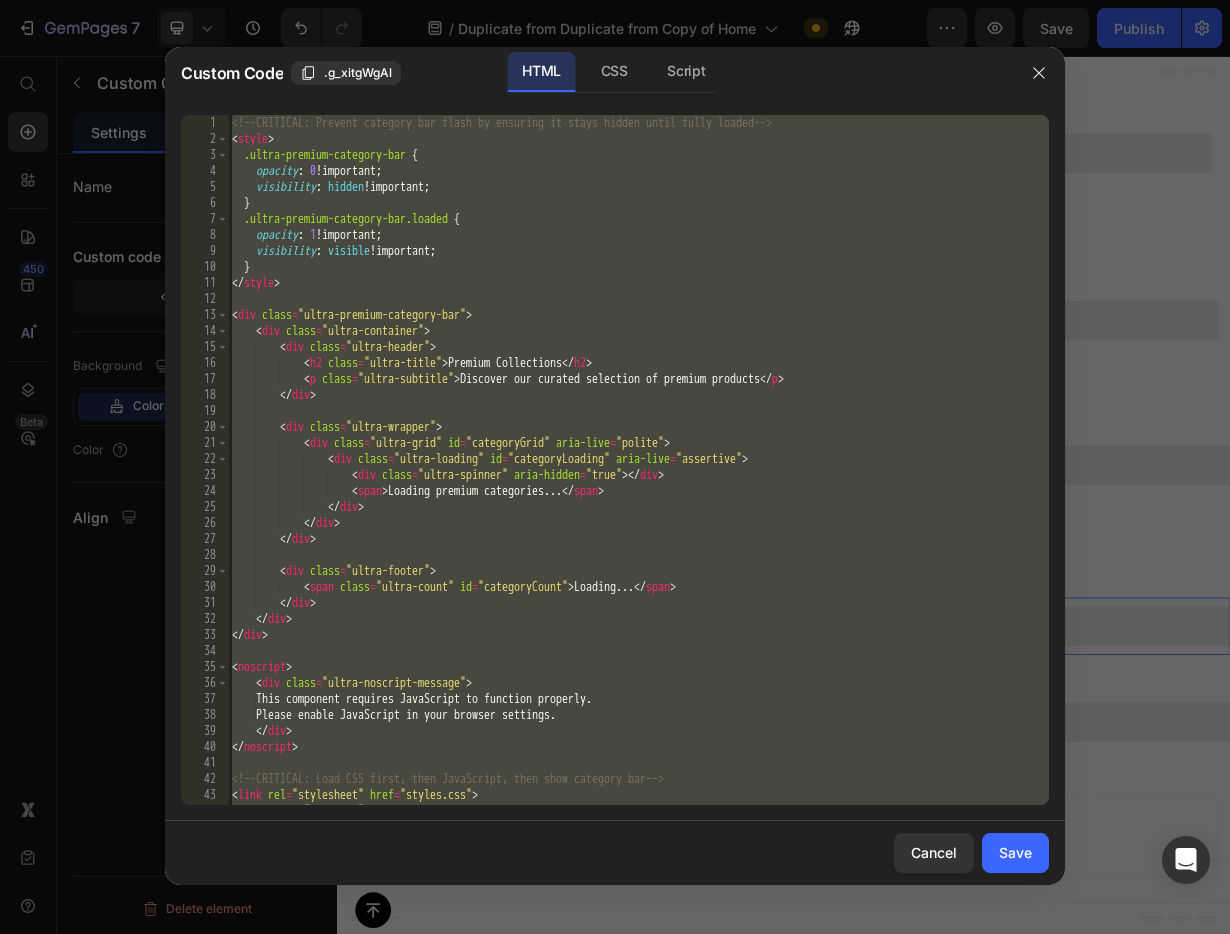 click on "<!--  CRITICAL: Prevent category bar flash by ensuring it stays hidden until fully loaded  --> < style >    .ultra-premium-category-bar   {      opacity :   0  !important ;      visibility :   hidden  !important ;    }    .ultra-premium-category-bar.loaded   {      opacity :   1  !important ;      visibility :   visible  !important ;    } </ style > < div   class = "ultra-premium-category-bar" >      < div   class = "ultra-container" >           < div   class = "ultra-header" >                < h2   class = "ultra-title" > Premium Collections </ h2 >                < p   class = "ultra-subtitle" > Discover our curated selection of premium products </ p >           </ div >                     < div   class = "ultra-wrapper" >                < div   class = "ultra-grid"   id = "categoryGrid"   aria-live = "polite" >                     < div   class = "ultra-loading"   id = "categoryLoading"   aria-live = "assertive" >                          < div   class = "ultra-spinner"   aria-hidden = "true" > </ div > <" at bounding box center [638, 476] 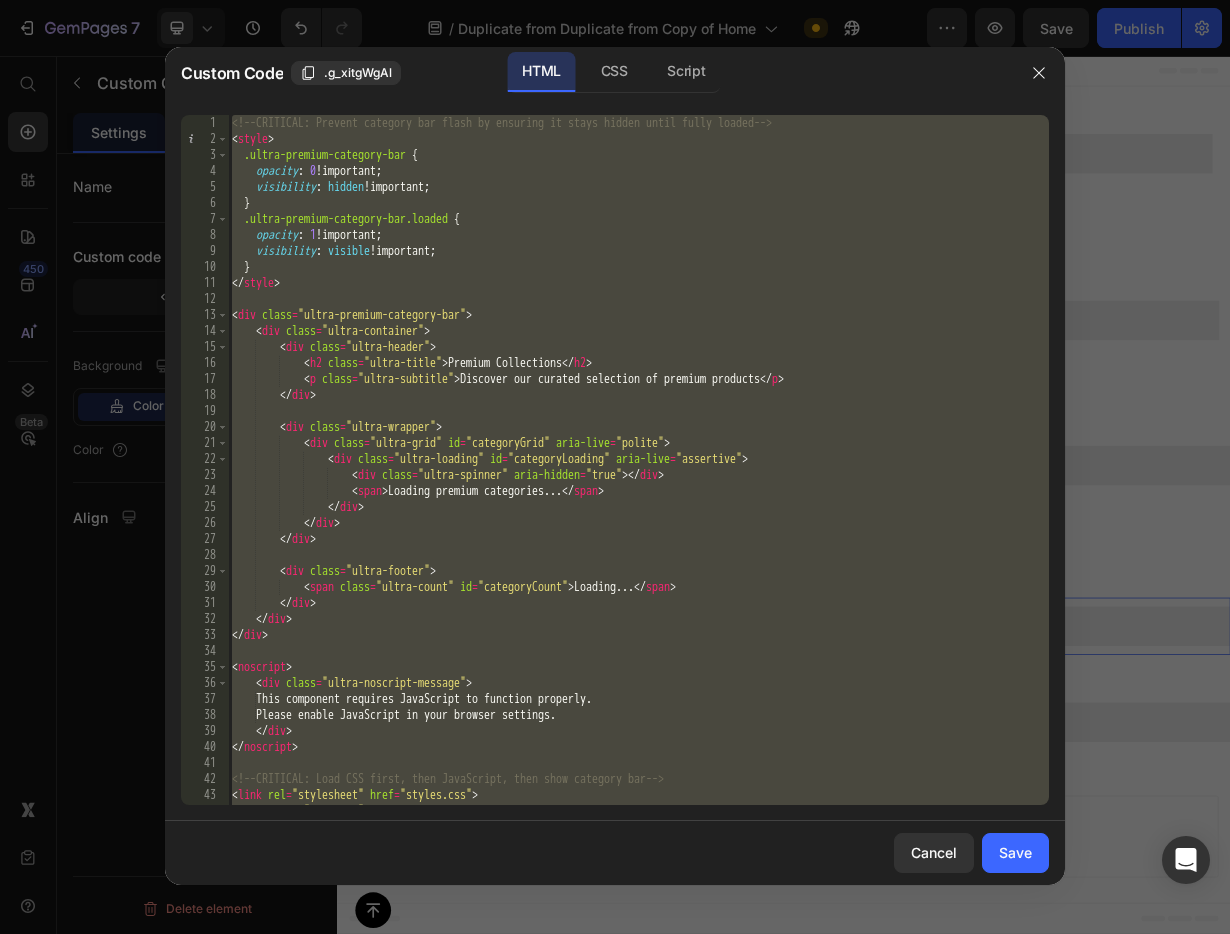 paste 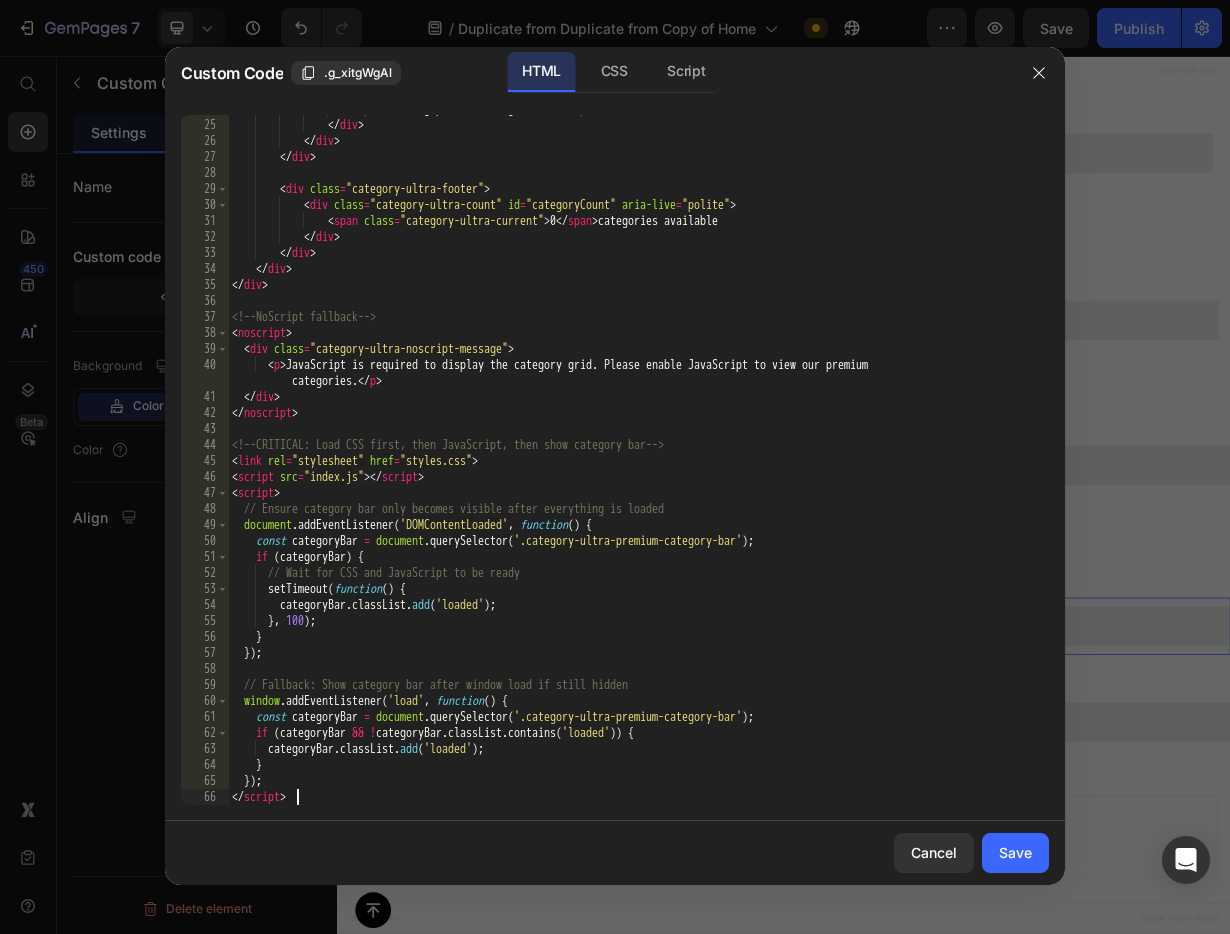 scroll, scrollTop: 381, scrollLeft: 0, axis: vertical 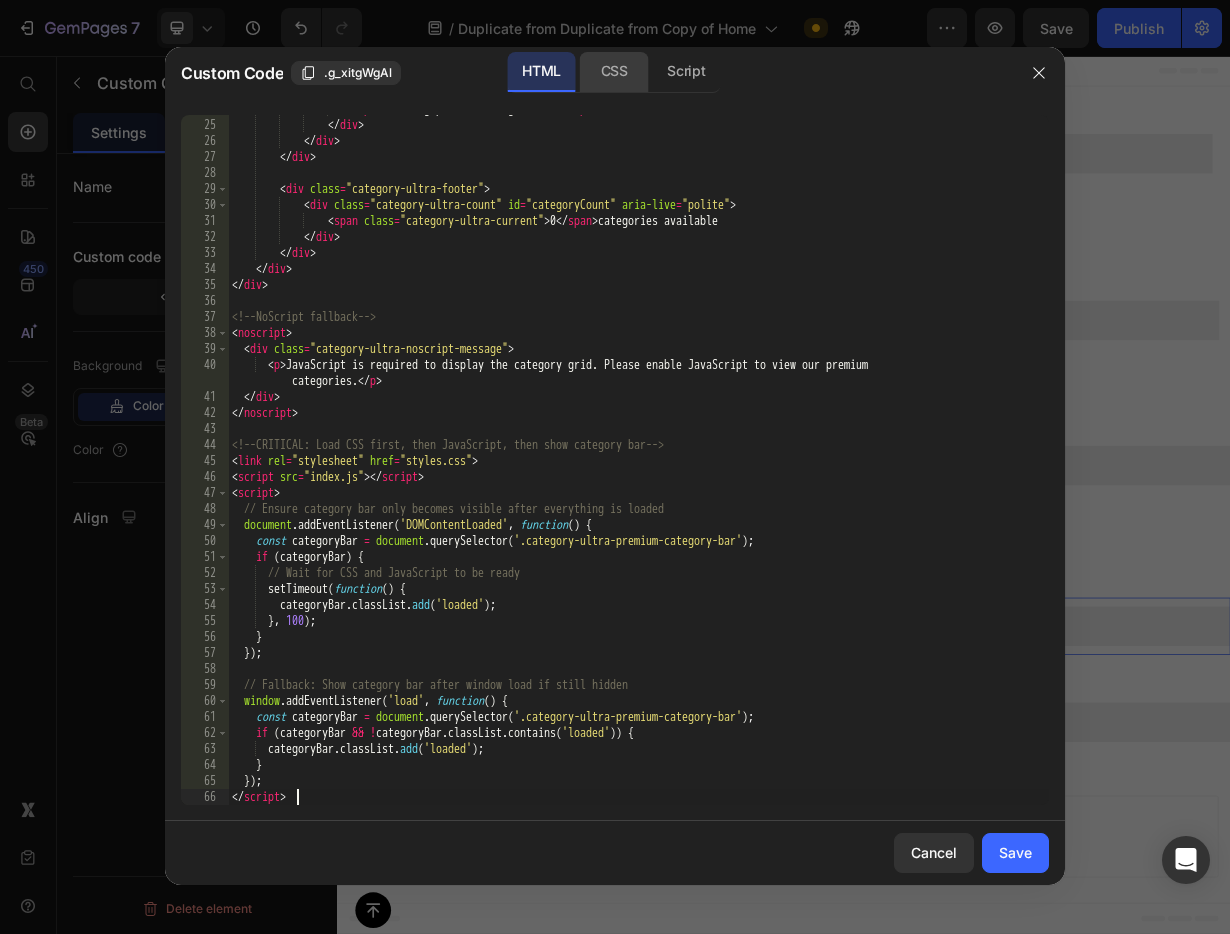 click on "CSS" 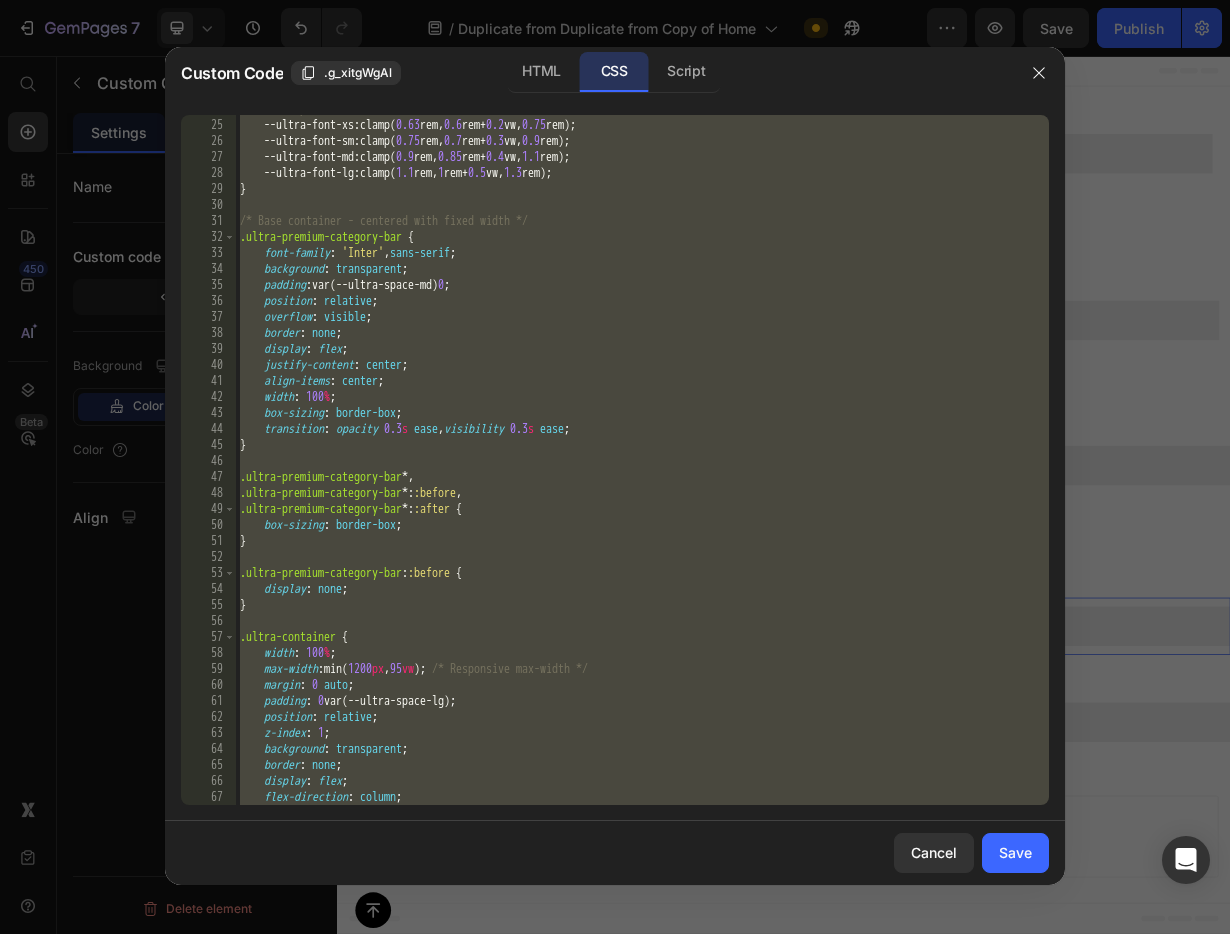 click on "/* Responsive font sizes */      --ultra-font-xs :  clamp ( 0.63 rem ,  0.6 rem  +  0.2 vw ,  0.75 rem );      --ultra-font-sm :  clamp ( 0.75 rem ,  0.7 rem  +  0.3 vw ,  0.9 rem );      --ultra-font-md :  clamp ( 0.9 rem ,  0.85 rem  +  0.4 vw ,  1.1 rem );      --ultra-font-lg :  clamp ( 1.1 rem ,  1 rem  +  0.5 vw ,  1.3 rem ); } /* Base container - centered with fixed width */ .ultra-premium-category-bar   {      font-family :   ' Inter ' ,  sans-serif ;      background :   transparent ;      padding :  var(--ultra-space-md)  0 ;      position :   relative ;      overflow :   visible ;      border :   none ;      display :   flex ;      justify-content :   center ;      align-items :   center ;      width :   100 % ;      box-sizing :   border-box ;      transition :   opacity   0.3 s   ease ,  visibility   0.3 s   ease ; } .ultra-premium-category-bar  *, .ultra-premium-category-bar  *: :before , .ultra-premium-category-bar  *: :after   {      box-sizing :   border-box ; } : :before   {      display" at bounding box center (642, 462) 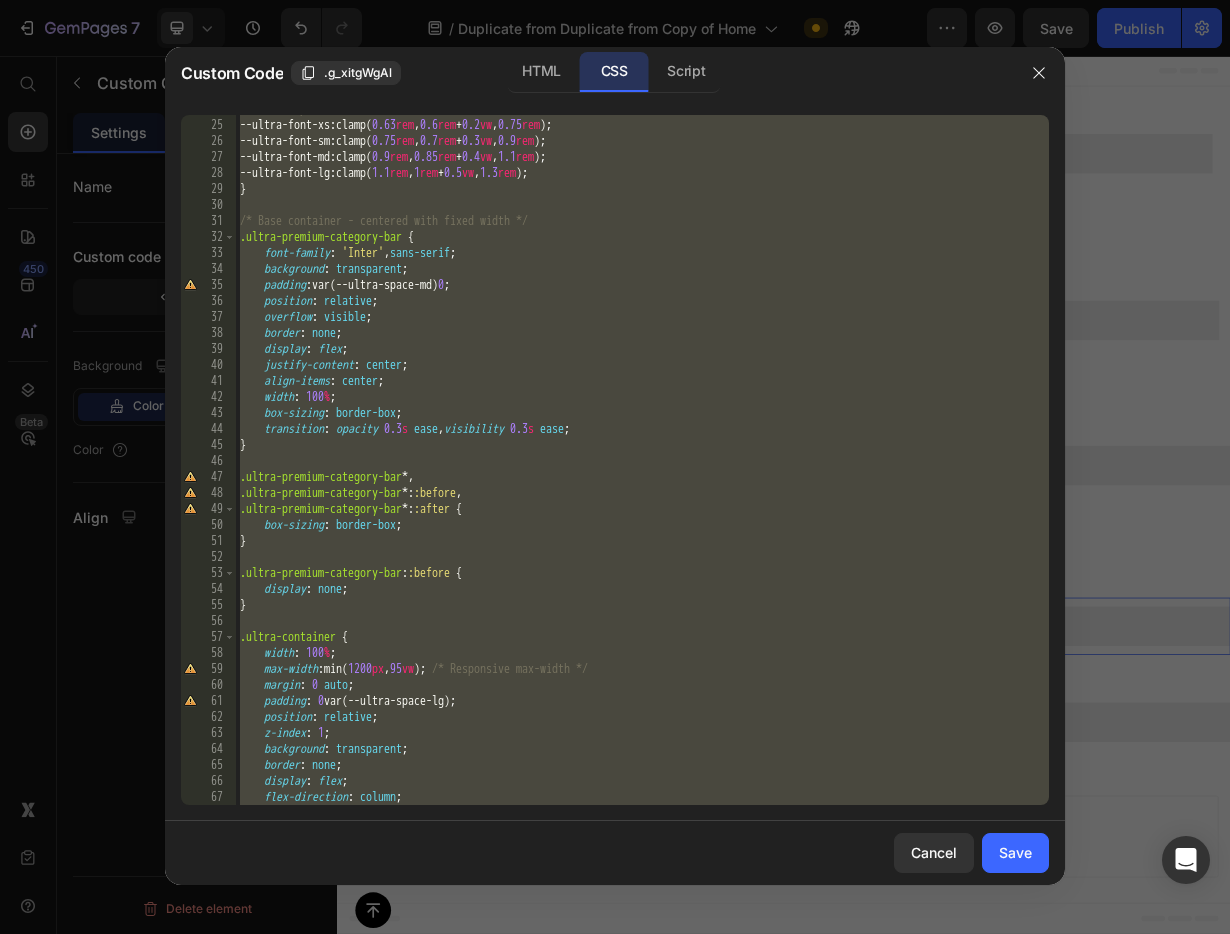 paste 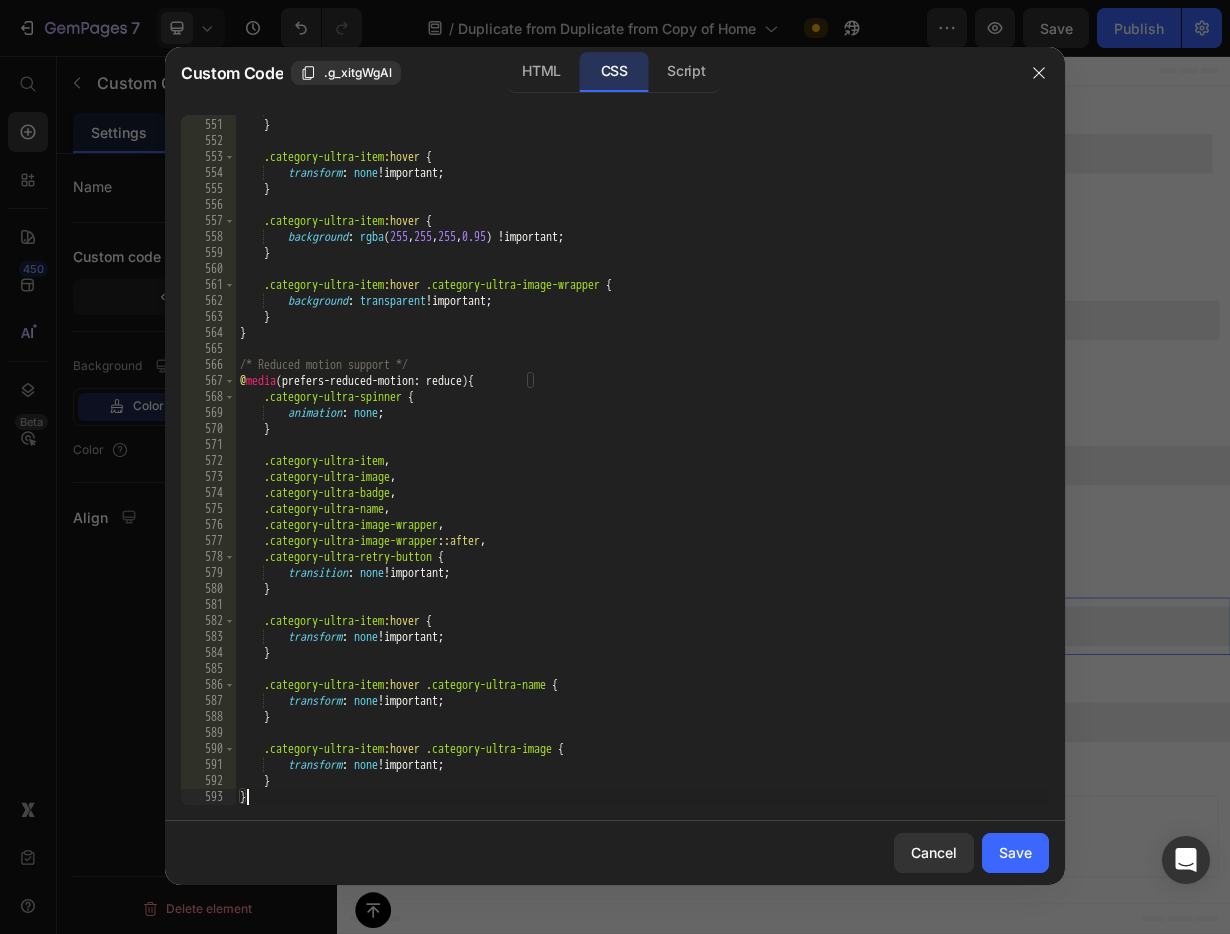 scroll, scrollTop: 8846, scrollLeft: 0, axis: vertical 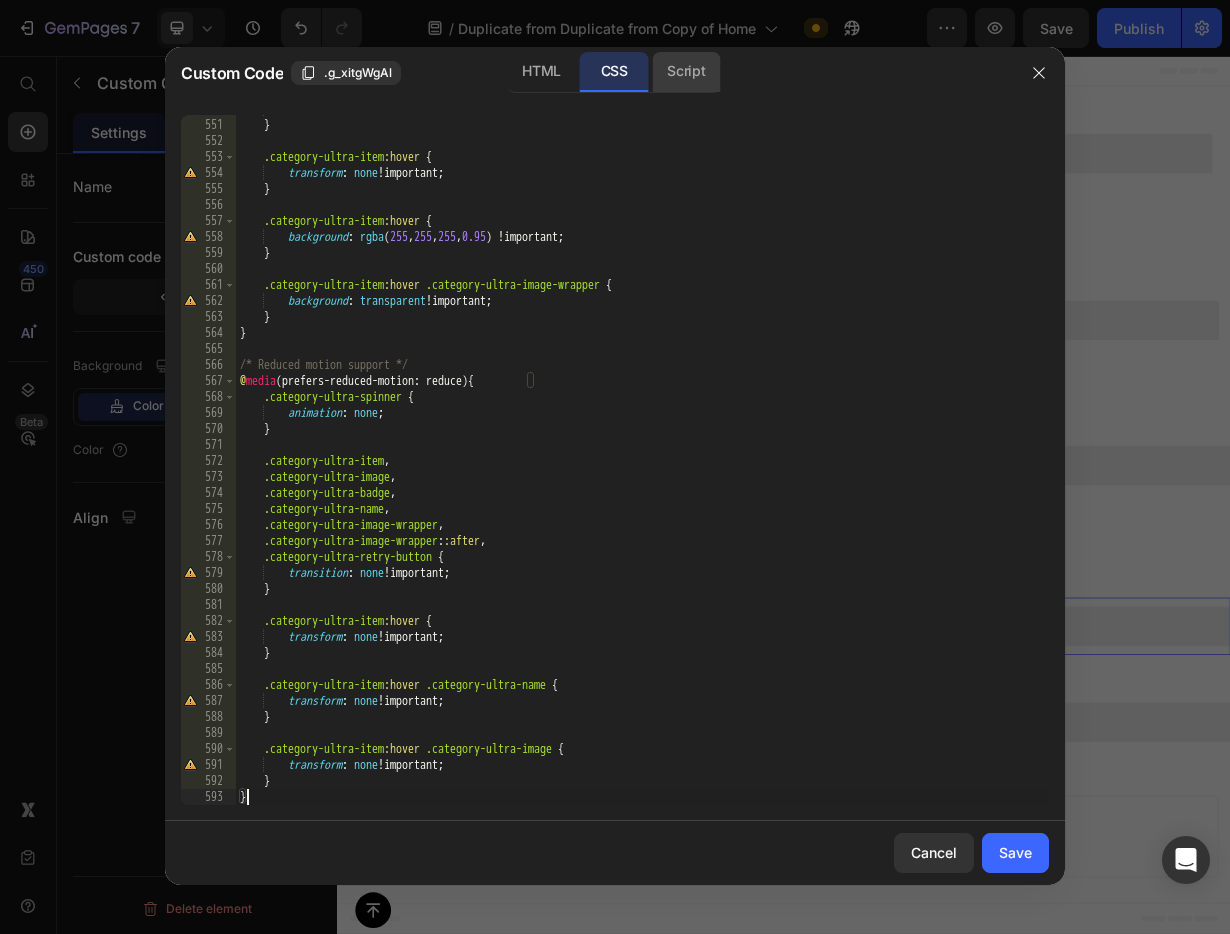 click on "Script" 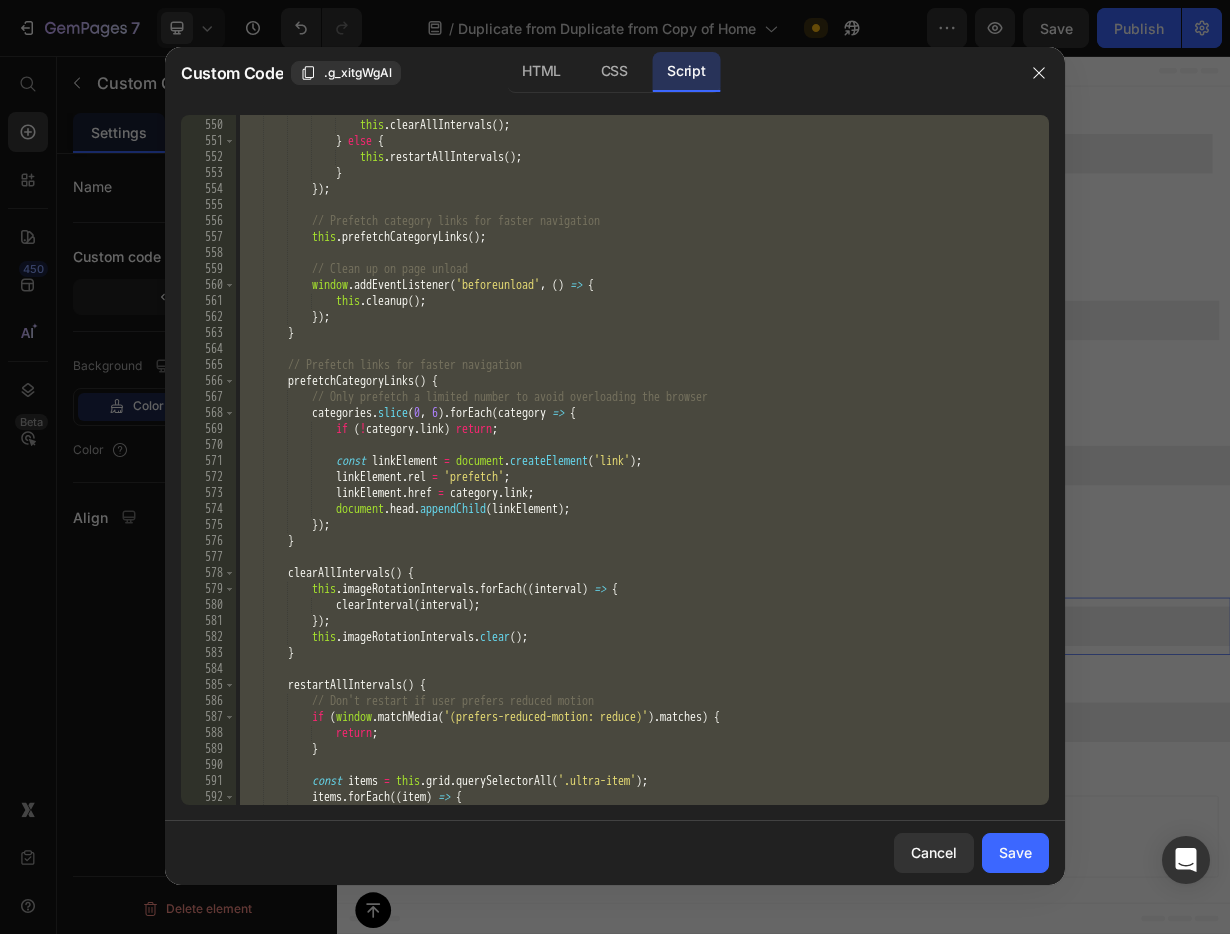 click on "if   ( document . hidden )   {                          this . clearAllIntervals ( ) ;                     }   else   {                          this . restartAllIntervals ( ) ;                     }                }) ;                               // Prefetch category links for faster navigation                this . prefetchCategoryLinks ( ) ;                               // Clean up on page unload                window . addEventListener ( 'beforeunload' ,   ( )   =>   {                     this . cleanup ( ) ;                }) ;           }                     // Prefetch links for faster navigation           prefetchCategoryLinks ( )   {                // Only prefetch a limited number to avoid overloading the browser                categories . slice ( 0 ,   6 ) . forEach ( category   =>   {                     if   ( ! category . link )   return ;                                         const   linkElement   =   document . createElement ( 'link' ) ;                     . rel   =" at bounding box center (642, 462) 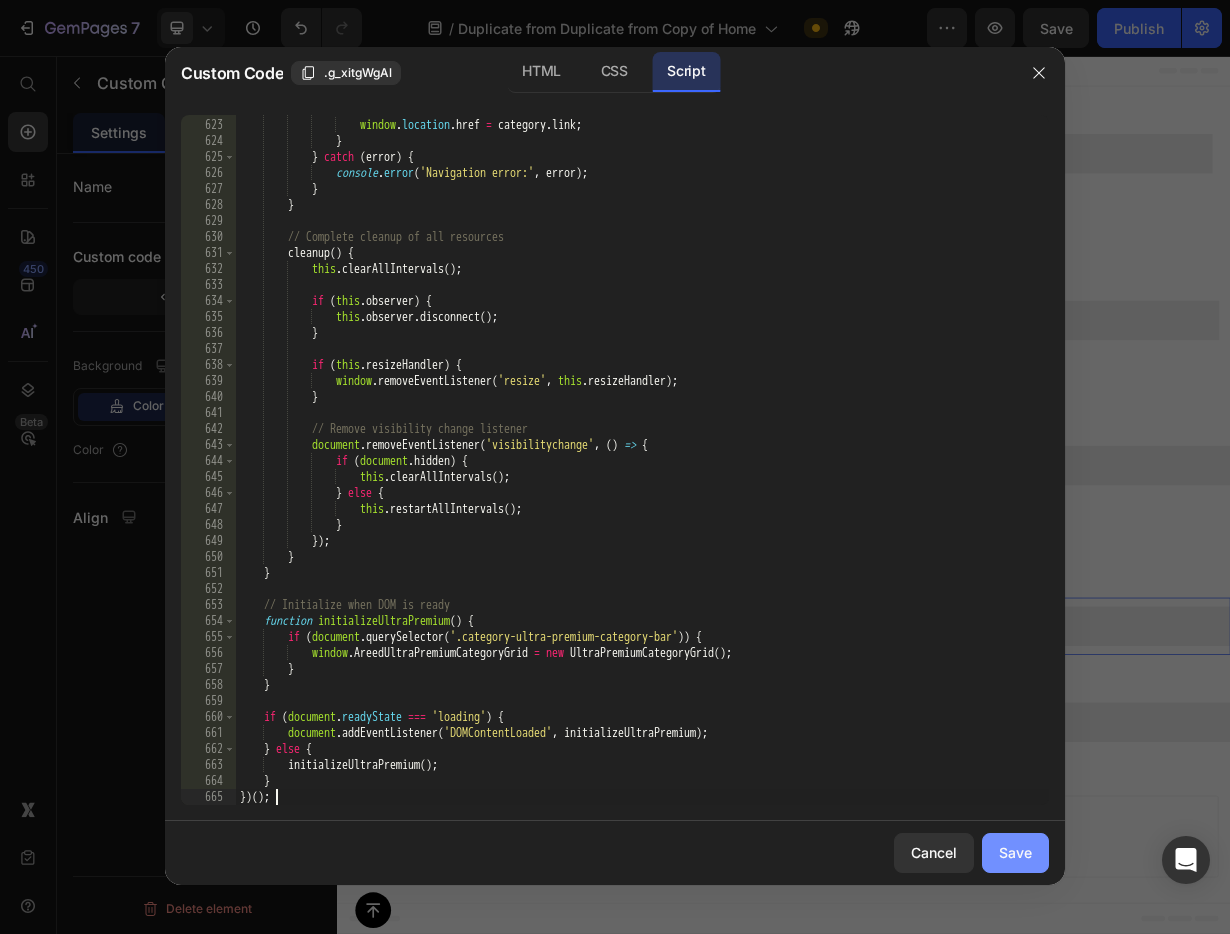 click on "Save" at bounding box center (1015, 852) 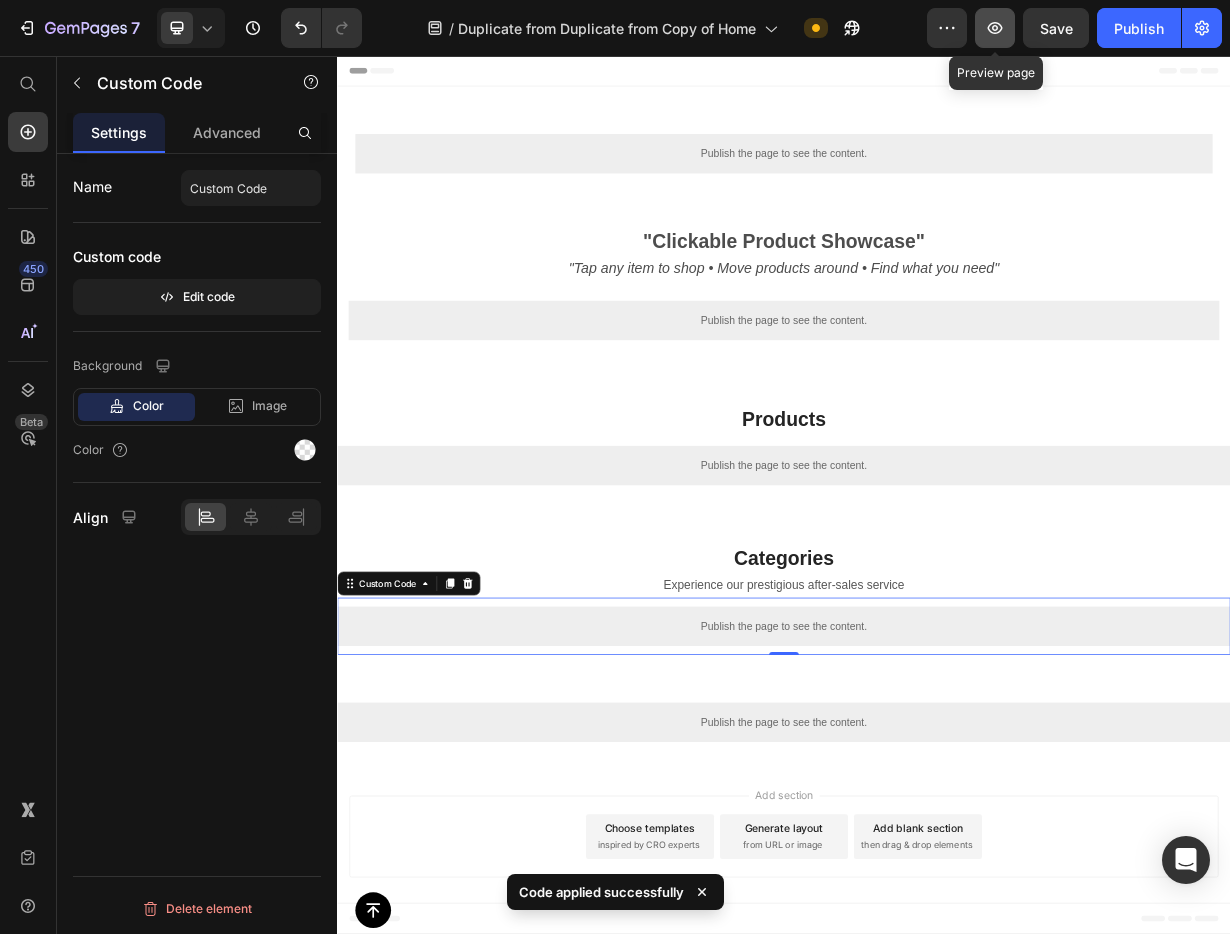 click 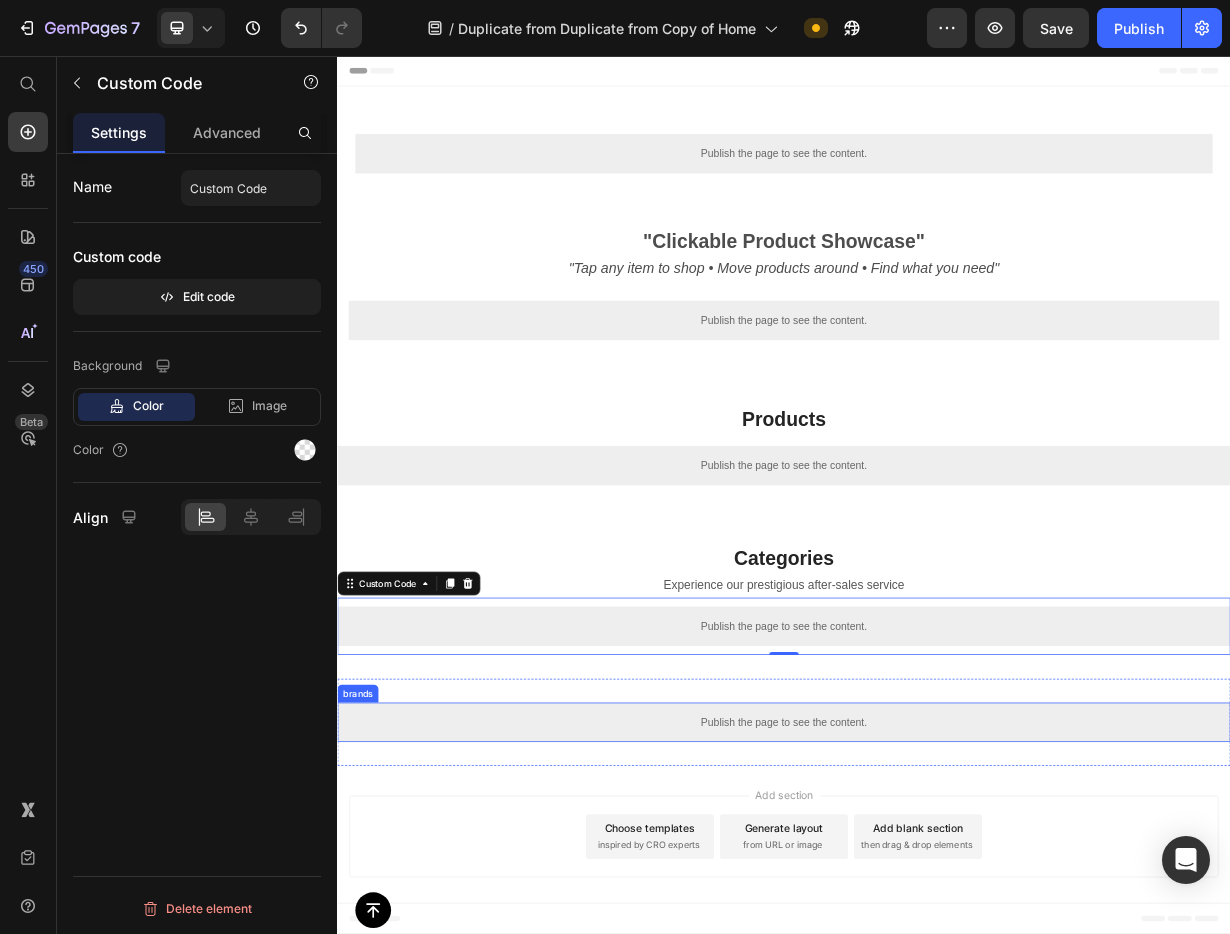 click on "Publish the page to see the content." at bounding box center [937, 951] 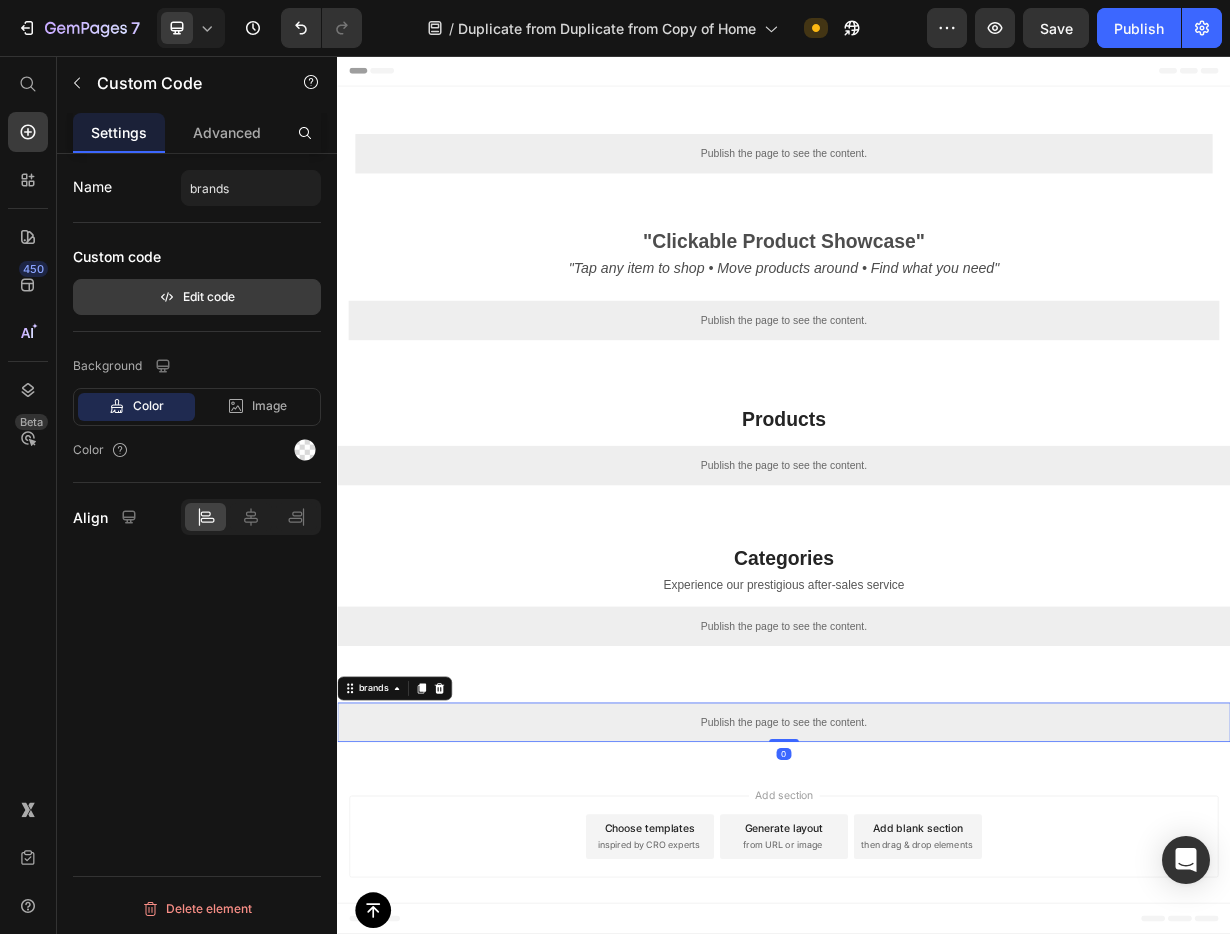click 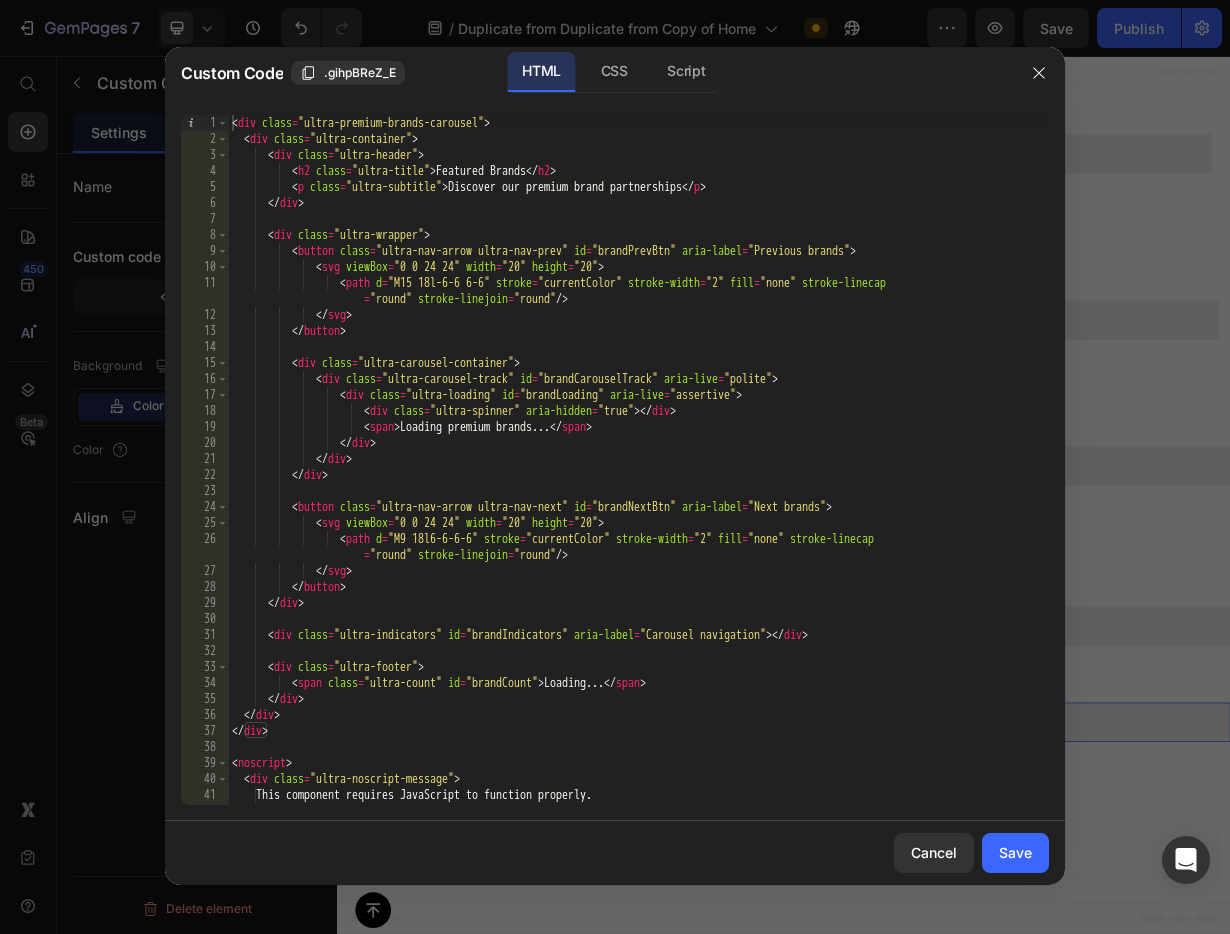 click on "< div   class = "ultra-premium-brands-carousel" >    < div   class = "ultra-container" >         < div   class = "ultra-header" >              < h2   class = "ultra-title" > Featured Brands </ h2 >              < p   class = "ultra-subtitle" > Discover our premium brand partnerships </ p >         </ div >                 < div   class = "ultra-wrapper" >              < button   class = "ultra-nav-arrow ultra-nav-prev"   id = "brandPrevBtn"   aria-label = "Previous brands" >                   < svg   viewBox = "0 0 24 24"   width = "20"   height = "20" >                        < path   d = "M15 18l-6-6 6-6"   stroke = "currentColor"   stroke-width = "2"   fill = "none"   stroke-linecap                        = "round"   stroke-linejoin = "round" />                   </ svg >              </ button >                           < div   class = "ultra-carousel-container" >                   < div   class = "ultra-carousel-track"   id = "brandCarouselTrack"   aria-live = "polite" >" at bounding box center [638, 476] 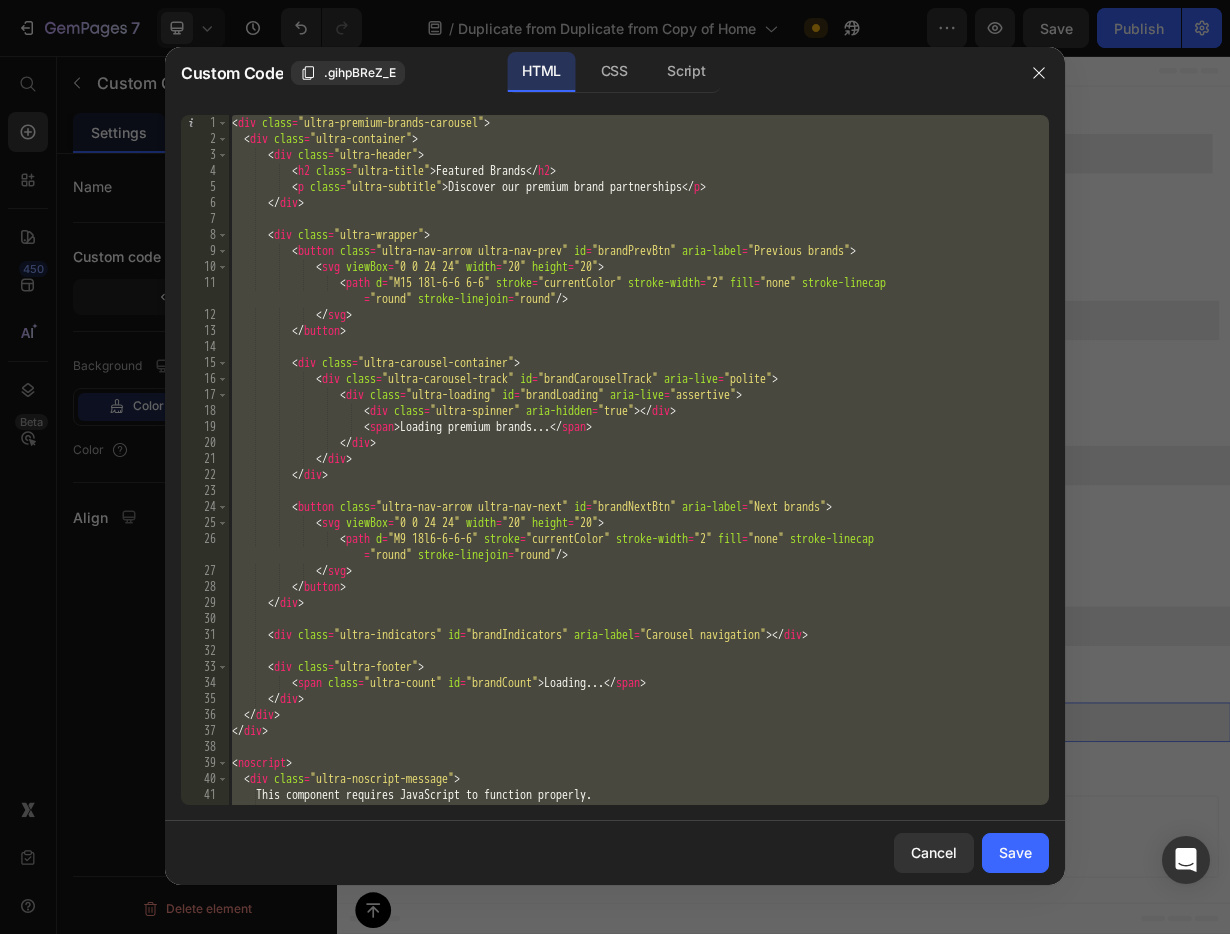 paste 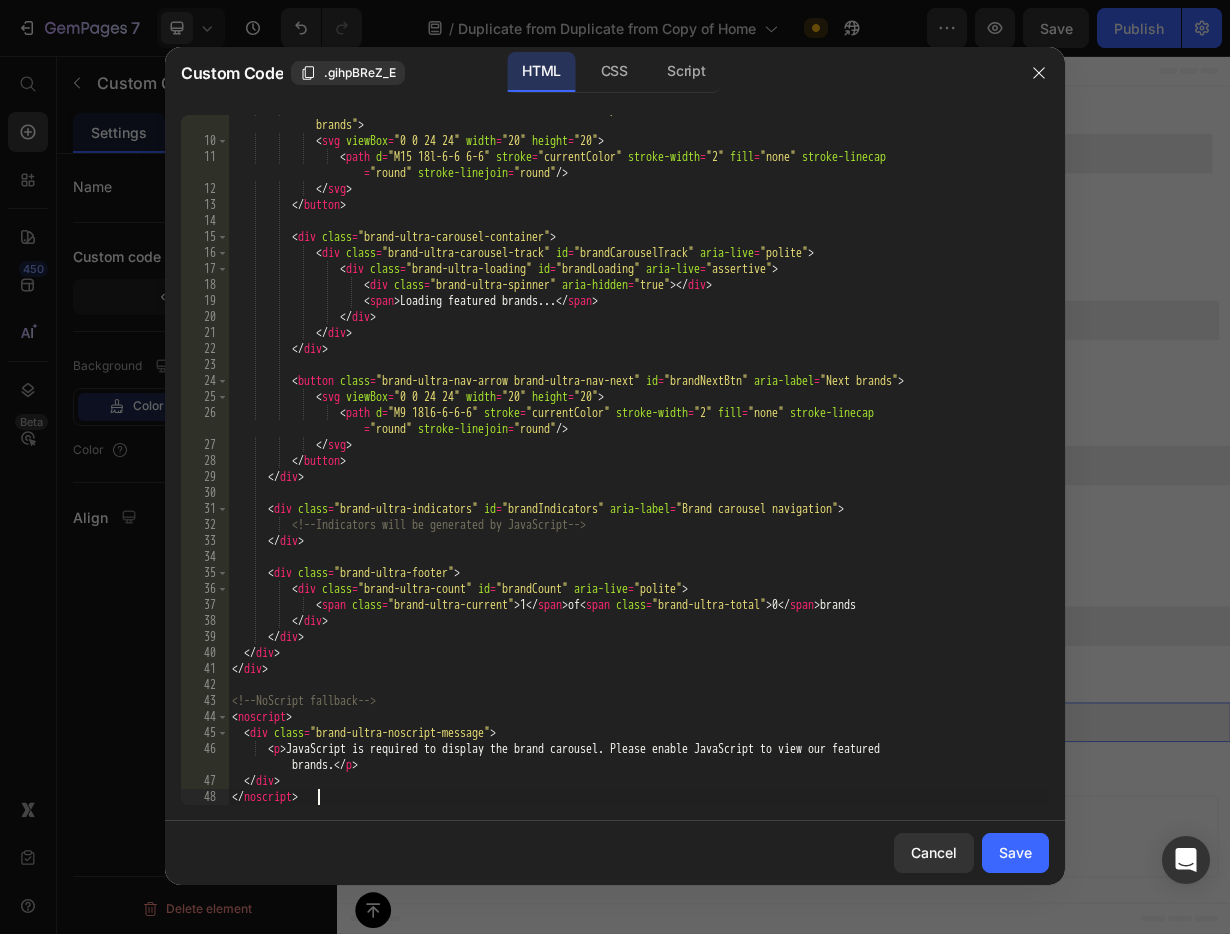 scroll, scrollTop: 141, scrollLeft: 0, axis: vertical 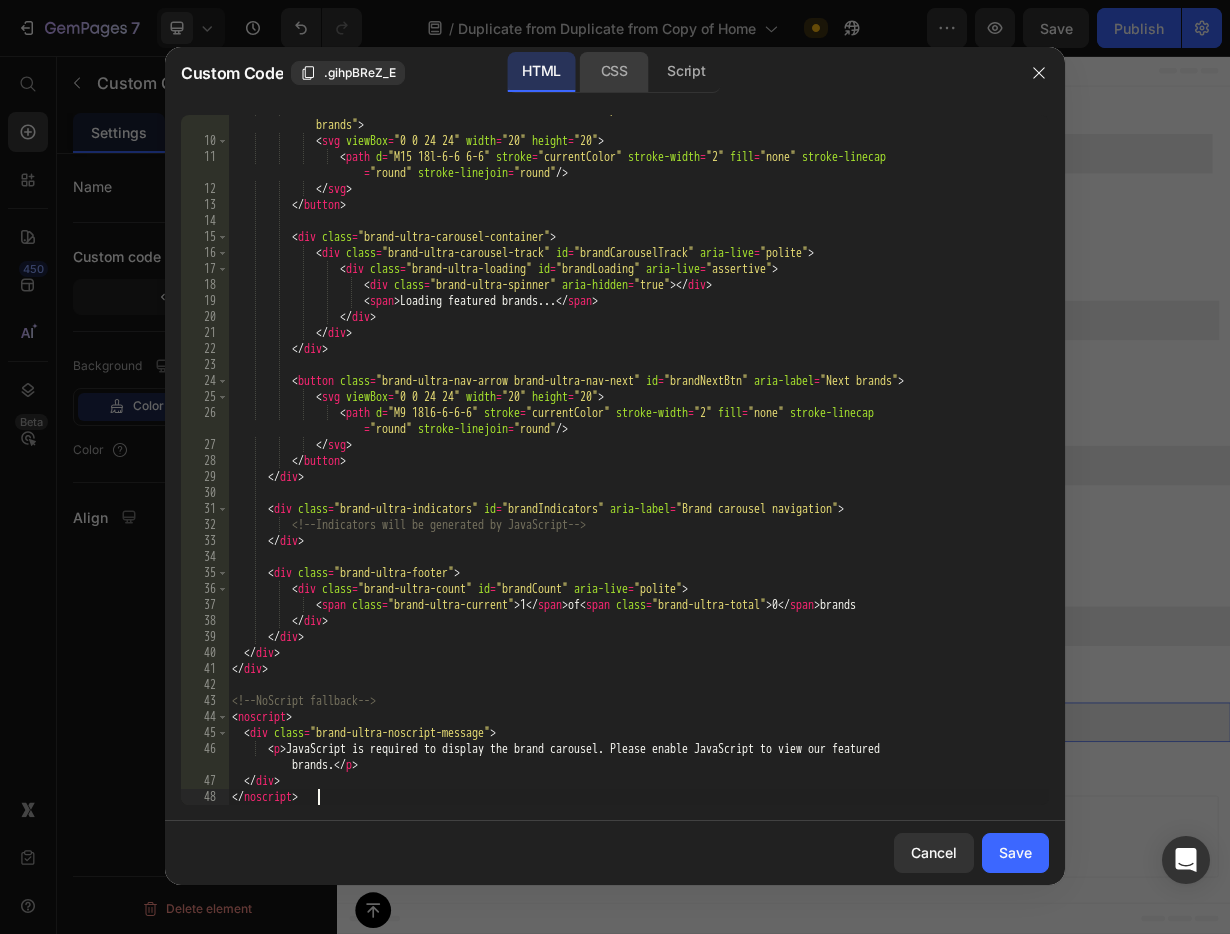 click on "CSS" 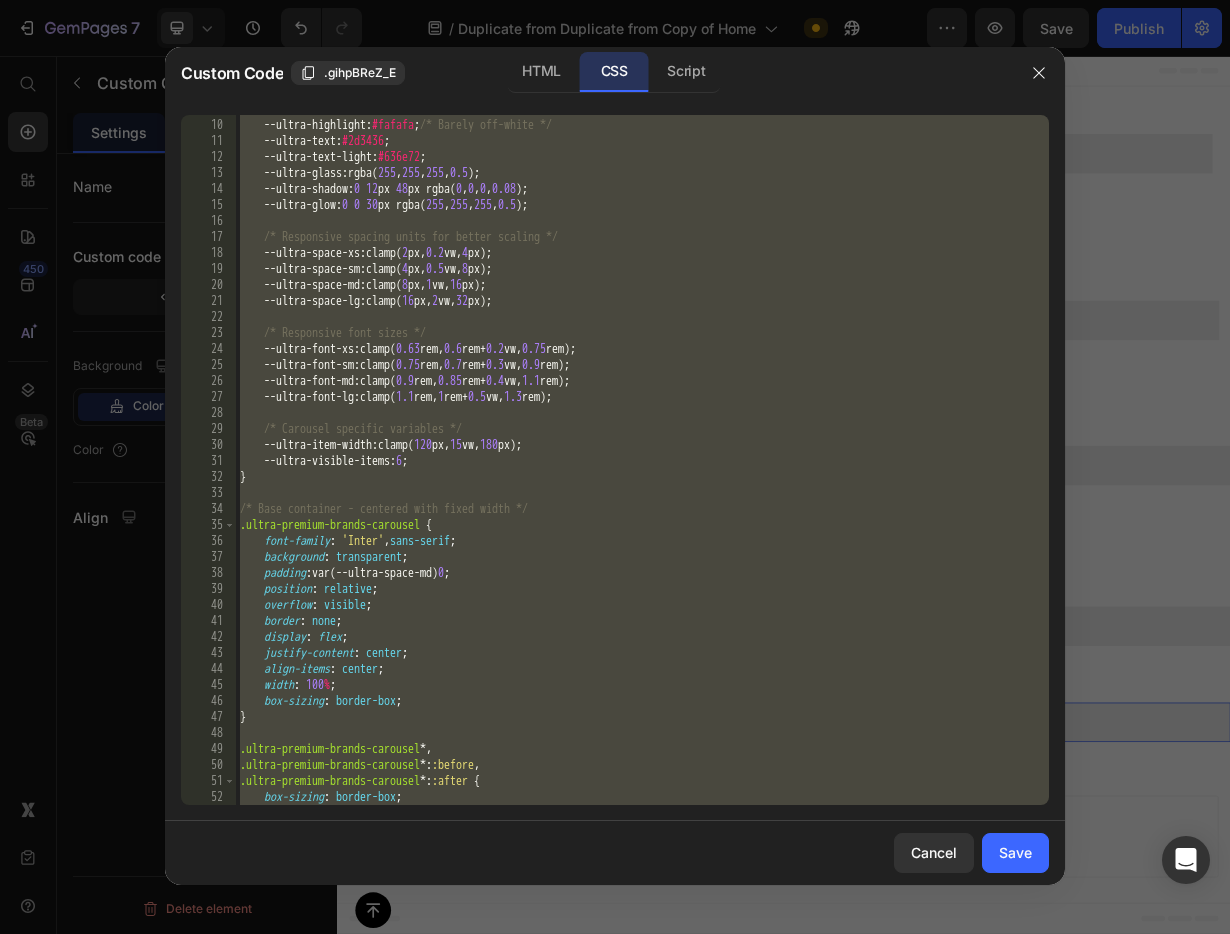 click on "--ultra-accent :  #f9f9f9 ;        /* Almost white */      --ultra-highlight :  #fafafa ;     /* Barely off-white */      --ultra-text :  #2d3436 ;      --ultra-text-light :  #636e72 ;      --ultra-glass :  rgba ( 255 ,  255 ,  255 ,  0.5 );      --ultra-shadow :  0   12 px   48 px   rgba ( 0 ,  0 ,  0 ,  0.08 );      --ultra-glow :  0   0   30 px   rgba ( 255 ,  255 ,  255 ,  0.5 );           /* Responsive spacing units for better scaling */      --ultra-space-xs :  clamp ( 2 px ,  0.2 vw ,  4 px );      --ultra-space-sm :  clamp ( 4 px ,  0.5 vw ,  8 px );      --ultra-space-md :  clamp ( 8 px ,  1 vw ,  16 px );      --ultra-space-lg :  clamp ( 16 px ,  2 vw ,  32 px );           /* Responsive font sizes */      --ultra-font-xs :  clamp ( 0.63 rem ,  0.6 rem  +  0.2 vw ,  0.75 rem );      --ultra-font-sm :  clamp ( 0.75 rem ,  0.7 rem  +  0.3 vw ,  0.9 rem );      --ultra-font-md :  clamp ( 0.9 rem ,  0.85 rem  +  0.4 vw ,  1.1 rem );      --ultra-font-lg :  clamp ( 1.1 rem ,  1 rem  +  0.5 vw ,  1.3" at bounding box center [642, 462] 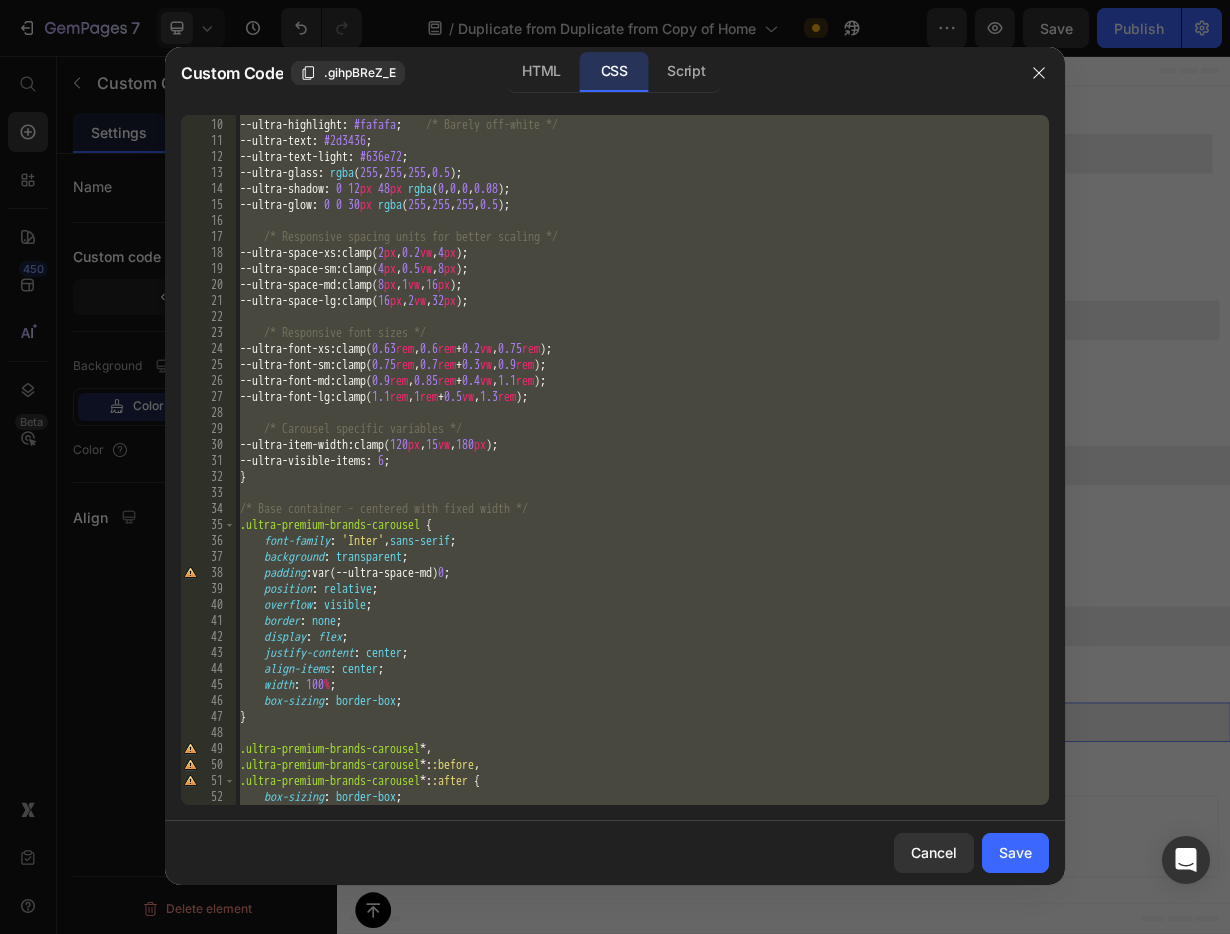 paste 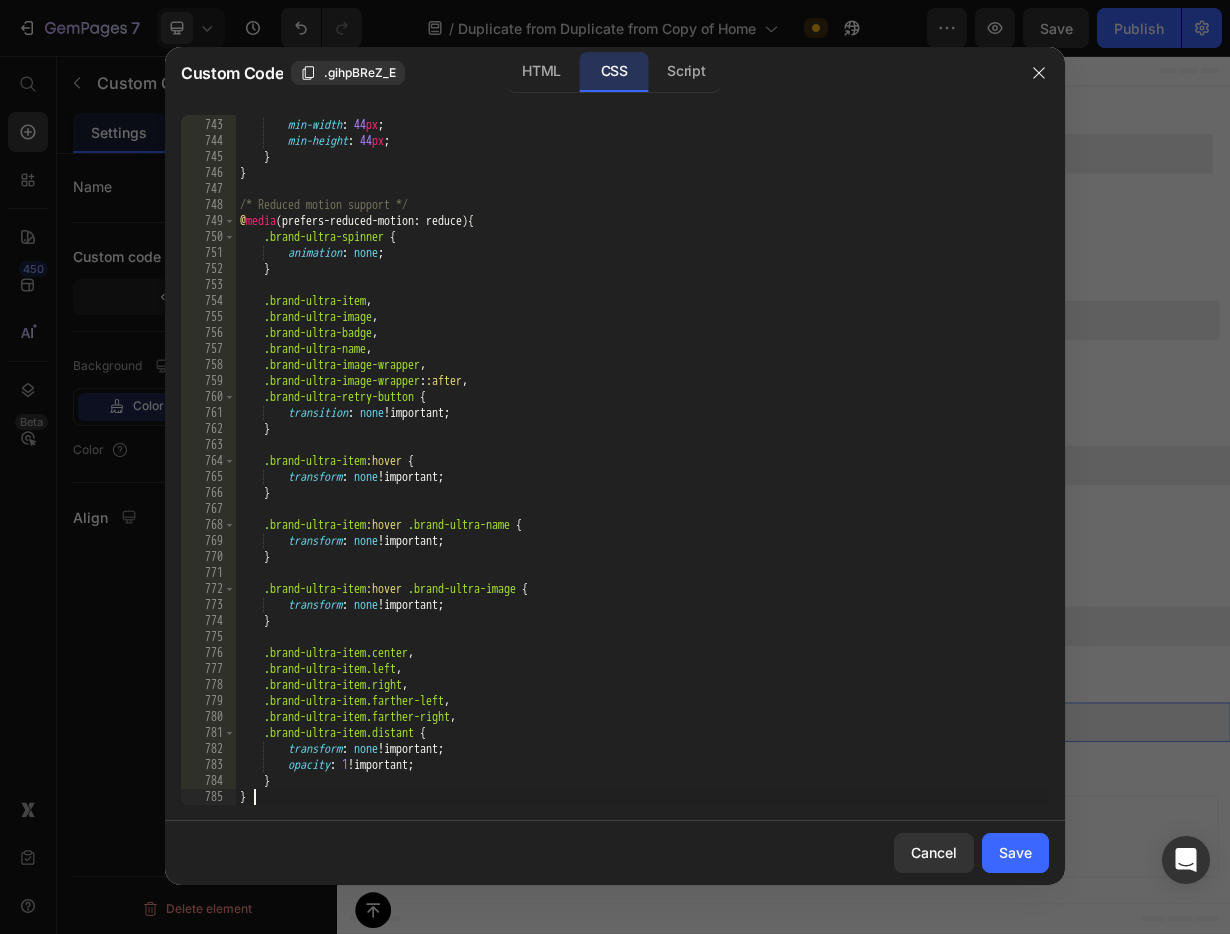 scroll, scrollTop: 11981, scrollLeft: 0, axis: vertical 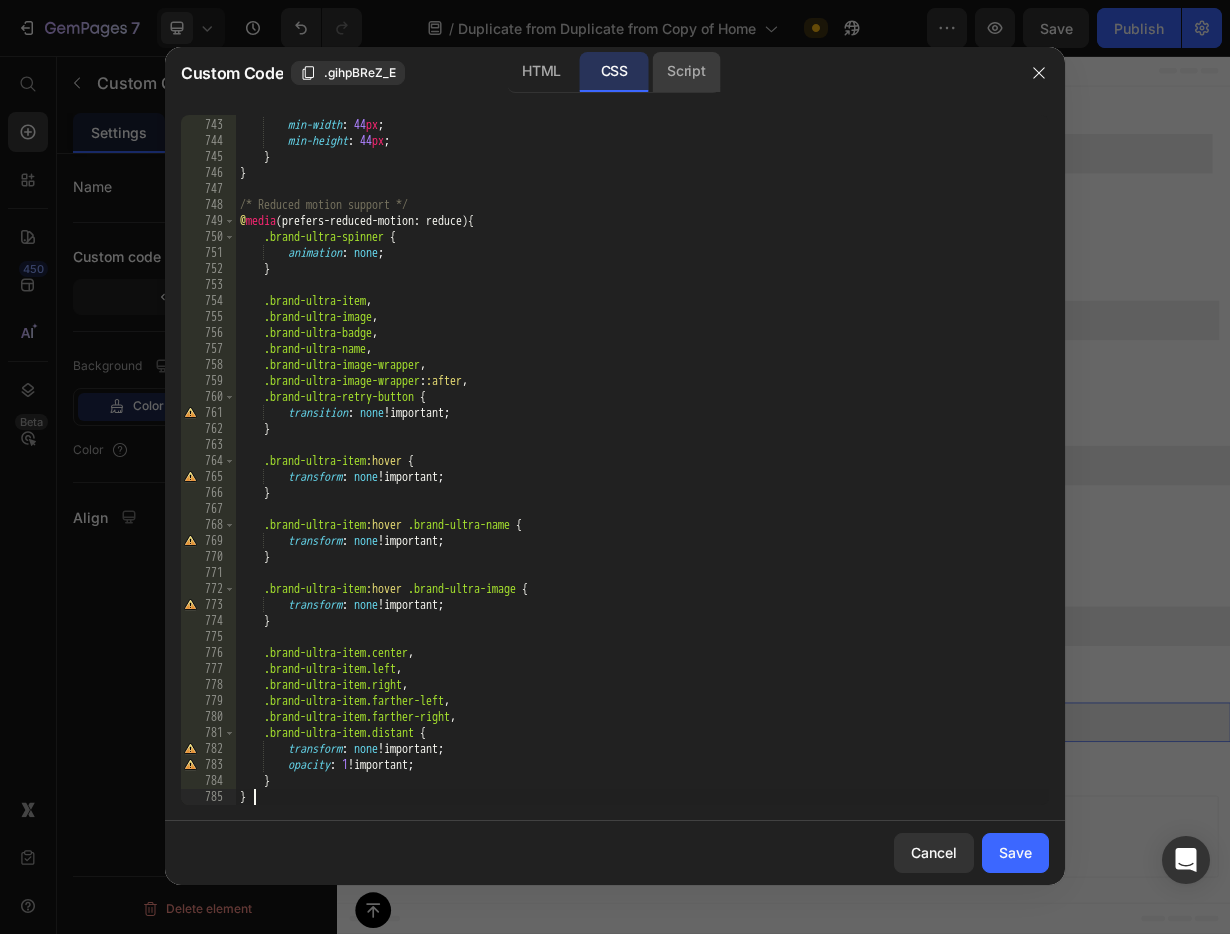 click on "Script" 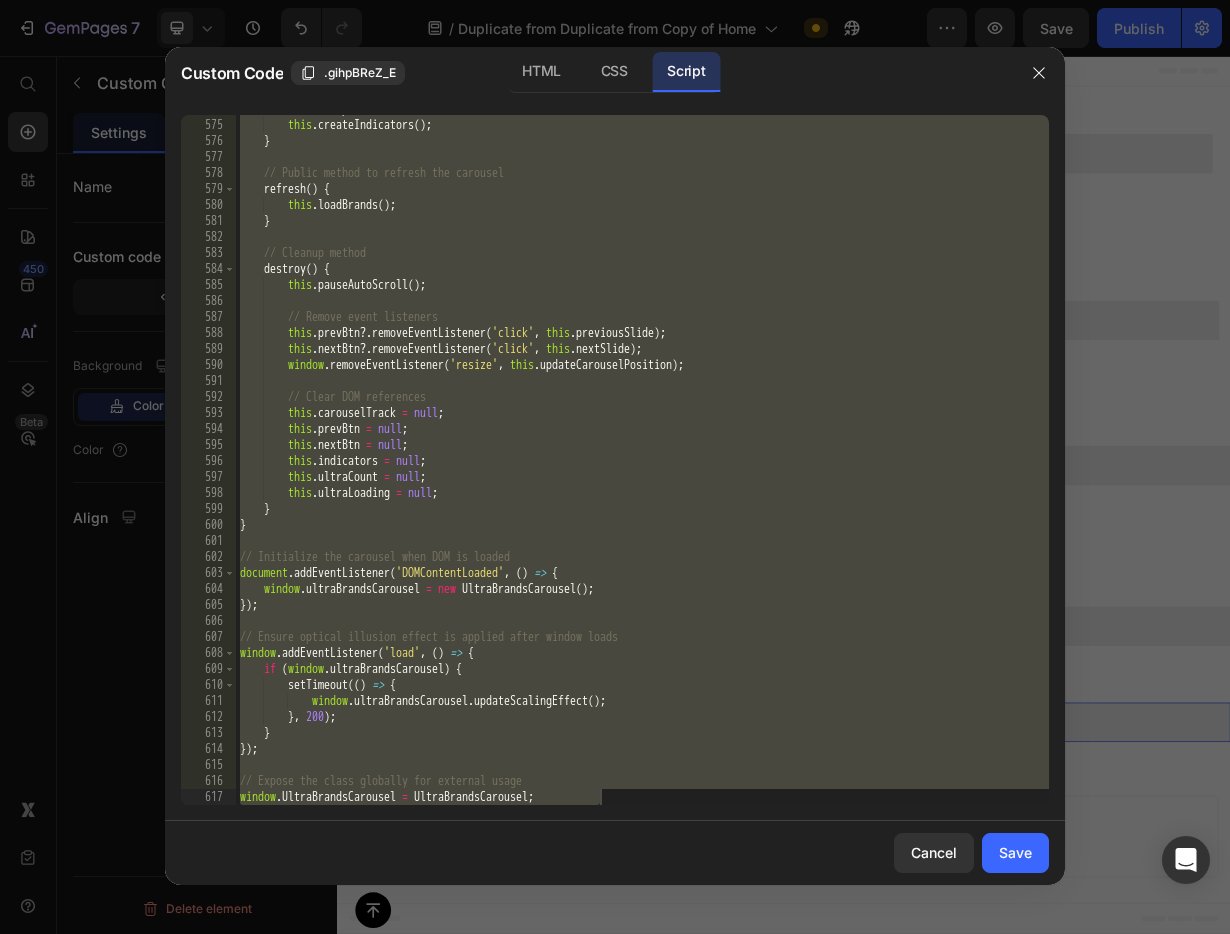 click on "this . setupCarousel ( ) ;           this . createIndicators ( ) ;      }           // Public method to refresh the carousel      refresh ( )   {           this . loadBrands ( ) ;      }           // Cleanup method      destroy ( )   {           this . pauseAutoScroll ( ) ;                     // Remove event listeners           this . prevBtn ?. removeEventListener ( 'click' ,   this . previousSlide ) ;           this . nextBtn ?. removeEventListener ( 'click' ,   this . nextSlide ) ;           window . removeEventListener ( 'resize' ,   this . updateCarouselPosition ) ;                     // Clear DOM references           this . carouselTrack   =   null ;           this . prevBtn   =   null ;           this . nextBtn   =   null ;           this . indicators   =   null ;           this . ultraCount   =   null ;           this . ultraLoading   =   null ;      } } // Initialize the carousel when DOM is loaded document . addEventListener ( 'DOMContentLoaded' ,   ( )   =>   {      window .   =   new" at bounding box center [642, 462] 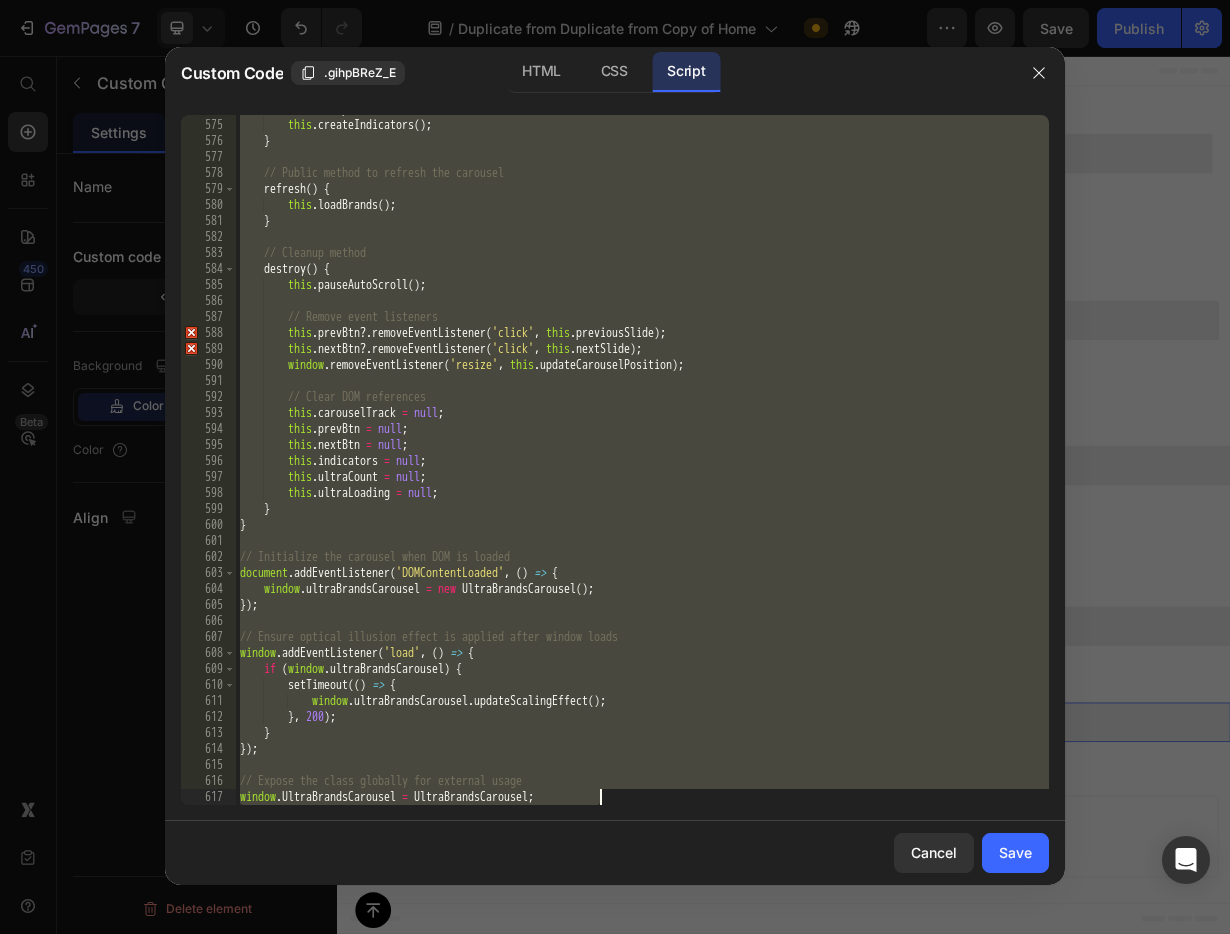 paste on "})" 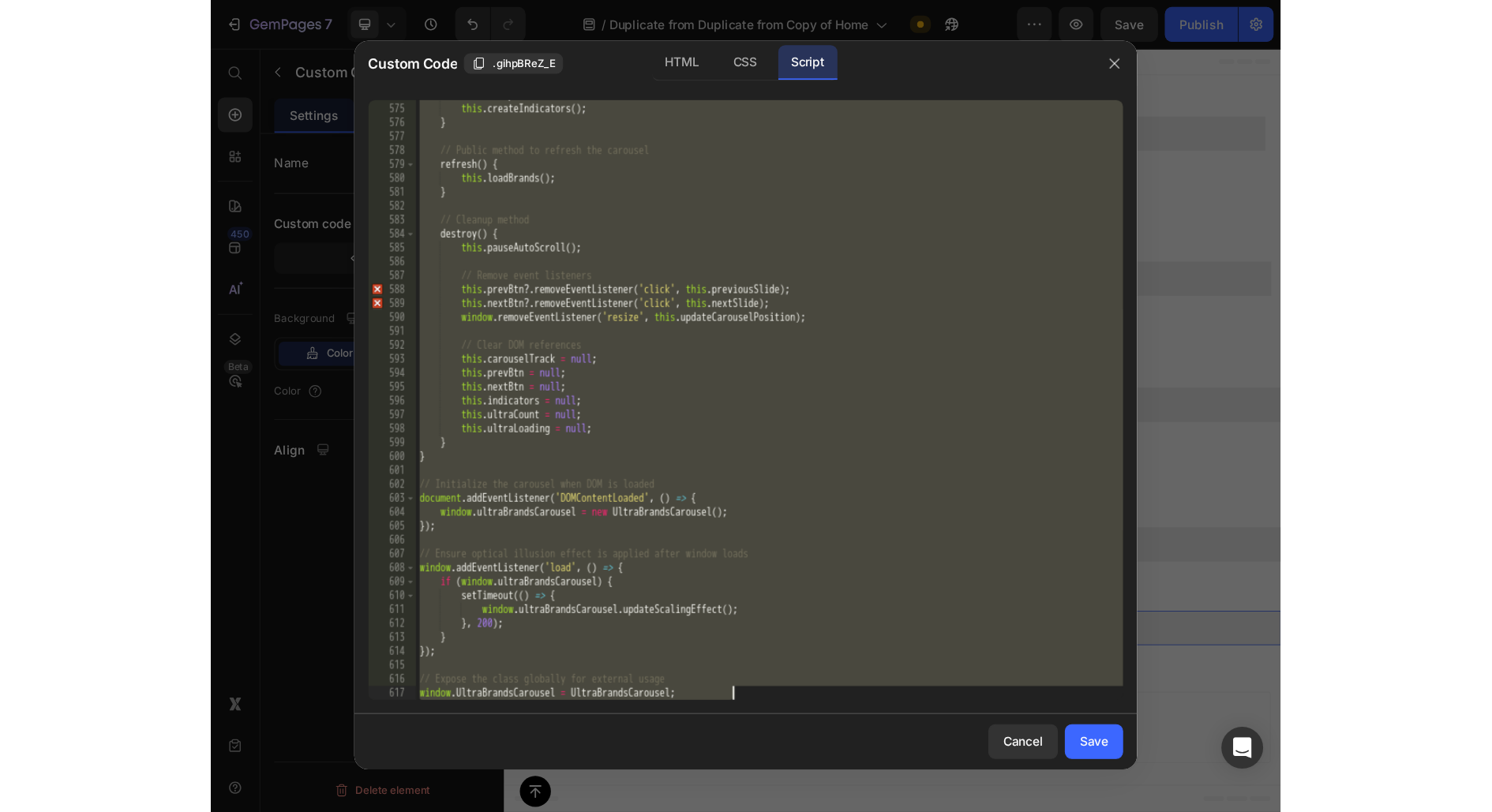 scroll, scrollTop: 4064, scrollLeft: 0, axis: vertical 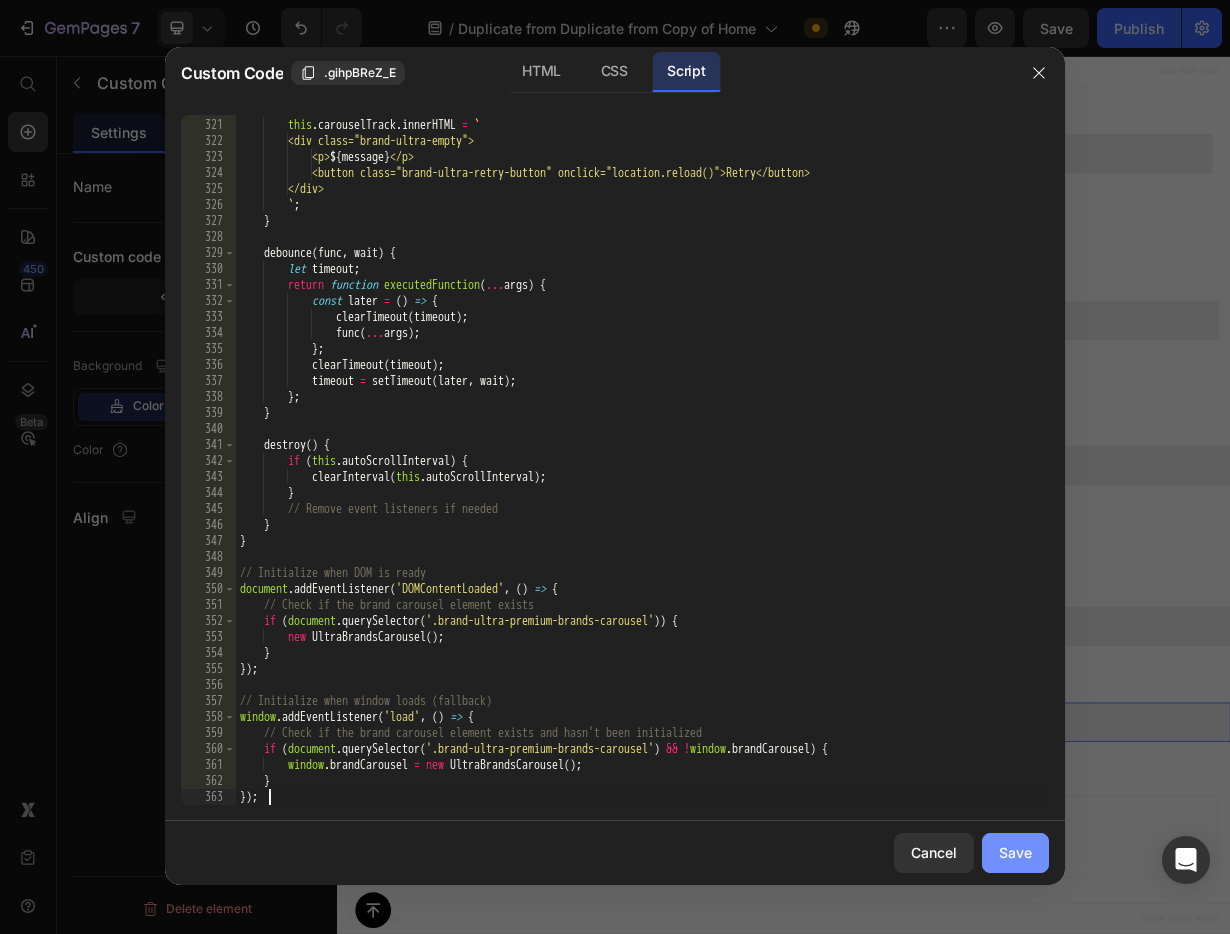 click on "Save" at bounding box center (1015, 852) 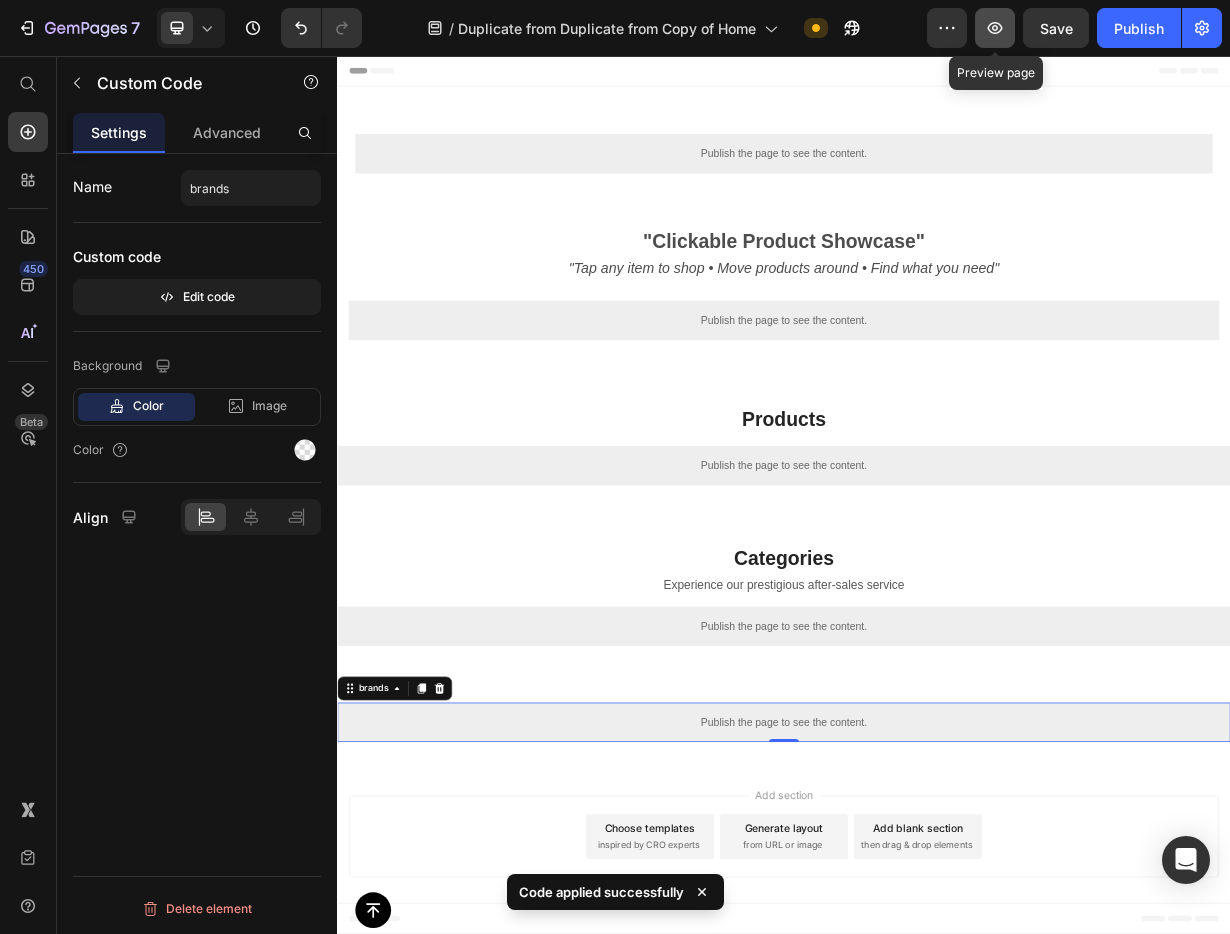 click 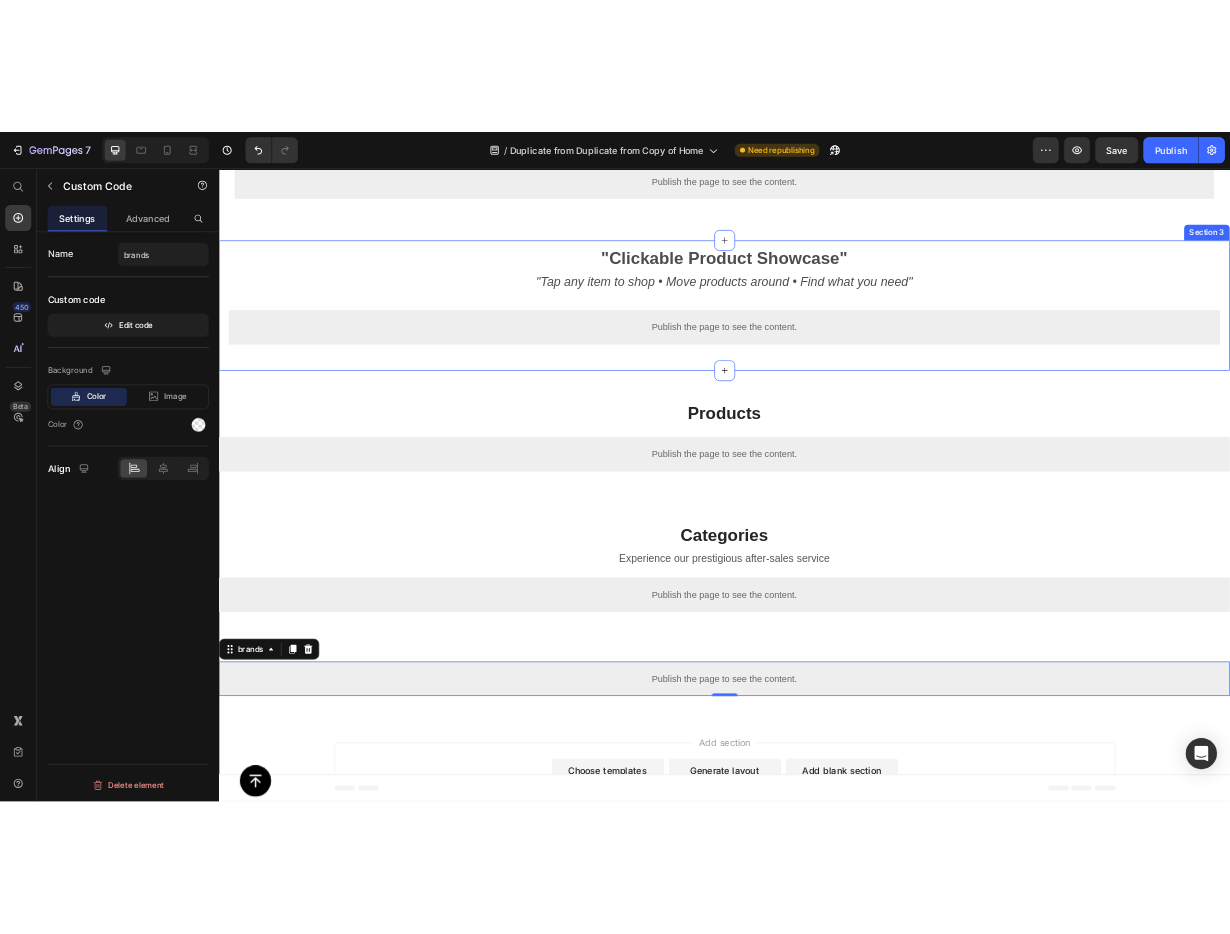 scroll, scrollTop: 177, scrollLeft: 0, axis: vertical 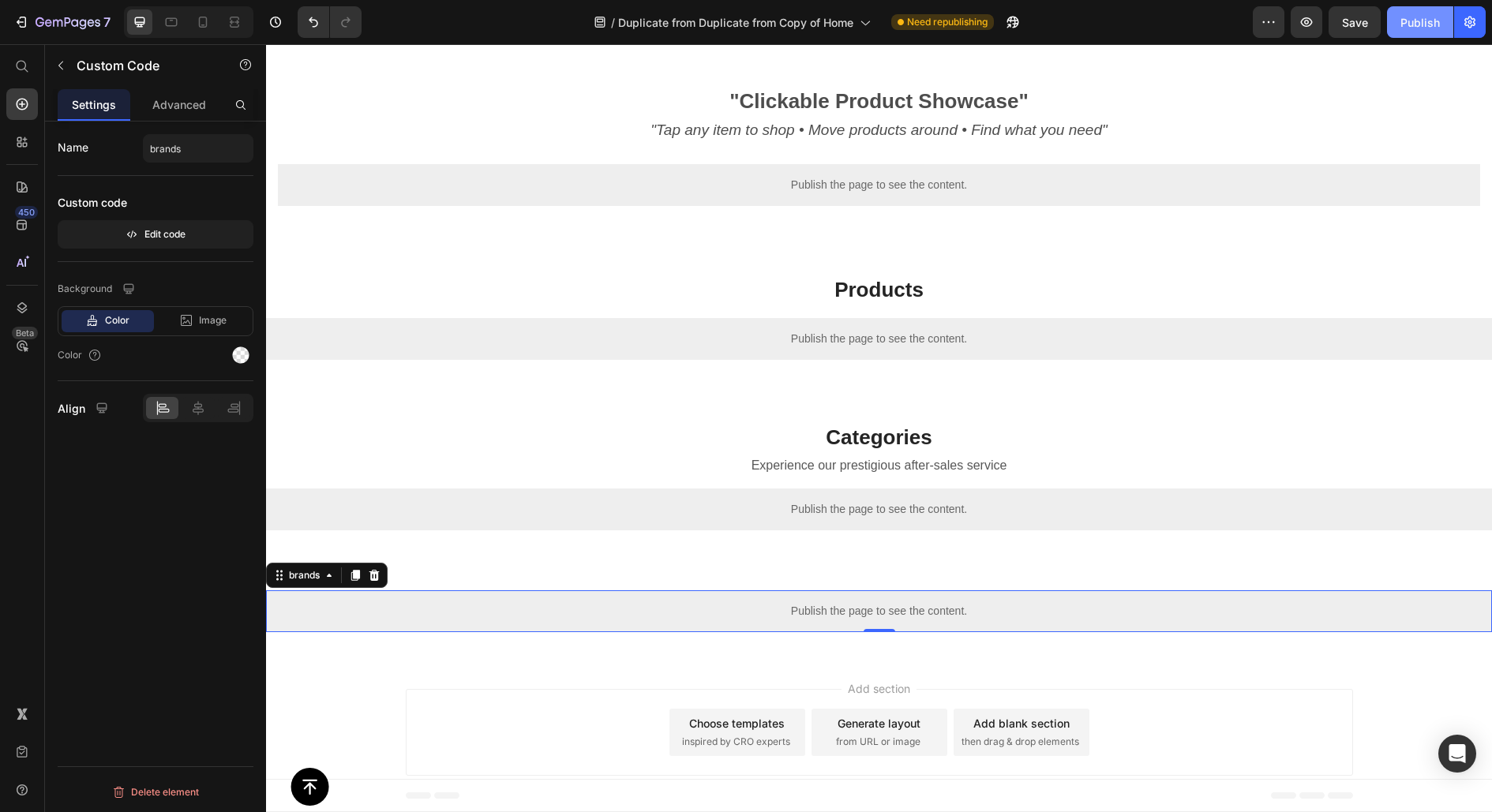 click on "Publish" at bounding box center [1420, 22] 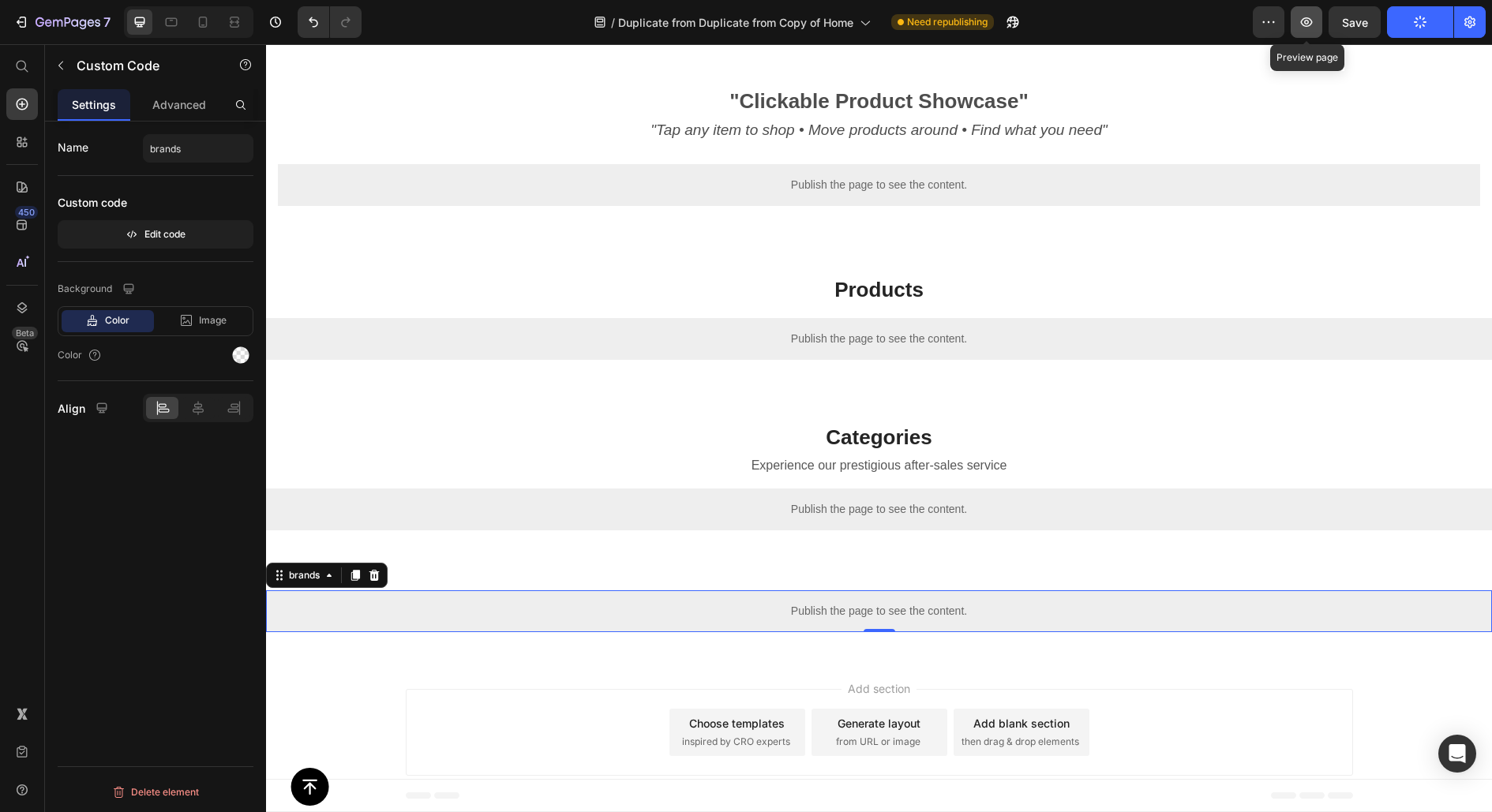 click 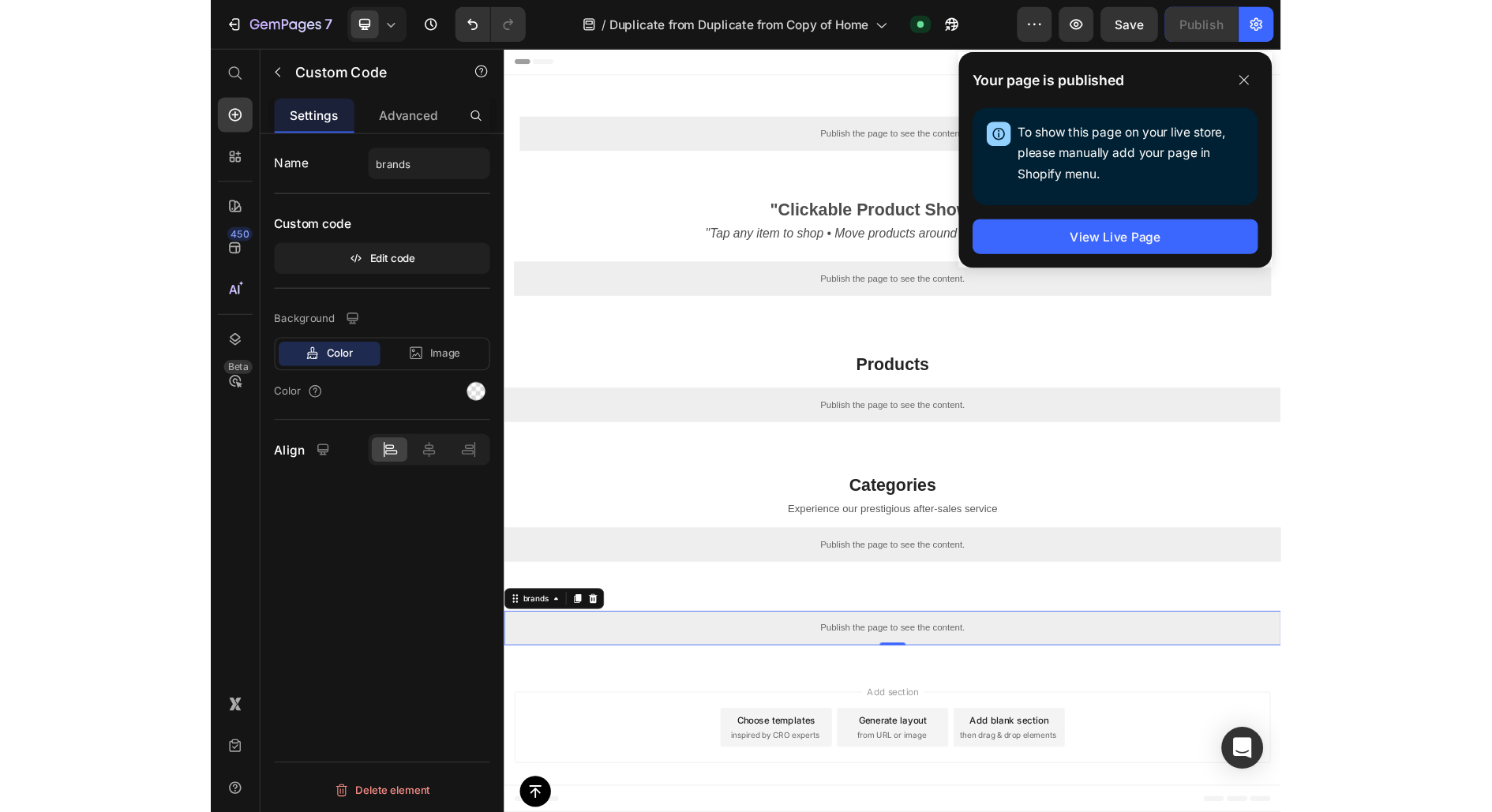 scroll, scrollTop: 0, scrollLeft: 0, axis: both 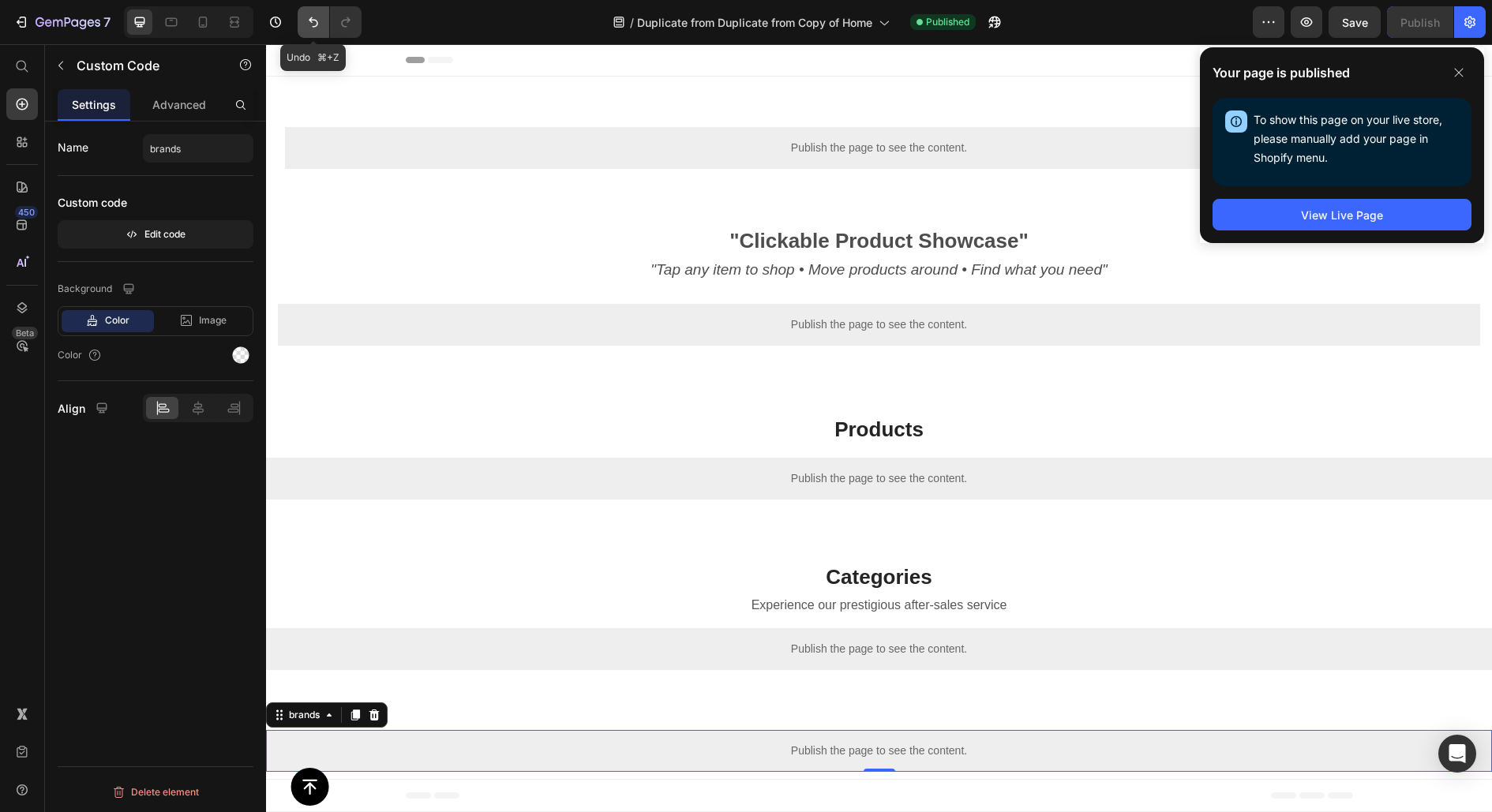click 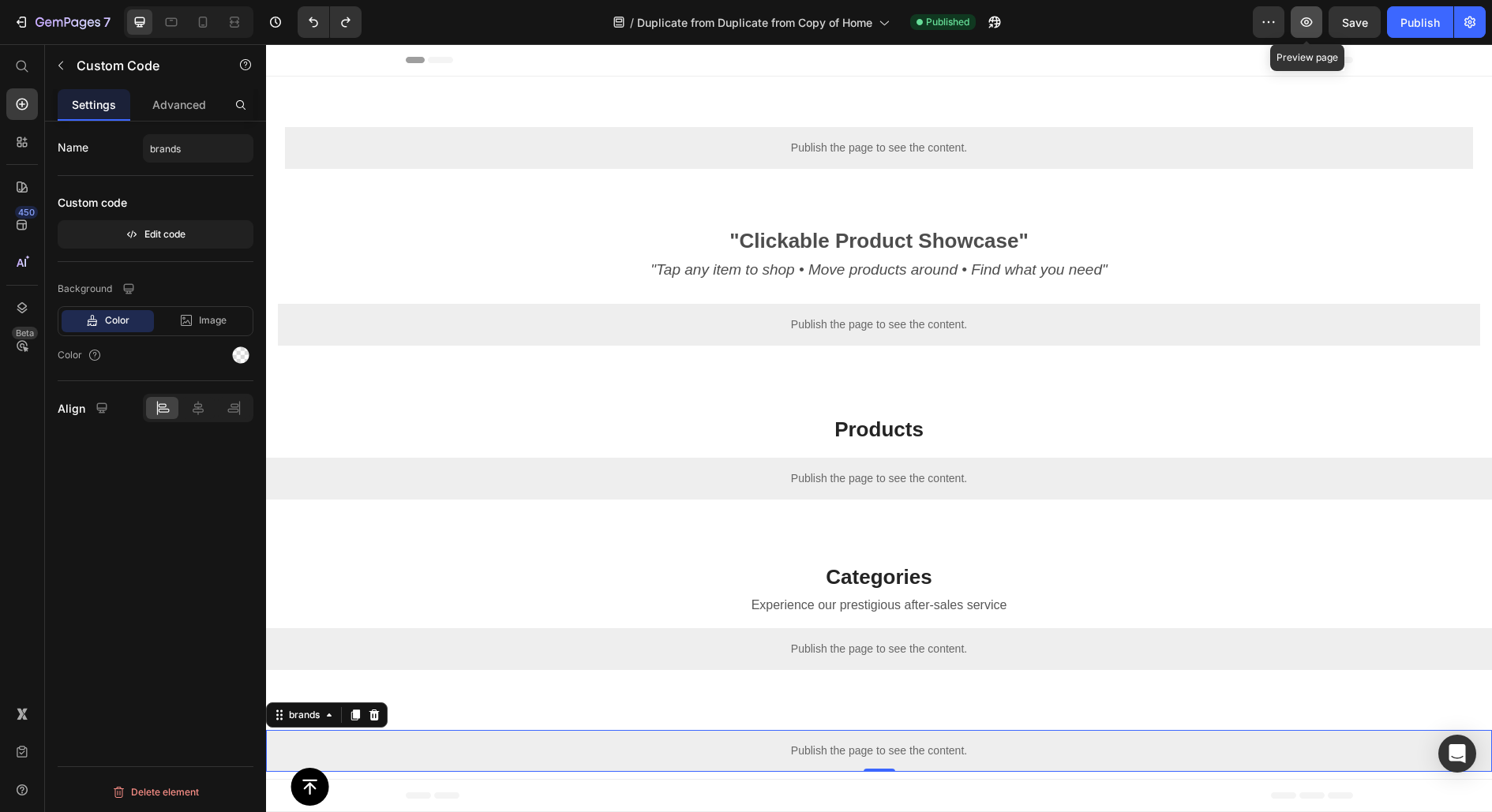 click 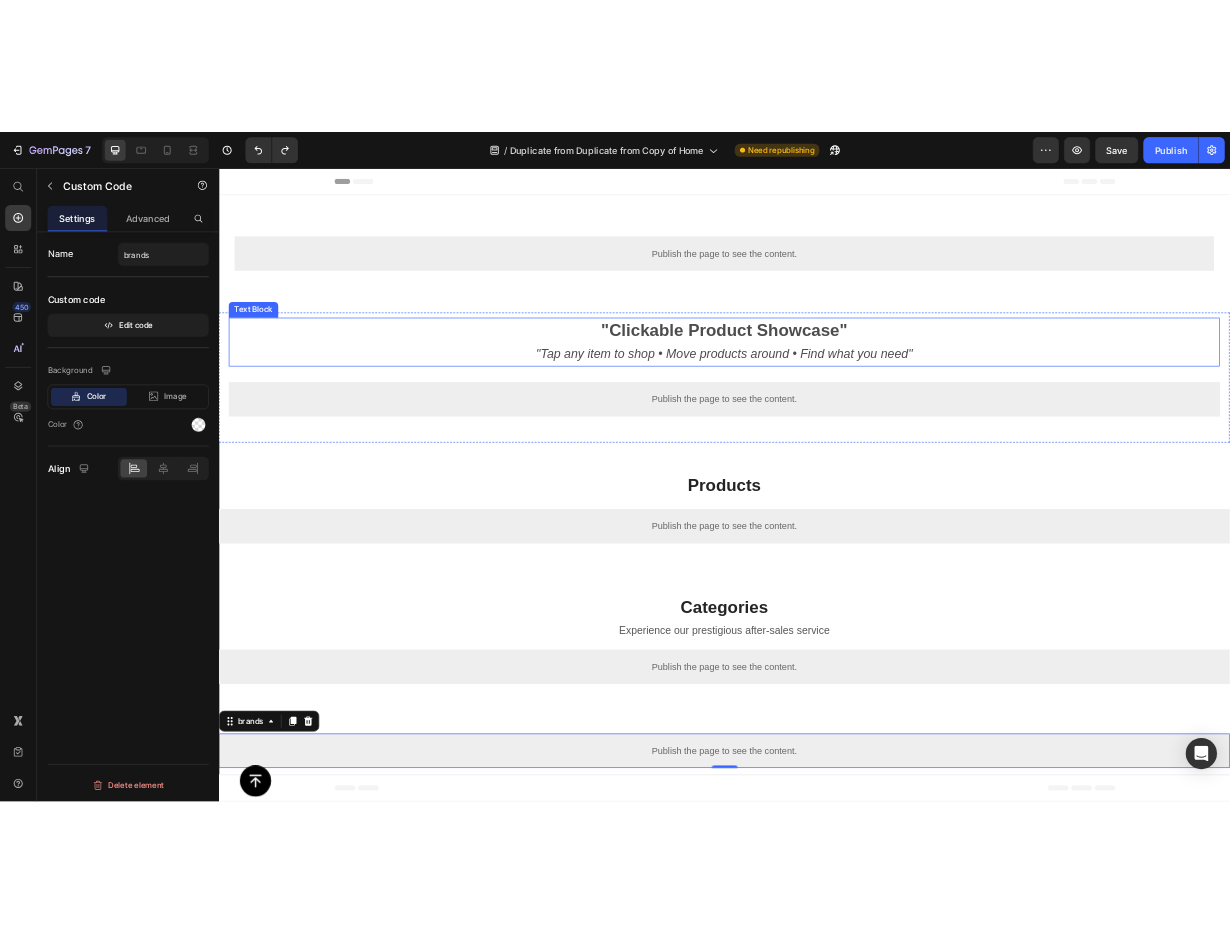scroll, scrollTop: 177, scrollLeft: 0, axis: vertical 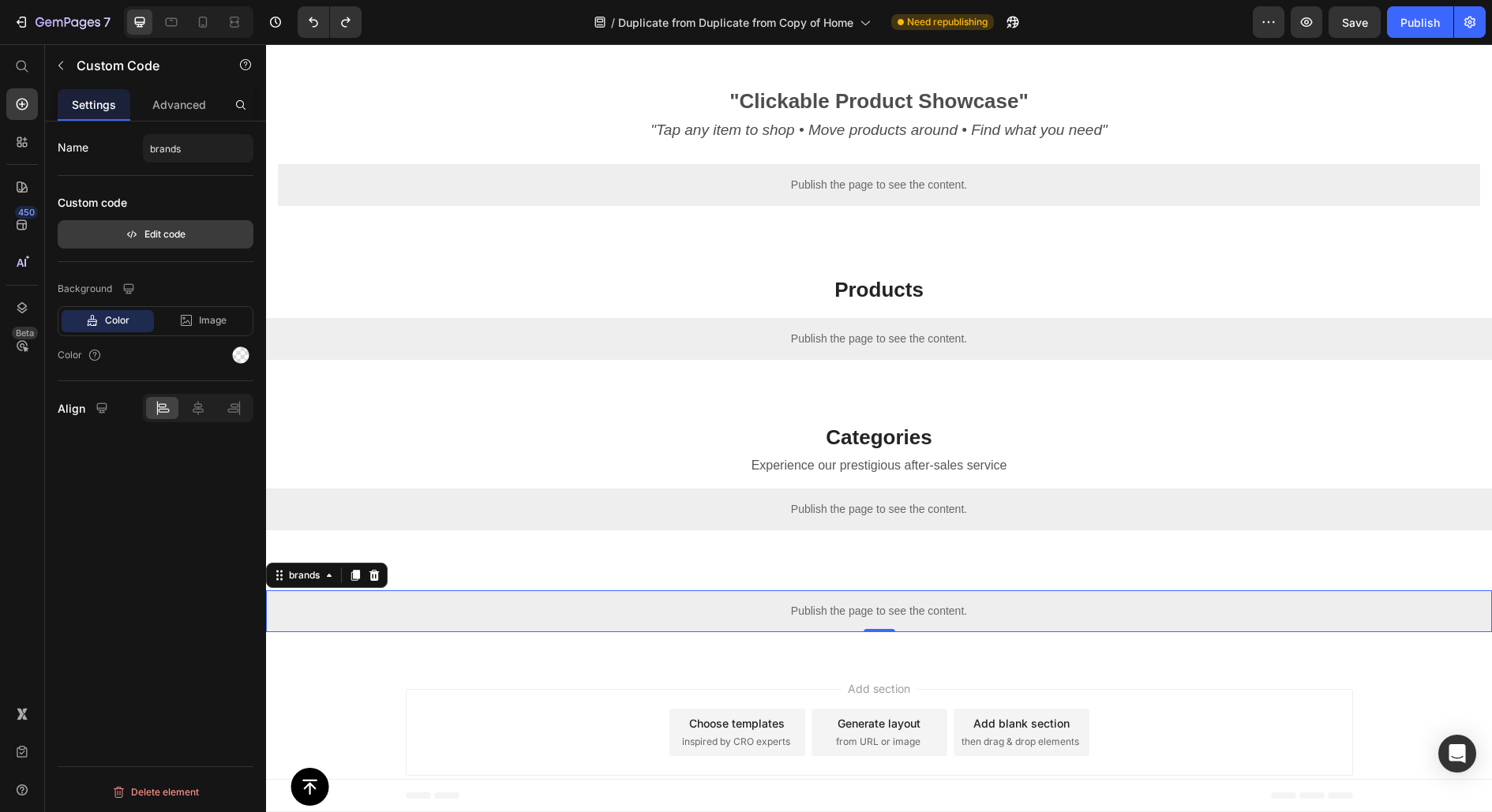 click on "Edit code" at bounding box center [156, 234] 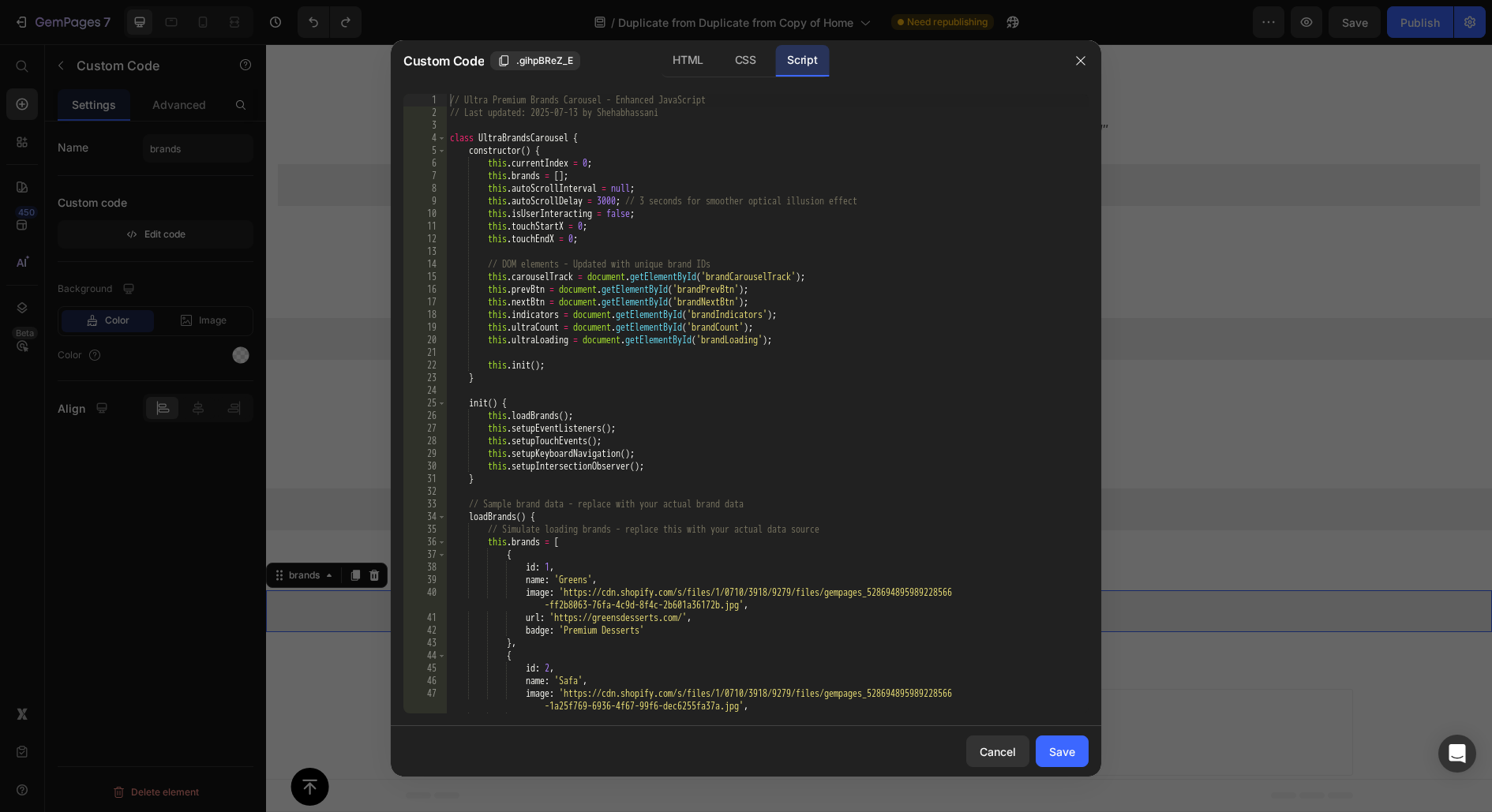 click on "class   UltraBrandsCarousel   {      constructor ( )   {           this . currentIndex   =   0 ;           this . brands   =   [ ] ;           this . autoScrollInterval   =   null ;           this . autoScrollDelay   =   3000 ;   // 3 seconds for smoother optical illusion effect           this . isUserInteracting   =   false ;           this . touchStartX   =   0 ;           this . touchEndX   =   0 ;                     // DOM elements - Updated with unique brand IDs           this . carouselTrack   =   document . getElementById ( 'brandCarouselTrack' ) ;           this . prevBtn   =   document . getElementById ( 'brandPrevBtn' ) ;           this . nextBtn   =   document . getElementById ( 'brandNextBtn' ) ;           this . indicators   =   document . getElementById ( 'brandIndicators' ) ;           this . ultraCount   =   document . getElementById ( 'brandCount' ) ;           this . ultraLoading   =   . ( )" at bounding box center (767, 416) 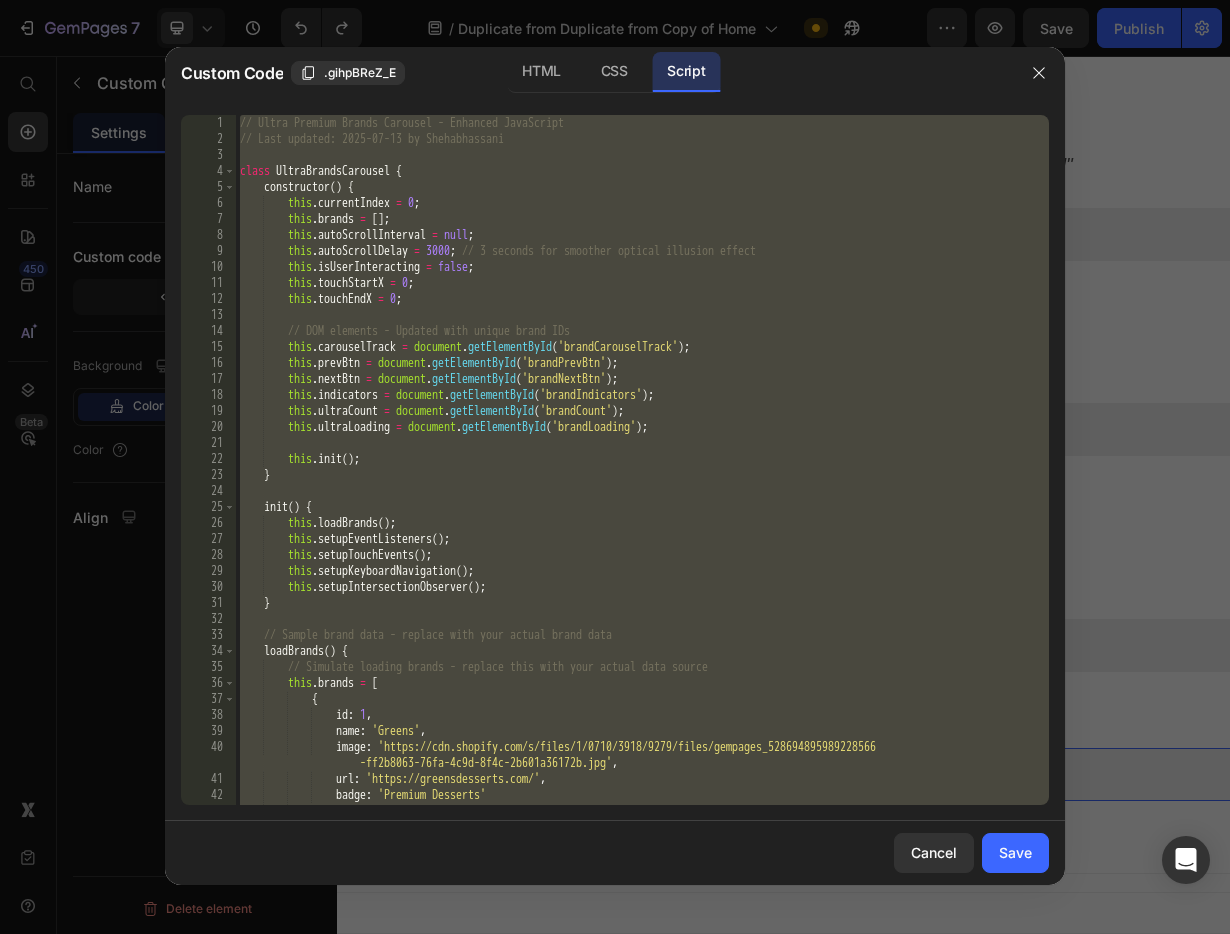 scroll, scrollTop: 0, scrollLeft: 0, axis: both 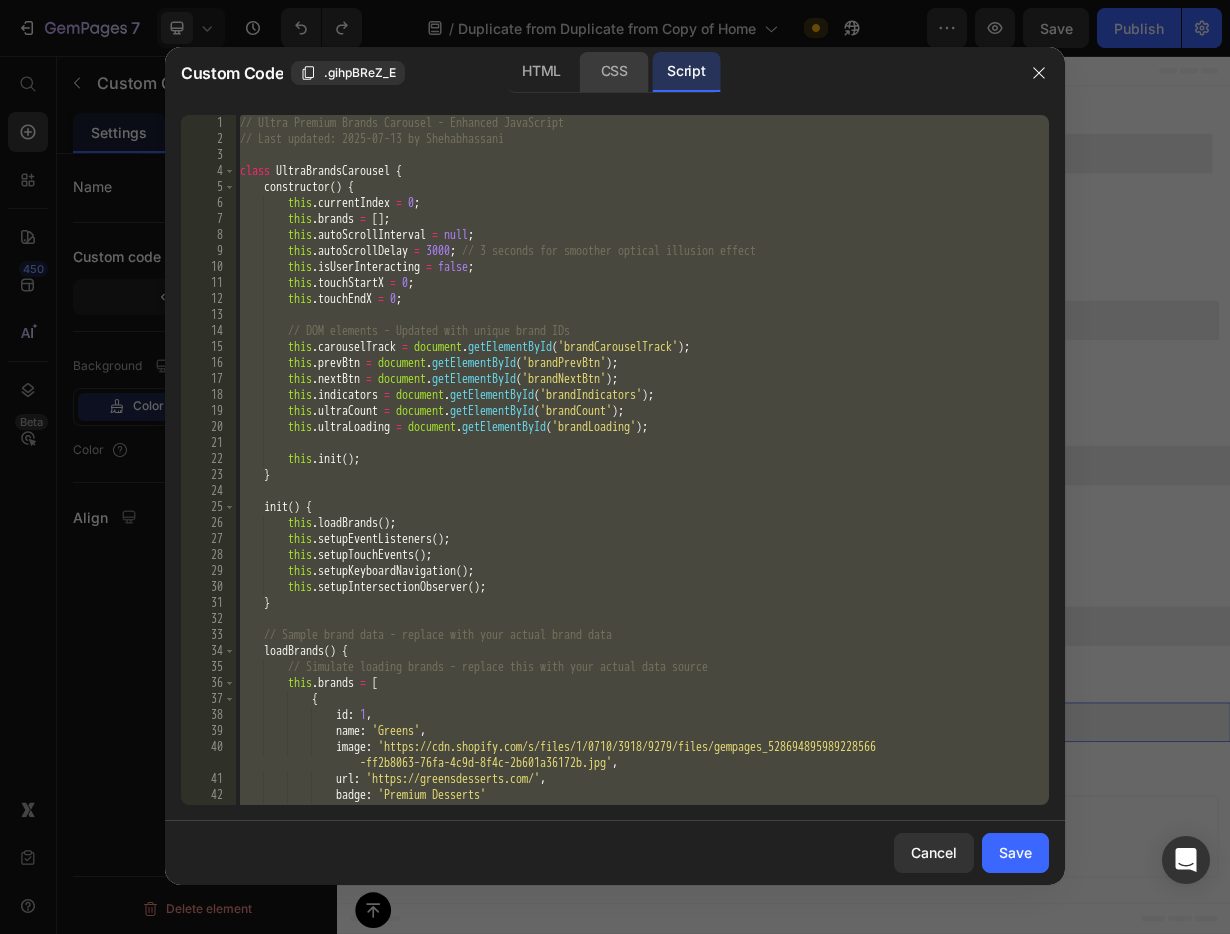 click on "CSS" 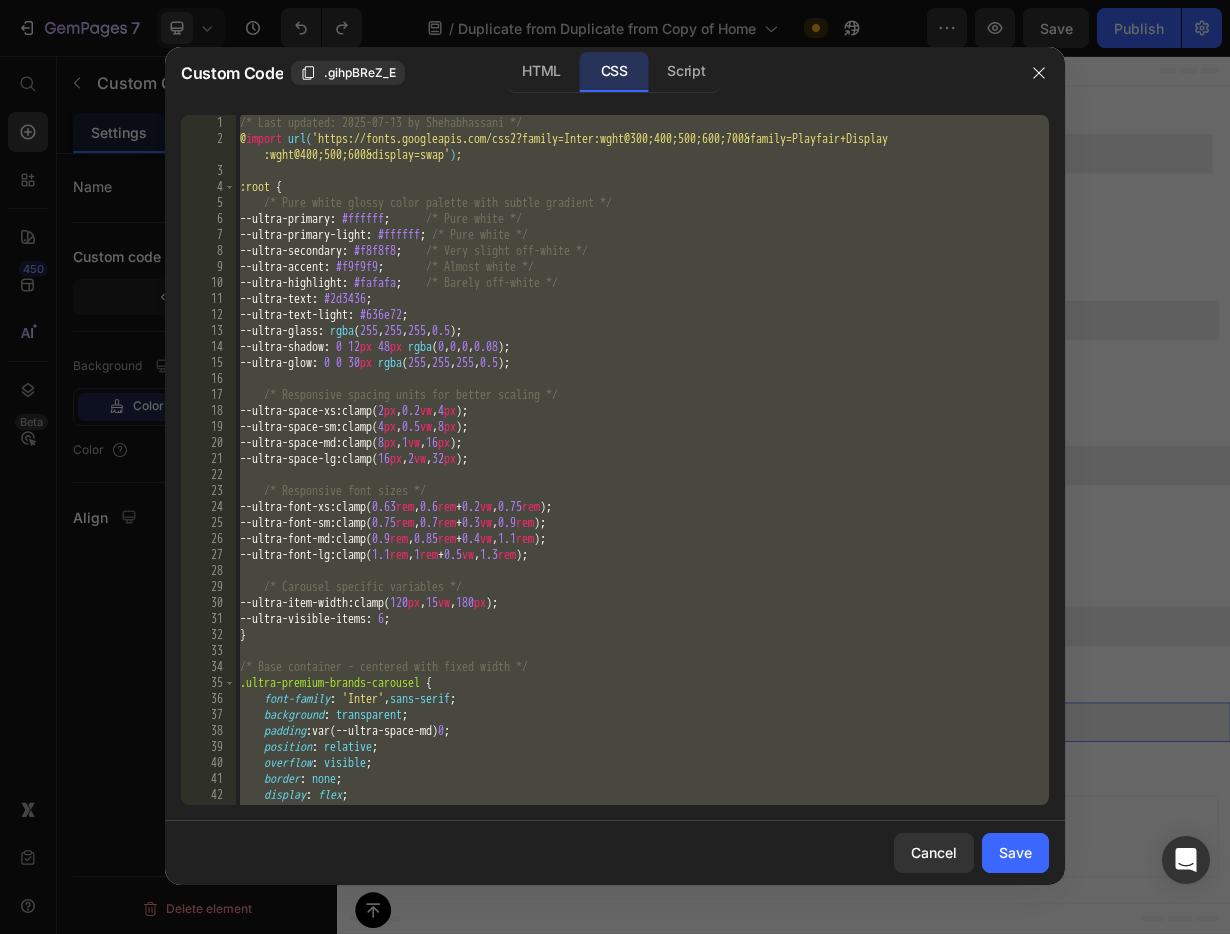 click on "/* Last updated: 2025-07-13 by Shehabhassani */ @ import   url( 'https://fonts.googleapis.com/css2?family=Inter:wght@300;400;500;600;700&family=Playfair+Display      :wght@400;500;600&display=swap' ) ; :root   {      /* Pure white glossy color palette with subtle gradient */     --ultra-primary :   #ffffff ;        /* Pure white */     --ultra-primary-light :   #ffffff ;   /* Pure white */     --ultra-secondary :   #f8f8f8 ;      /* Very slight off-white */     --ultra-accent :   #f9f9f9 ;         /* Almost white */     --ultra-highlight :   #fafafa ;      /* Barely off-white */     --ultra-text :   #2d3436 ;     --ultra-text-light :   #636e72 ;     --ultra-glass :   rgba ( 255 ,  255 ,  255 ,  0.5 ) ;     --ultra-shadow :   0   12 px   48 px   rgba ( 0 ,  0 ,  0 ,  0.08 ) ;     --ultra-glow :   0   0   30 px   rgba ( 255 ,  255 ,  255 ,  0.5 ) ;           /* Responsive spacing units for better scaling */     --ultra-space-xs :  clamp( 2 px ,  0.2 vw ,  4 px ) ;     --ultra-space-sm :  clamp( 4 px ,  0.5" at bounding box center (642, 476) 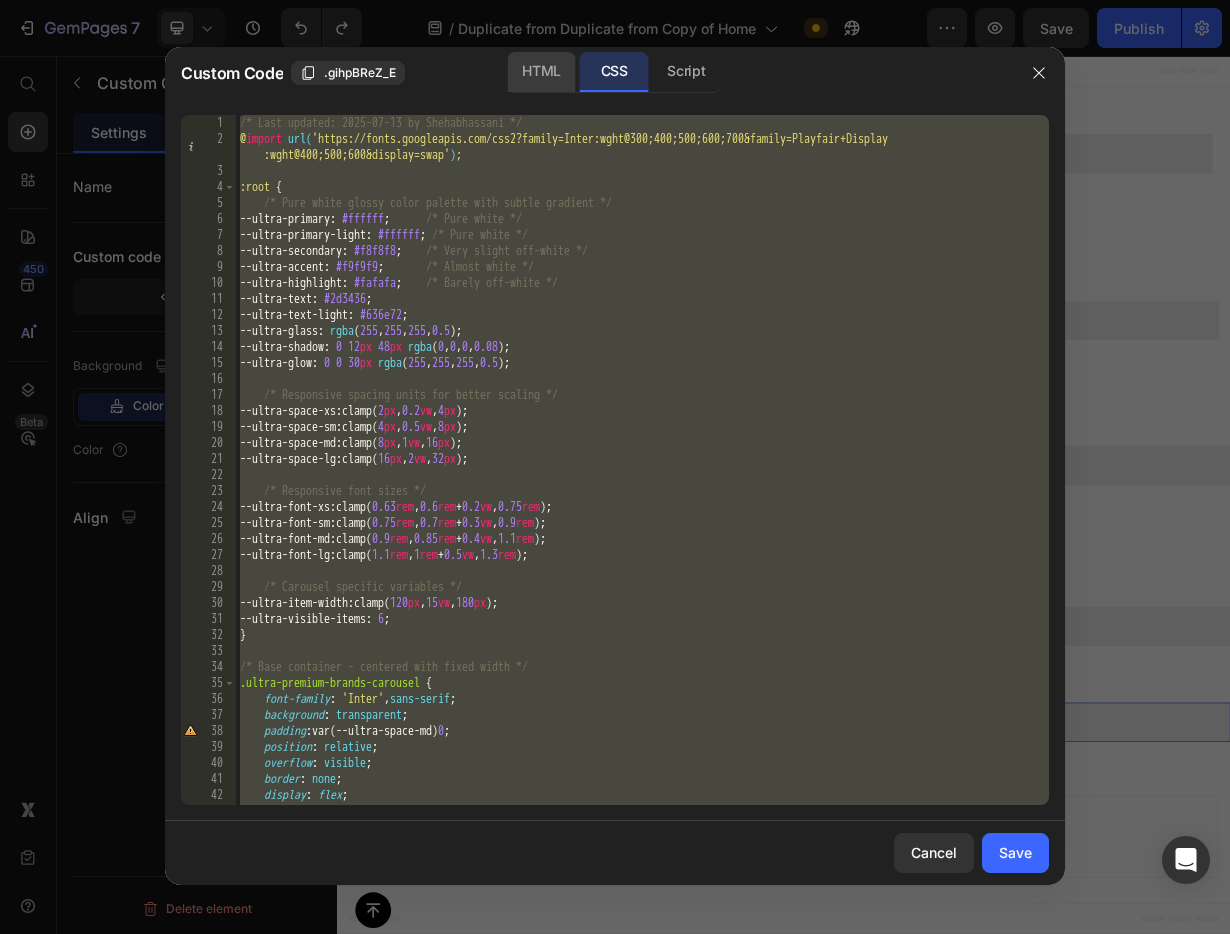 click on "HTML" 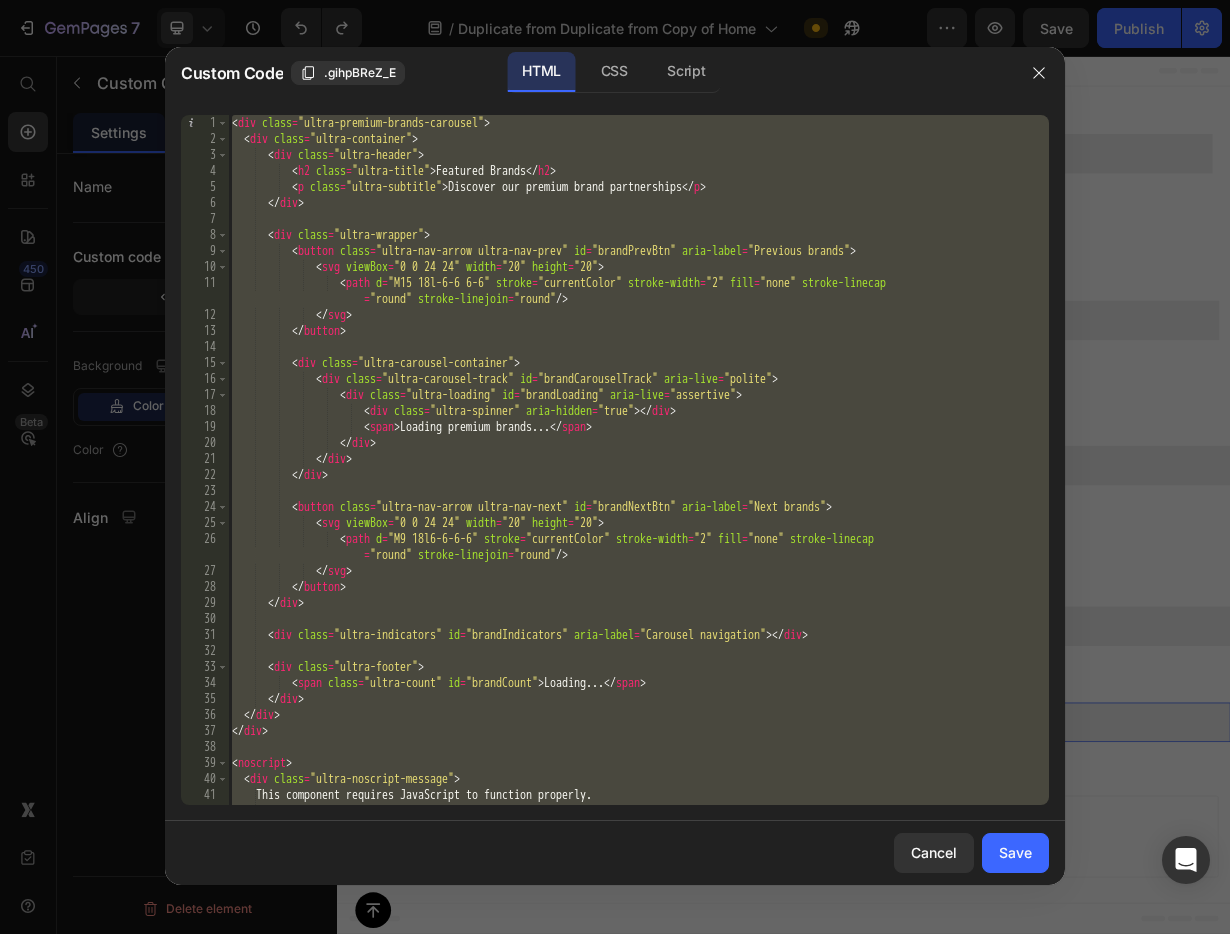 click on "< div   class = "ultra-premium-brands-carousel" >    < div   class = "ultra-container" >         < div   class = "ultra-header" >              < h2   class = "ultra-title" > Featured Brands </ h2 >              < p   class = "ultra-subtitle" > Discover our premium brand partnerships </ p >         </ div >                 < div   class = "ultra-wrapper" >              < button   class = "ultra-nav-arrow ultra-nav-prev"   id = "brandPrevBtn"   aria-label = "Previous brands" >                   < svg   viewBox = "0 0 24 24"   width = "20"   height = "20" >                        < path   d = "M15 18l-6-6 6-6"   stroke = "currentColor"   stroke-width = "2"   fill = "none"   stroke-linecap                        = "round"   stroke-linejoin = "round" />                   </ svg >              </ button >                           < div   class = "ultra-carousel-container" >                   < div   class = "ultra-carousel-track"   id = "brandCarouselTrack"   aria-live = "polite" >" at bounding box center (638, 476) 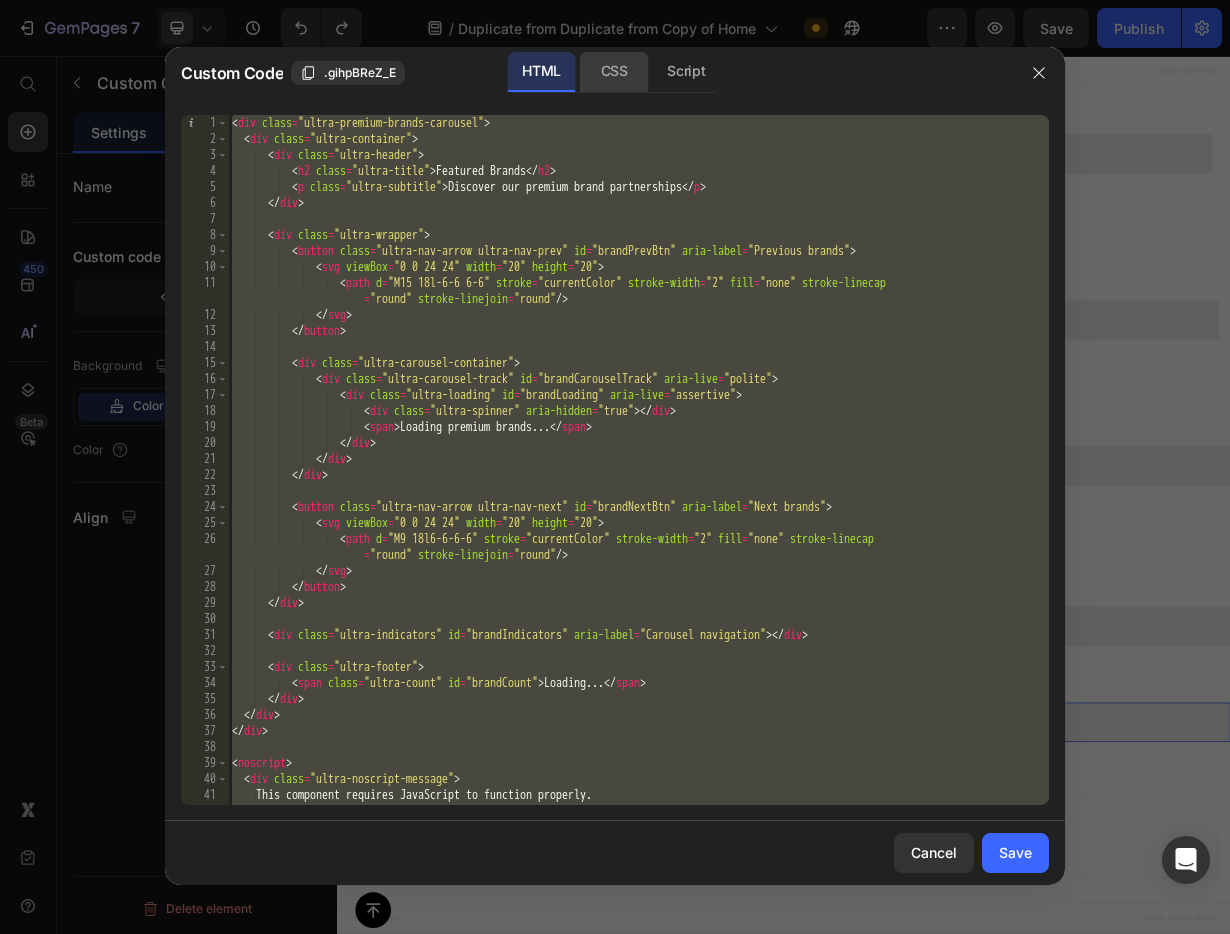 click on "CSS" 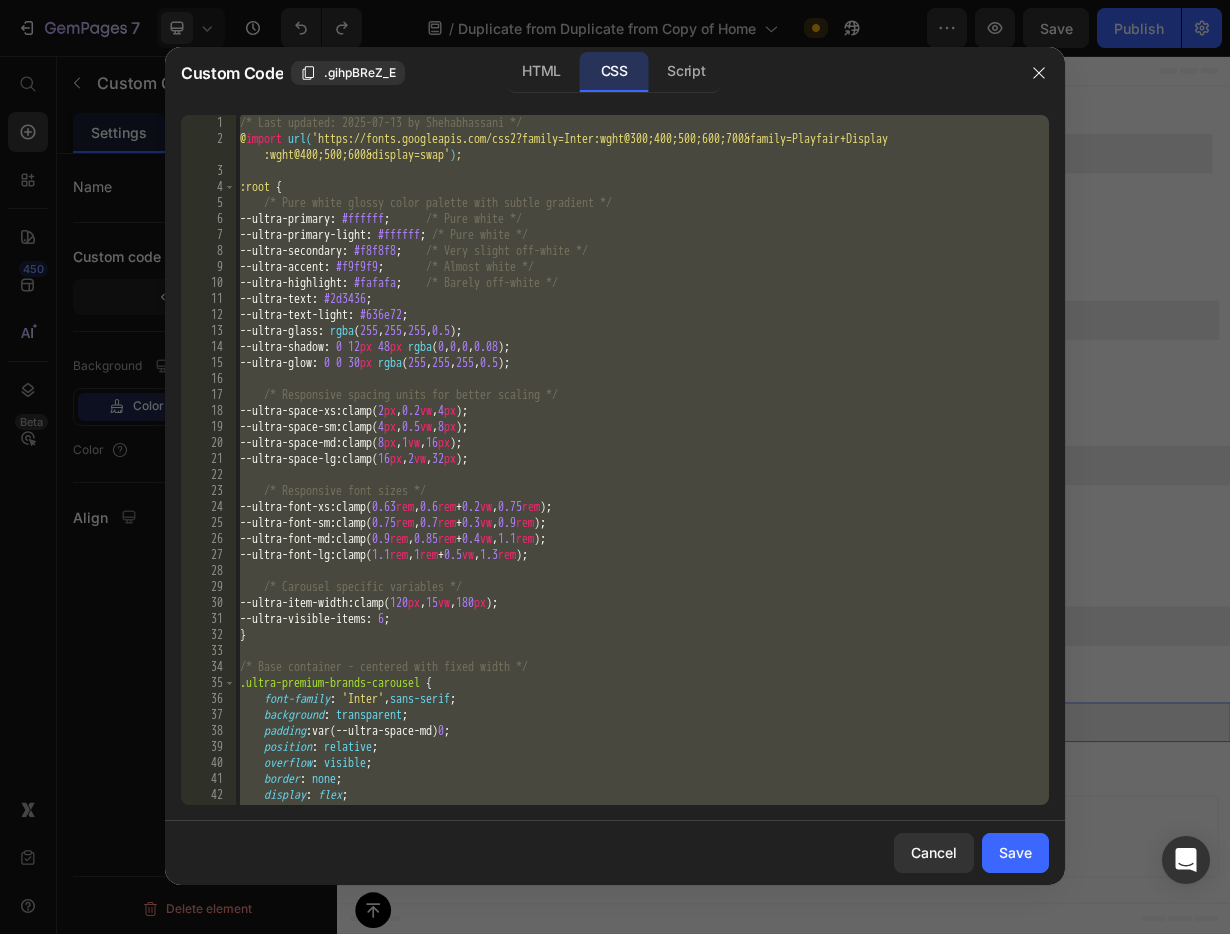 click on "/* Last updated: 2025-07-13 by Shehabhassani */ @ import   url( 'https://fonts.googleapis.com/css2?family=Inter:wght@300;400;500;600;700&family=Playfair+Display      :wght@400;500;600&display=swap' ) ; :root   {      /* Pure white glossy color palette with subtle gradient */     --ultra-primary :   #ffffff ;        /* Pure white */     --ultra-primary-light :   #ffffff ;   /* Pure white */     --ultra-secondary :   #f8f8f8 ;      /* Very slight off-white */     --ultra-accent :   #f9f9f9 ;         /* Almost white */     --ultra-highlight :   #fafafa ;      /* Barely off-white */     --ultra-text :   #2d3436 ;     --ultra-text-light :   #636e72 ;     --ultra-glass :   rgba ( 255 ,  255 ,  255 ,  0.5 ) ;     --ultra-shadow :   0   12 px   48 px   rgba ( 0 ,  0 ,  0 ,  0.08 ) ;     --ultra-glow :   0   0   30 px   rgba ( 255 ,  255 ,  255 ,  0.5 ) ;           /* Responsive spacing units for better scaling */     --ultra-space-xs :  clamp( 2 px ,  0.2 vw ,  4 px ) ;     --ultra-space-sm :  clamp( 4 px ,  0.5" at bounding box center (642, 476) 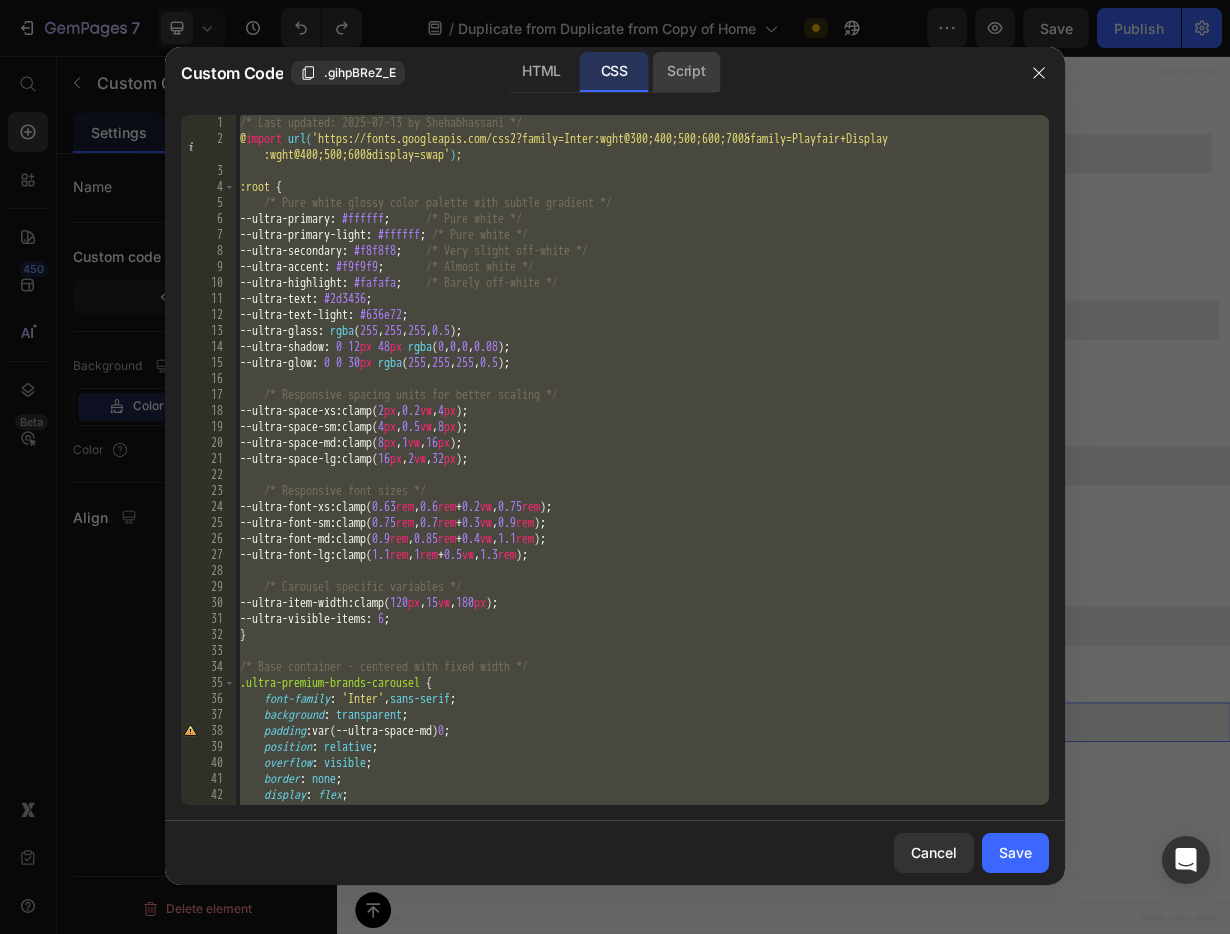 click on "Script" 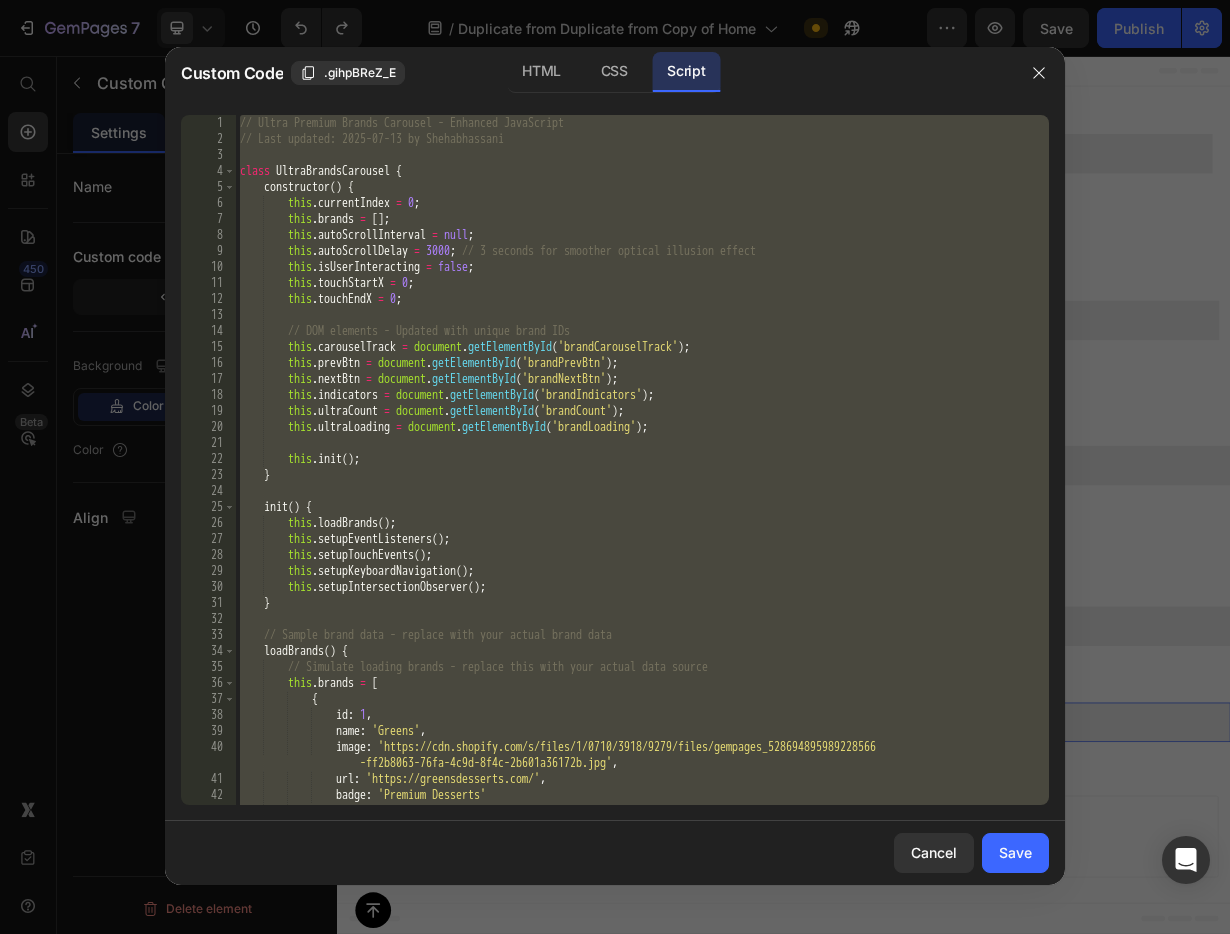 click on "class   UltraBrandsCarousel   {      constructor ( )   {           this . currentIndex   =   0 ;           this . brands   =   [ ] ;           this . autoScrollInterval   =   null ;           this . autoScrollDelay   =   3000 ;   // 3 seconds for smoother optical illusion effect           this . isUserInteracting   =   false ;           this . touchStartX   =   0 ;           this . touchEndX   =   0 ;                     // DOM elements - Updated with unique brand IDs           this . carouselTrack   =   document . getElementById ( 'brandCarouselTrack' ) ;           this . prevBtn   =   document . getElementById ( 'brandPrevBtn' ) ;           this . nextBtn   =   document . getElementById ( 'brandNextBtn' ) ;           this . indicators   =   document . getElementById ( 'brandIndicators' ) ;           this . ultraCount   =   document . getElementById ( 'brandCount' ) ;           this . ultraLoading   =   . ( )" at bounding box center (642, 476) 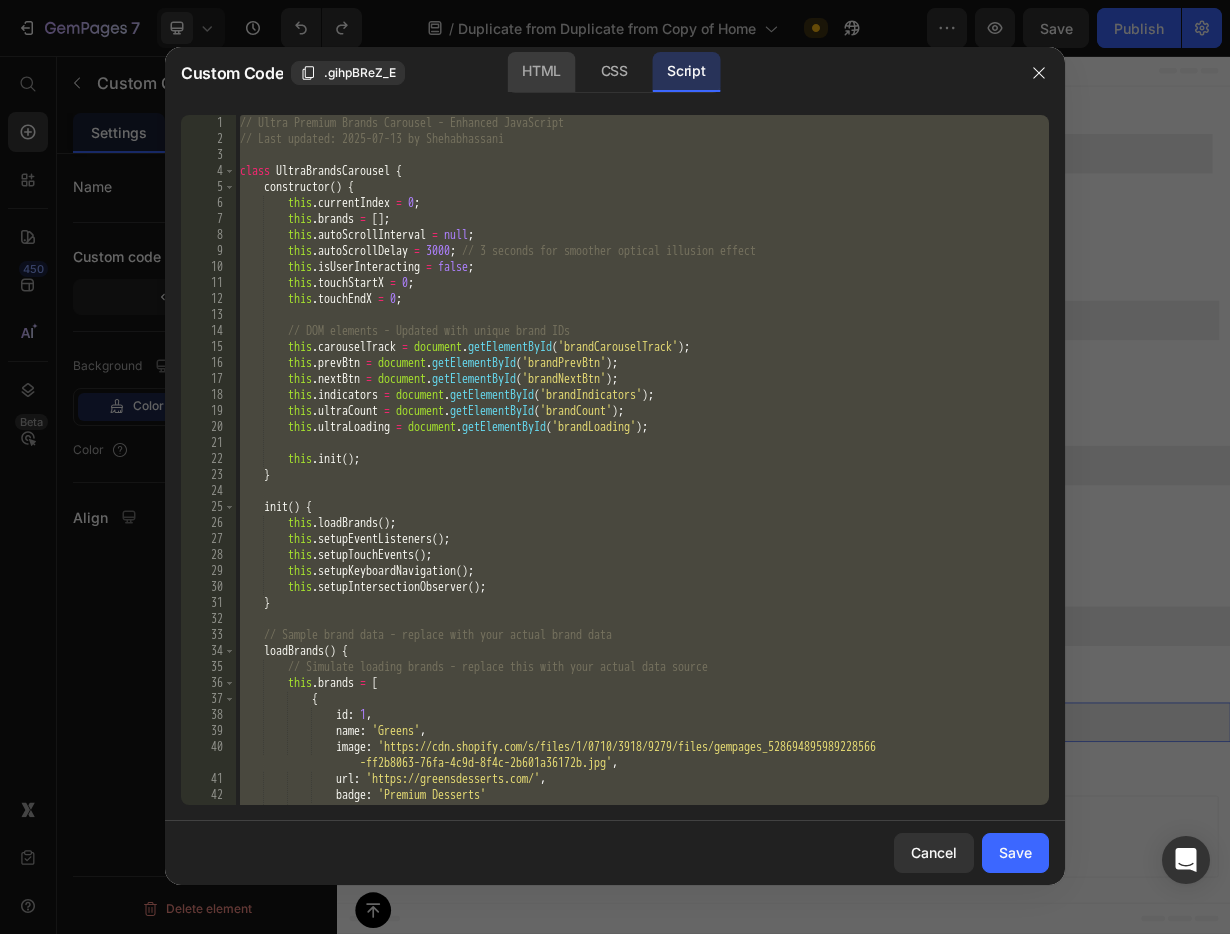 click on "HTML" 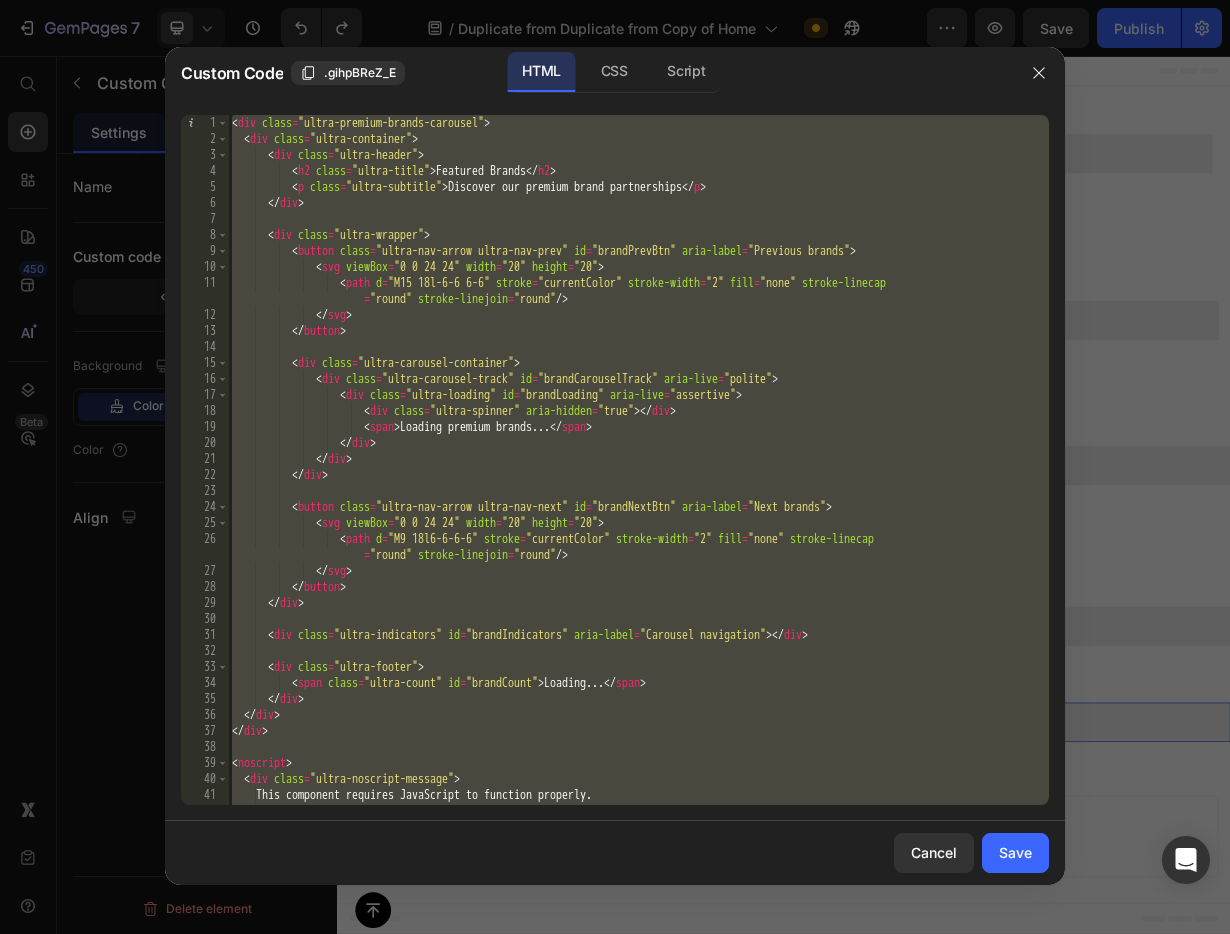 click on "< div   class = "ultra-premium-brands-carousel" >    < div   class = "ultra-container" >         < div   class = "ultra-header" >              < h2   class = "ultra-title" > Featured Brands </ h2 >              < p   class = "ultra-subtitle" > Discover our premium brand partnerships </ p >         </ div >                 < div   class = "ultra-wrapper" >              < button   class = "ultra-nav-arrow ultra-nav-prev"   id = "brandPrevBtn"   aria-label = "Previous brands" >                   < svg   viewBox = "0 0 24 24"   width = "20"   height = "20" >                        < path   d = "M15 18l-6-6 6-6"   stroke = "currentColor"   stroke-width = "2"   fill = "none"   stroke-linecap                        = "round"   stroke-linejoin = "round" />                   </ svg >              </ button >                           < div   class = "ultra-carousel-container" >                   < div   class = "ultra-carousel-track"   id = "brandCarouselTrack"   aria-live = "polite" >" at bounding box center [638, 476] 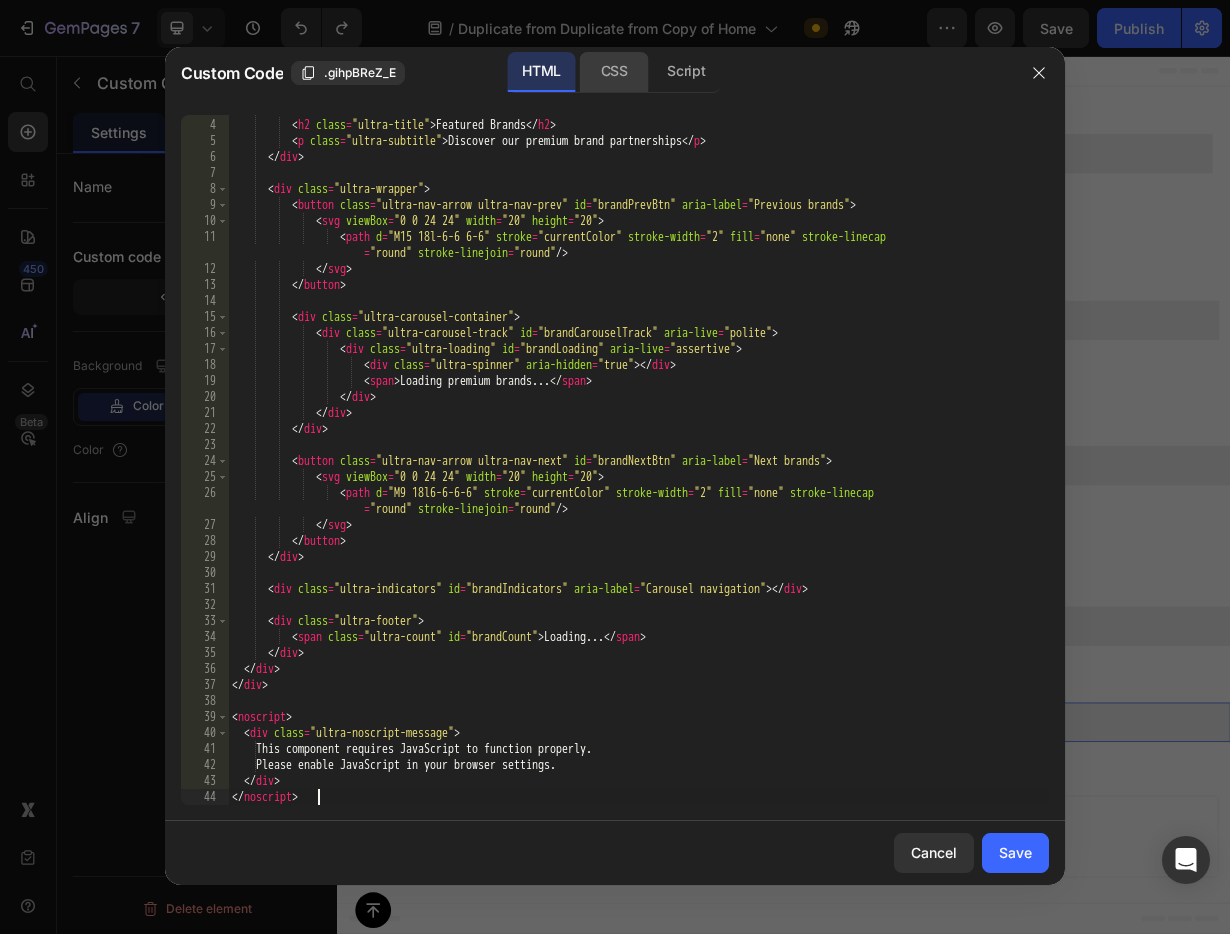 click on "CSS" 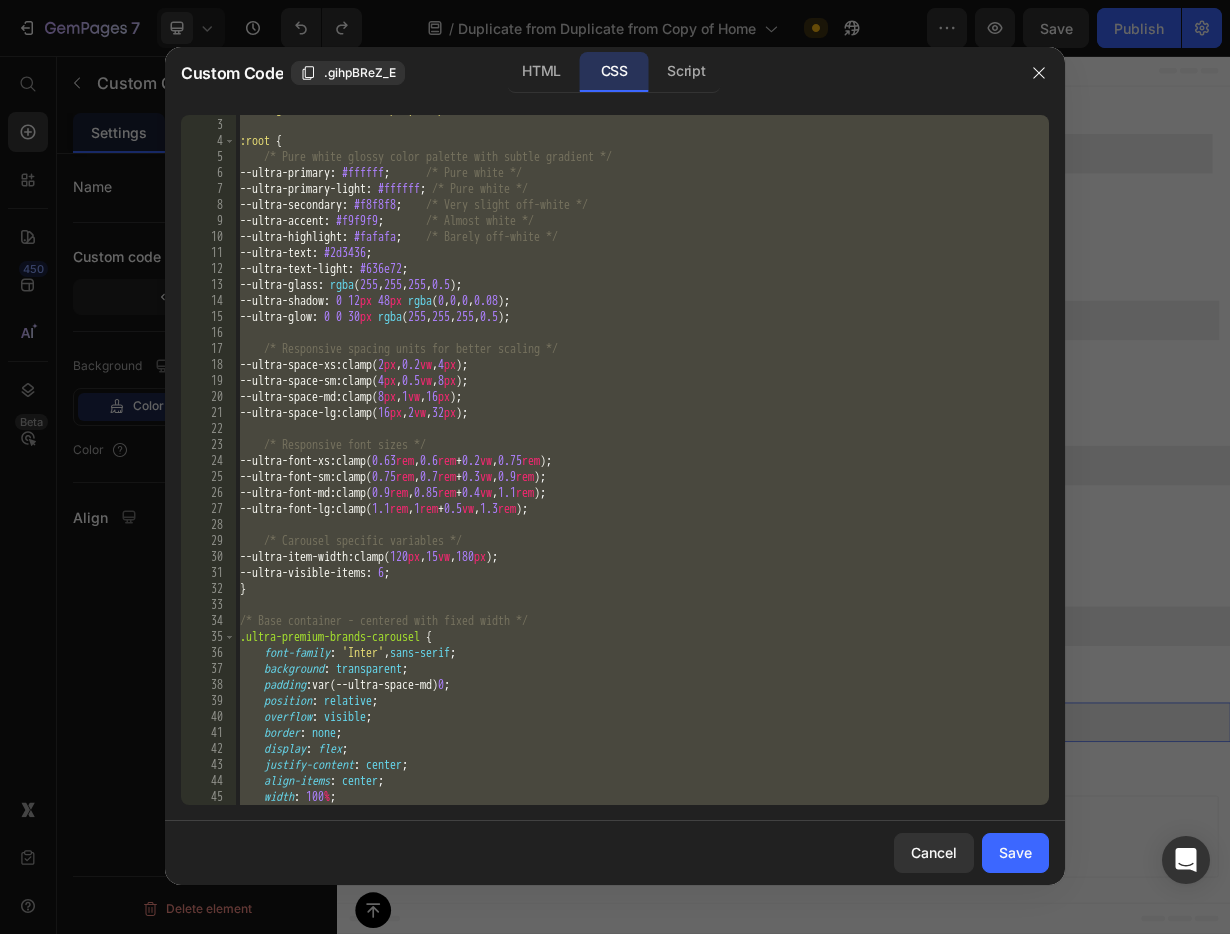 click on "@ import   url( 'https://fonts.googleapis.com/css2?family=Inter:wght@300;400;500;600;700&family=Playfair+Display      :wght@400;500;600&display=swap' ) ; :root   {      /* Pure white glossy color palette with subtle gradient */     --ultra-primary :   #ffffff ;        /* Pure white */     --ultra-primary-light :   #ffffff ;   /* Pure white */     --ultra-secondary :   #f8f8f8 ;      /* Very slight off-white */     --ultra-accent :   #f9f9f9 ;         /* Almost white */     --ultra-highlight :   #fafafa ;      /* Barely off-white */     --ultra-text :   #2d3436 ;     --ultra-text-light :   #636e72 ;     --ultra-glass :   rgba ( 255 ,  255 ,  255 ,  0.5 ) ;     --ultra-shadow :   0   12 px   48 px   rgba ( 0 ,  0 ,  0 ,  0.08 ) ;     --ultra-glow :   0   0   30 px   rgba ( 255 ,  255 ,  255 ,  0.5 ) ;           /* Responsive spacing units for better scaling */     --ultra-space-xs :  clamp( 2 px ,  0.2 vw ,  4 px ) ;     --ultra-space-sm :  clamp( 4 px ,  0.5 vw ,  8 px ) ;     --ultra-space-md :  clamp( 8" at bounding box center (642, 454) 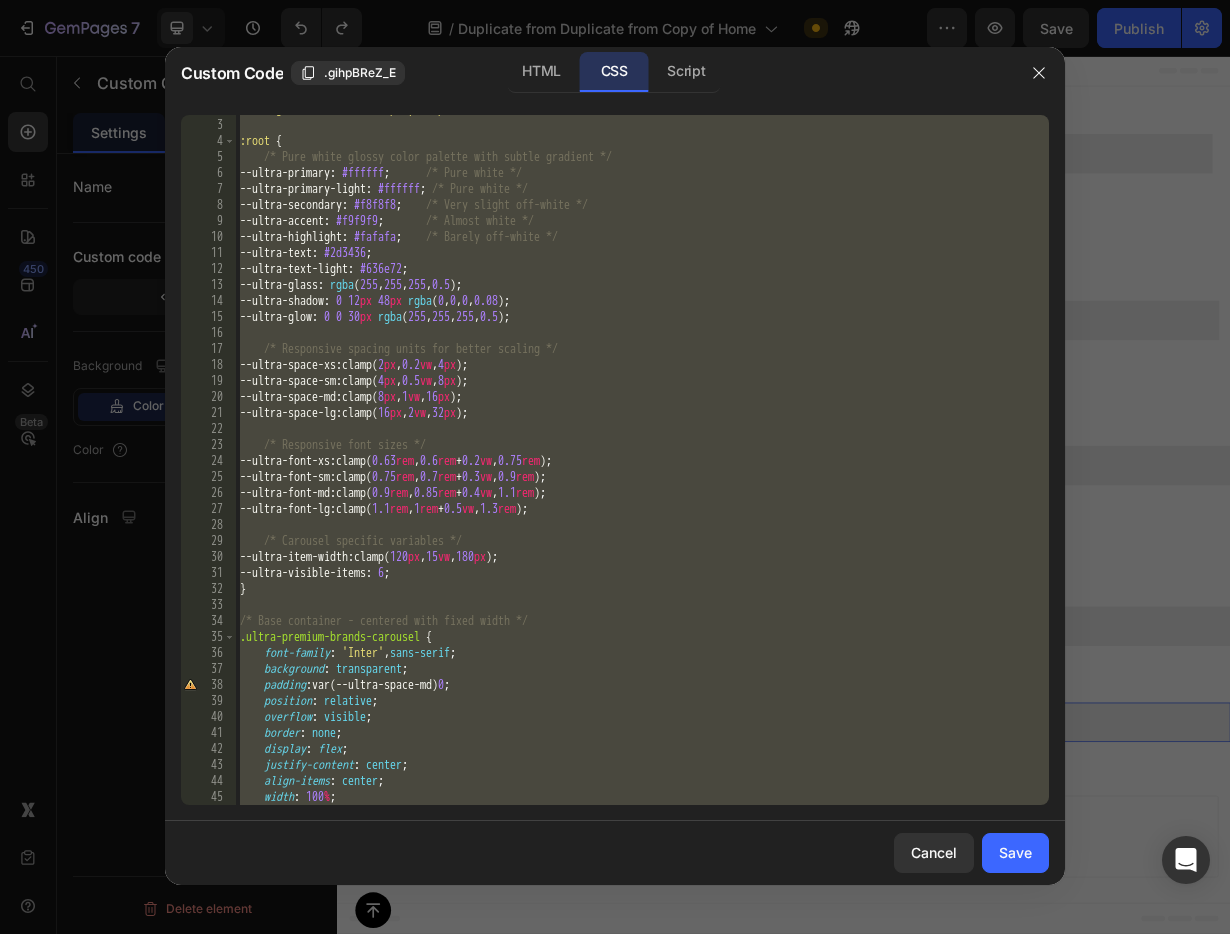 paste 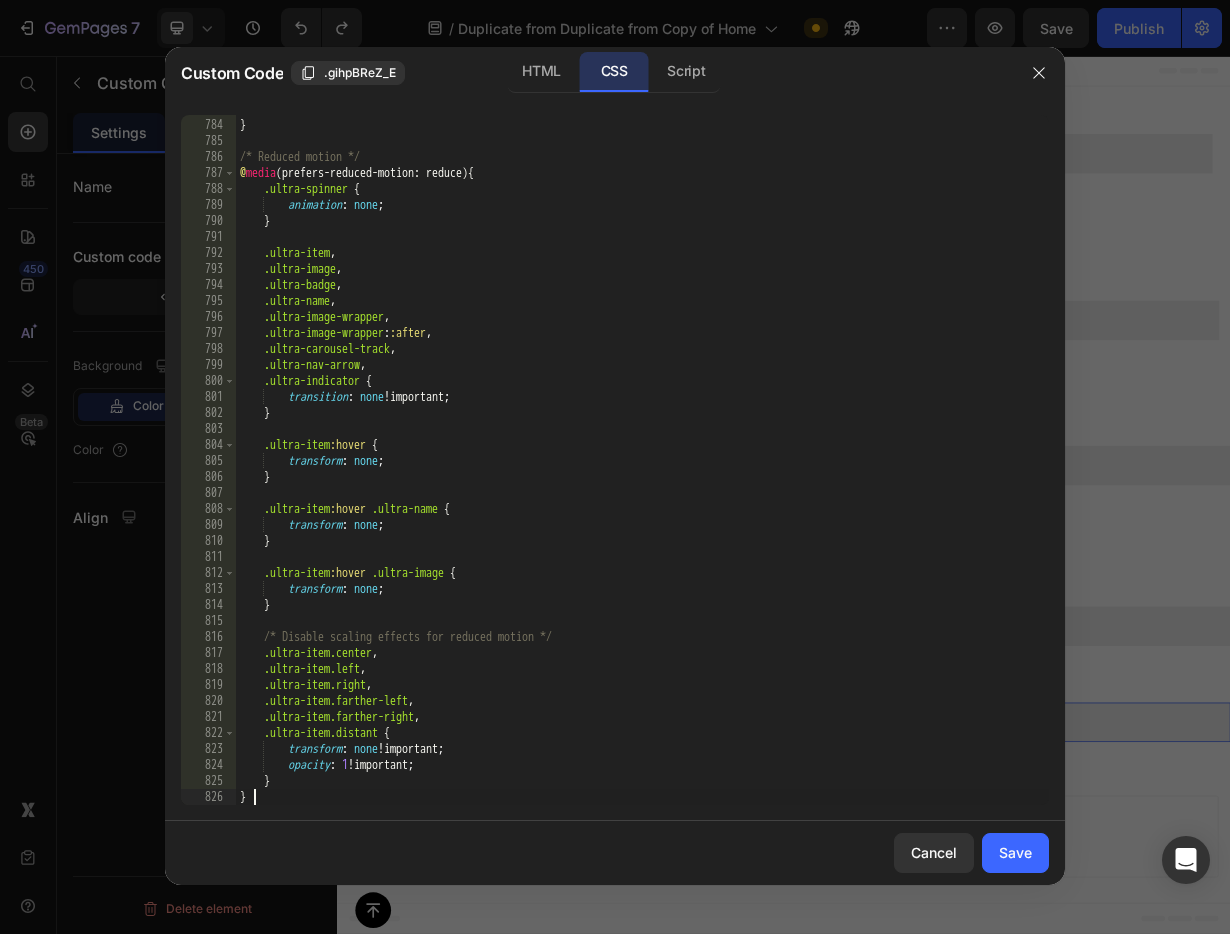 scroll, scrollTop: 12686, scrollLeft: 0, axis: vertical 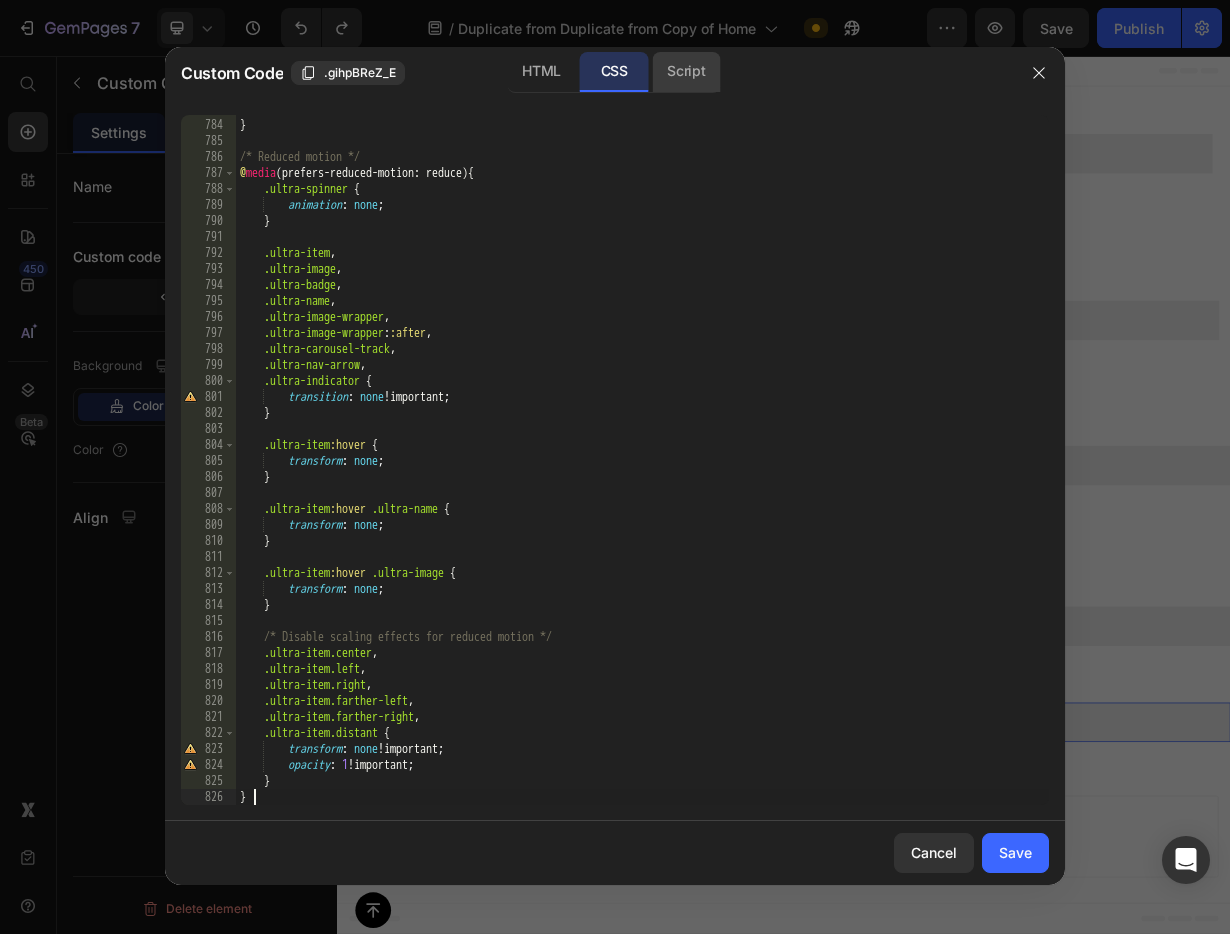 click on "Script" 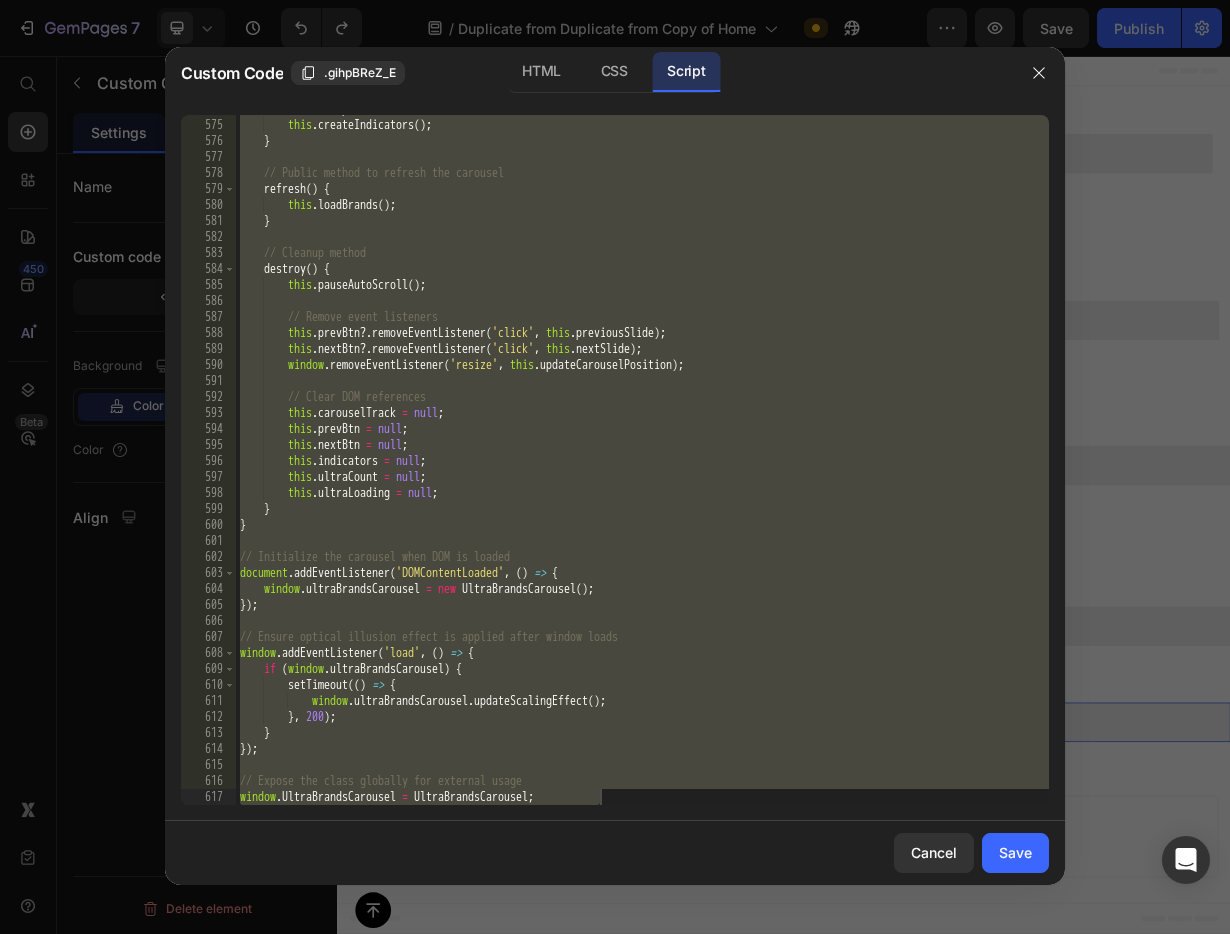 scroll, scrollTop: 9470, scrollLeft: 0, axis: vertical 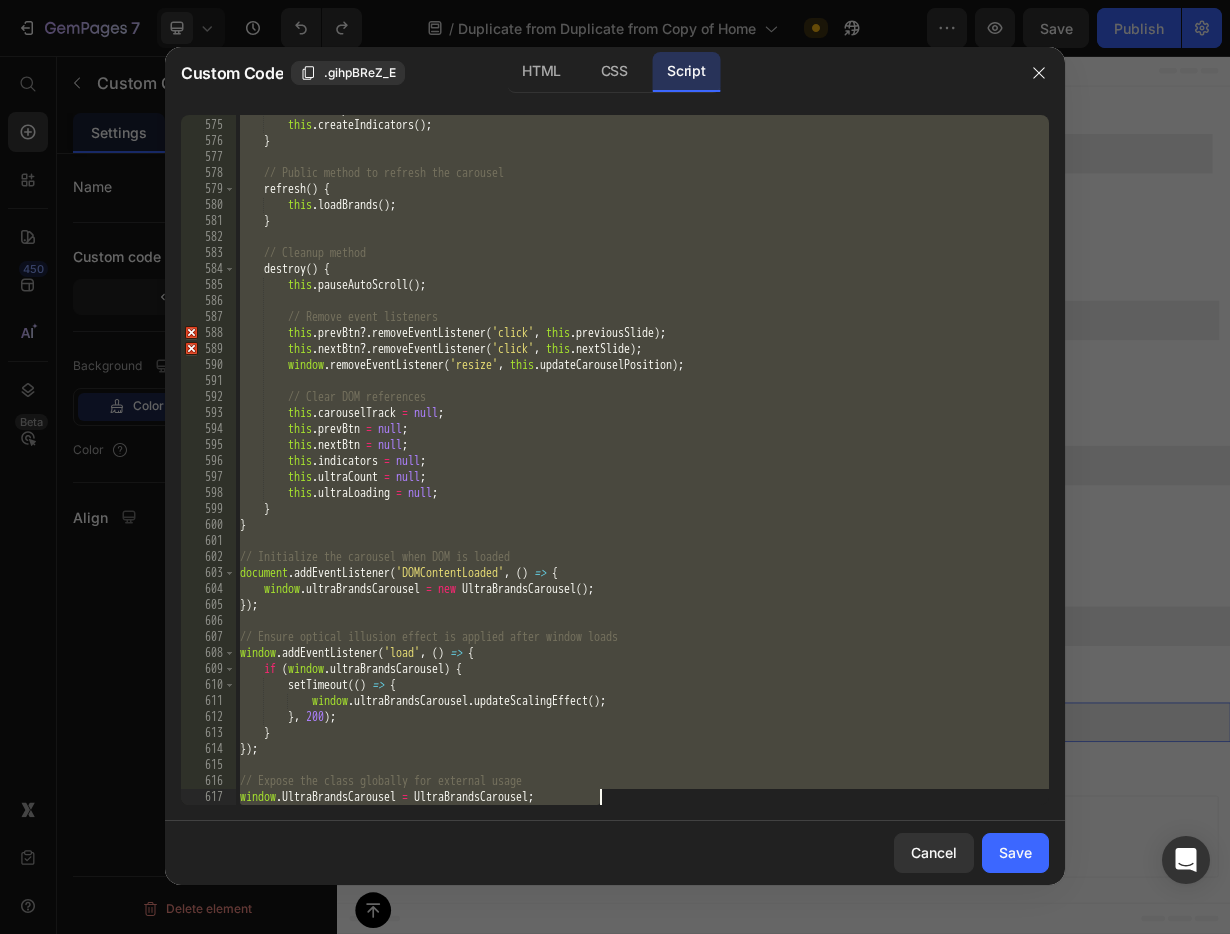 paste 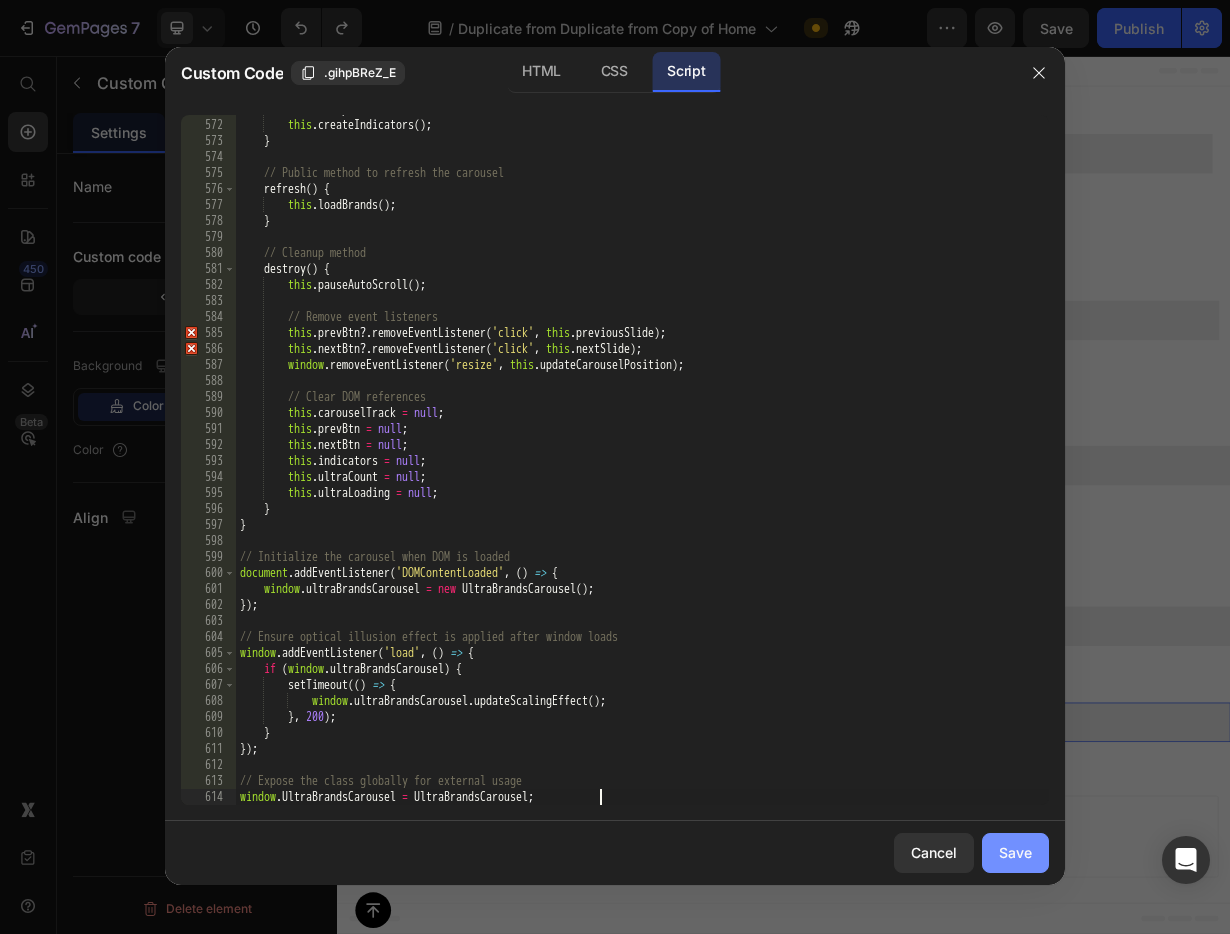 click on "Save" at bounding box center [1015, 852] 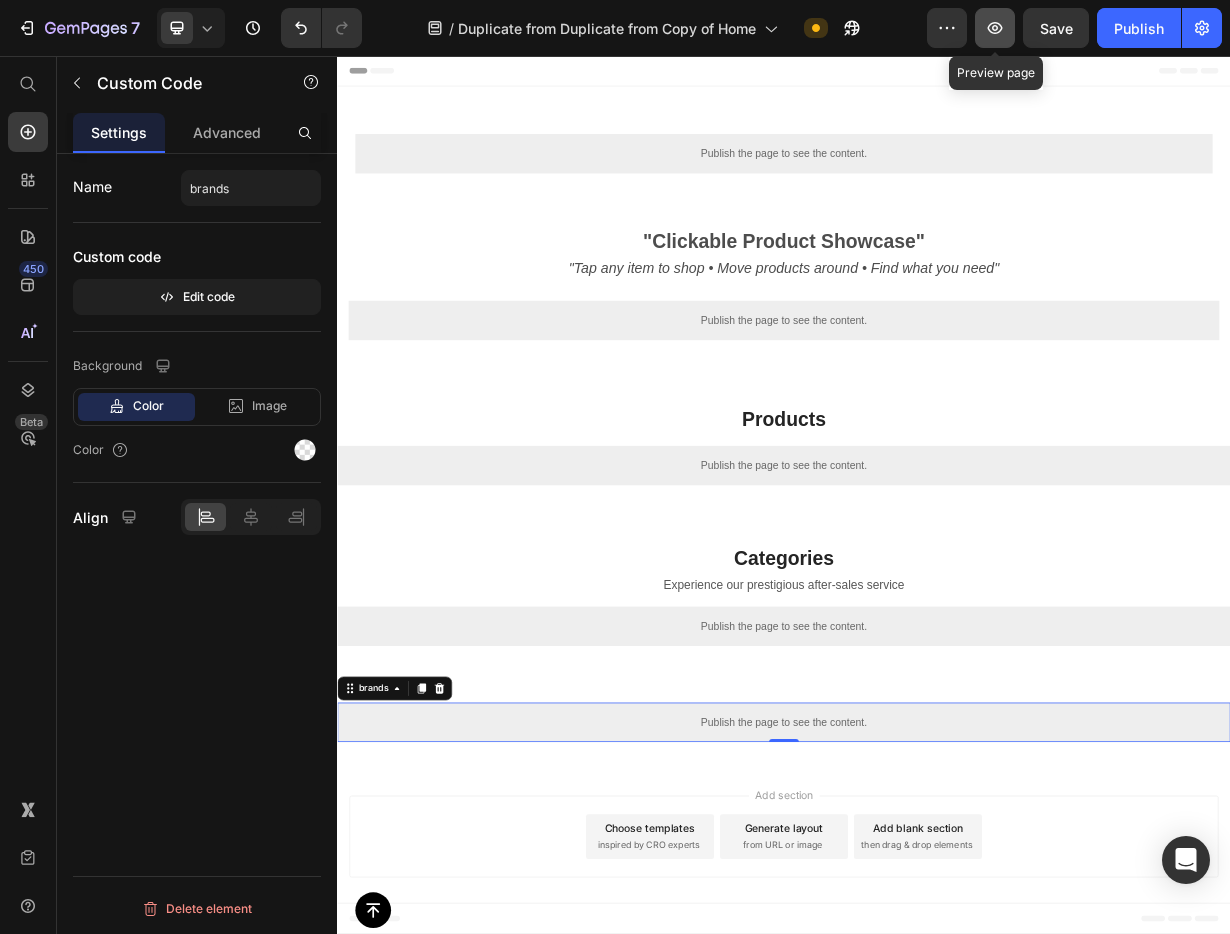 click 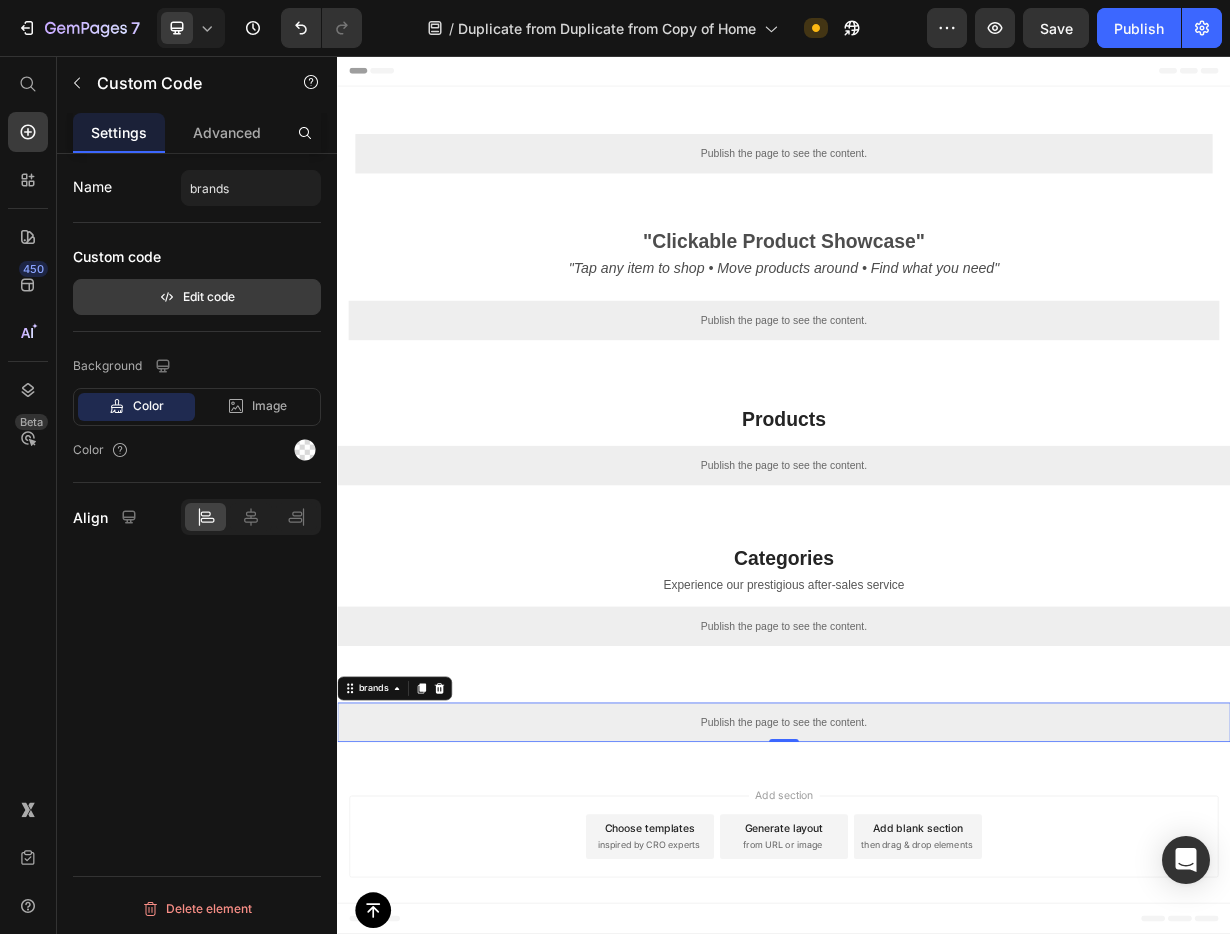 click on "Edit code" at bounding box center (197, 297) 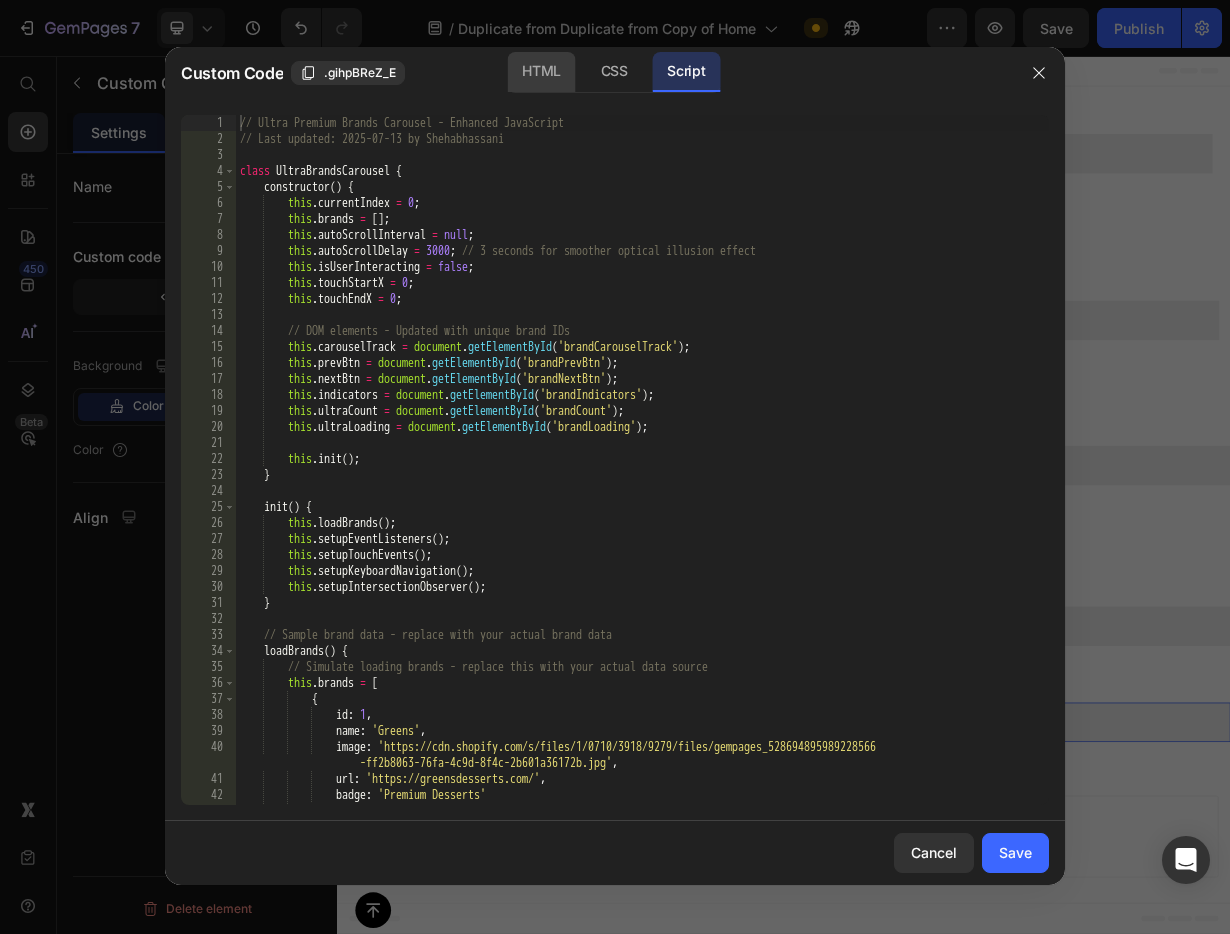 click on "HTML" 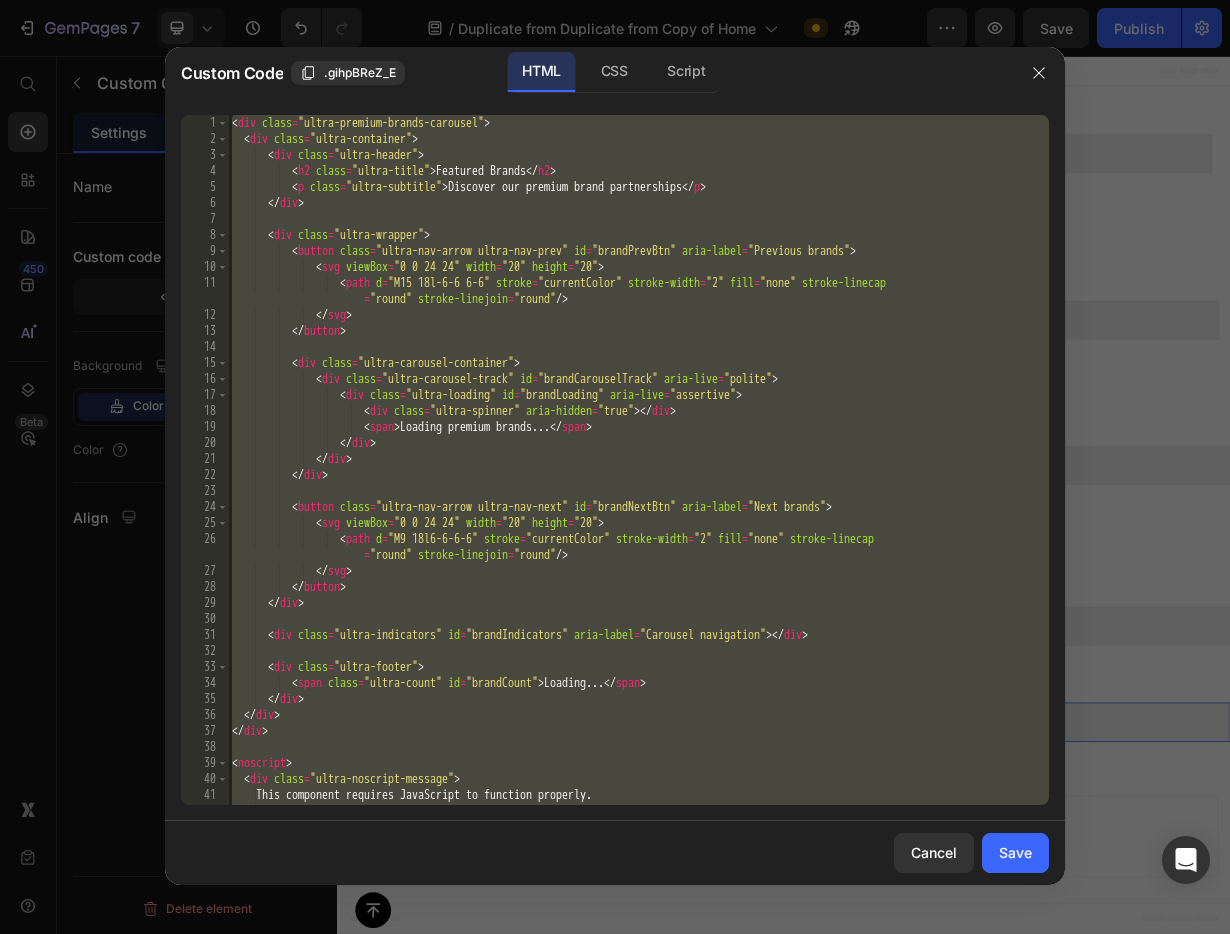 click on "< div   class = "ultra-premium-brands-carousel" >    < div   class = "ultra-container" >         < div   class = "ultra-header" >              < h2   class = "ultra-title" > Featured Brands </ h2 >              < p   class = "ultra-subtitle" > Discover our premium brand partnerships </ p >         </ div >                 < div   class = "ultra-wrapper" >              < button   class = "ultra-nav-arrow ultra-nav-prev"   id = "brandPrevBtn"   aria-label = "Previous brands" >                   < svg   viewBox = "0 0 24 24"   width = "20"   height = "20" >                        < path   d = "M15 18l-6-6 6-6"   stroke = "currentColor"   stroke-width = "2"   fill = "none"   stroke-linecap                        = "round"   stroke-linejoin = "round" />                   </ svg >              </ button >                           < div   class = "ultra-carousel-container" >                   < div   class = "ultra-carousel-track"   id = "brandCarouselTrack"   aria-live = "polite" >" at bounding box center [638, 476] 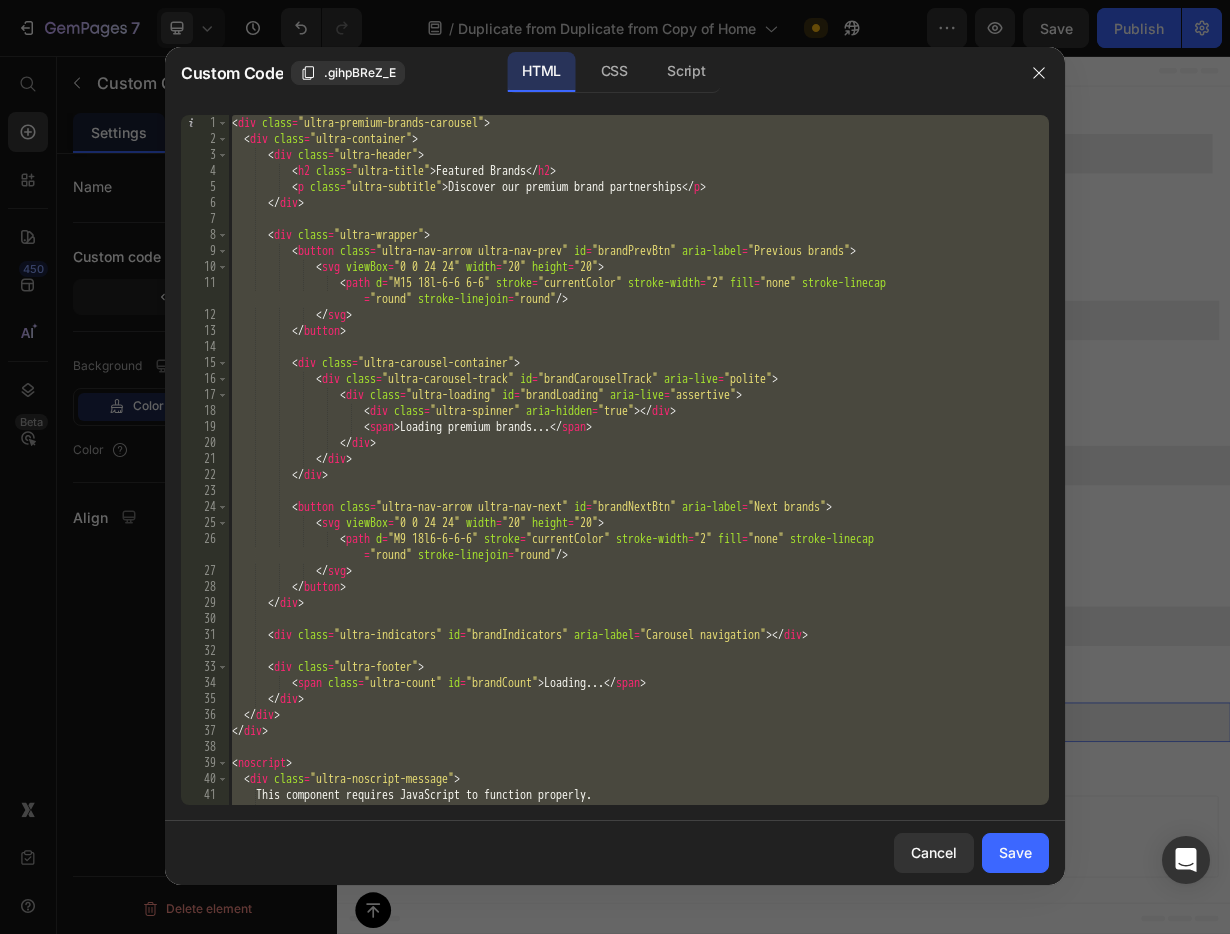 paste 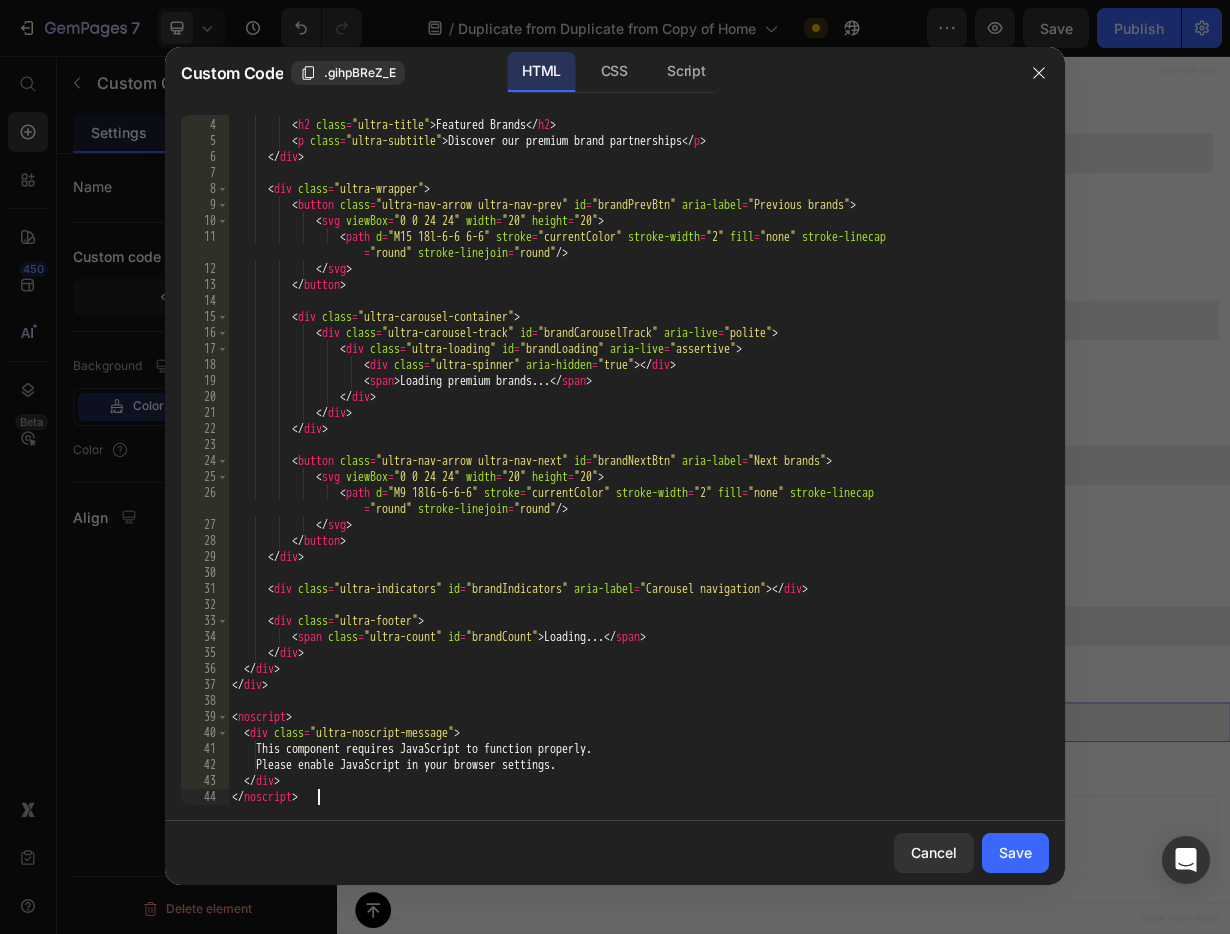 click on "< div   class = "ultra-header" >              < h2   class = "ultra-title" > Featured Brands </ h2 >              < p   class = "ultra-subtitle" > Discover our premium brand partnerships </ p >         </ div >                 < div   class = "ultra-wrapper" >              < button   class = "ultra-nav-arrow ultra-nav-prev"   id = "brandPrevBtn"   aria-label = "Previous brands" >                   < svg   viewBox = "0 0 24 24"   width = "20"   height = "20" >                        < path   d = "M15 18l-6-6 6-6"   stroke = "currentColor"   stroke-width = "2"   fill = "none"   stroke-linecap                        = "round"   stroke-linejoin = "round" />                   </ svg >              </ button >                           < div   class = "ultra-carousel-container" >                   < div   class = "ultra-carousel-track"   id = "brandCarouselTrack"   aria-live = "polite" >                        < div   class = "ultra-loading"   id = "brandLoading"   aria-live = >      <" at bounding box center [638, 462] 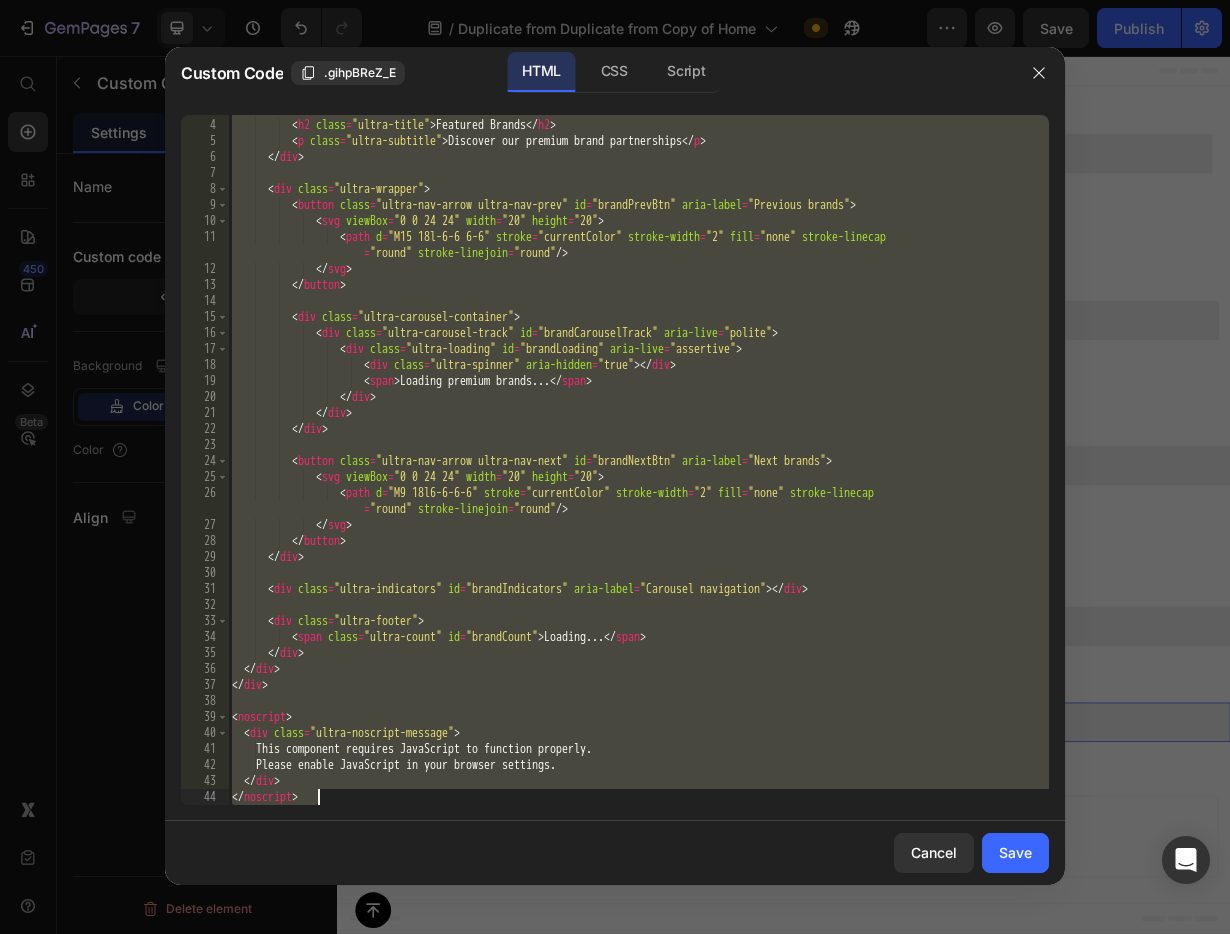 paste 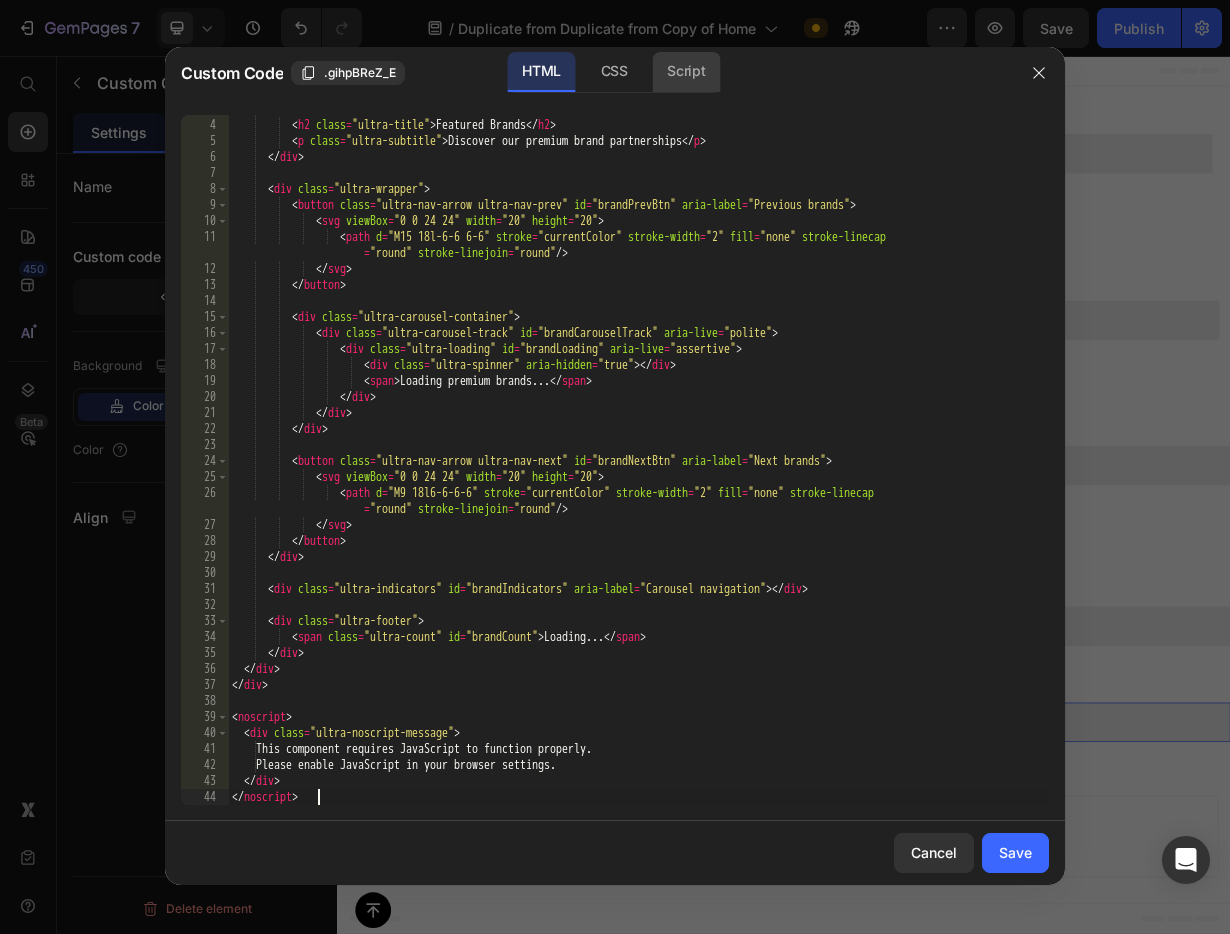 click on "Script" 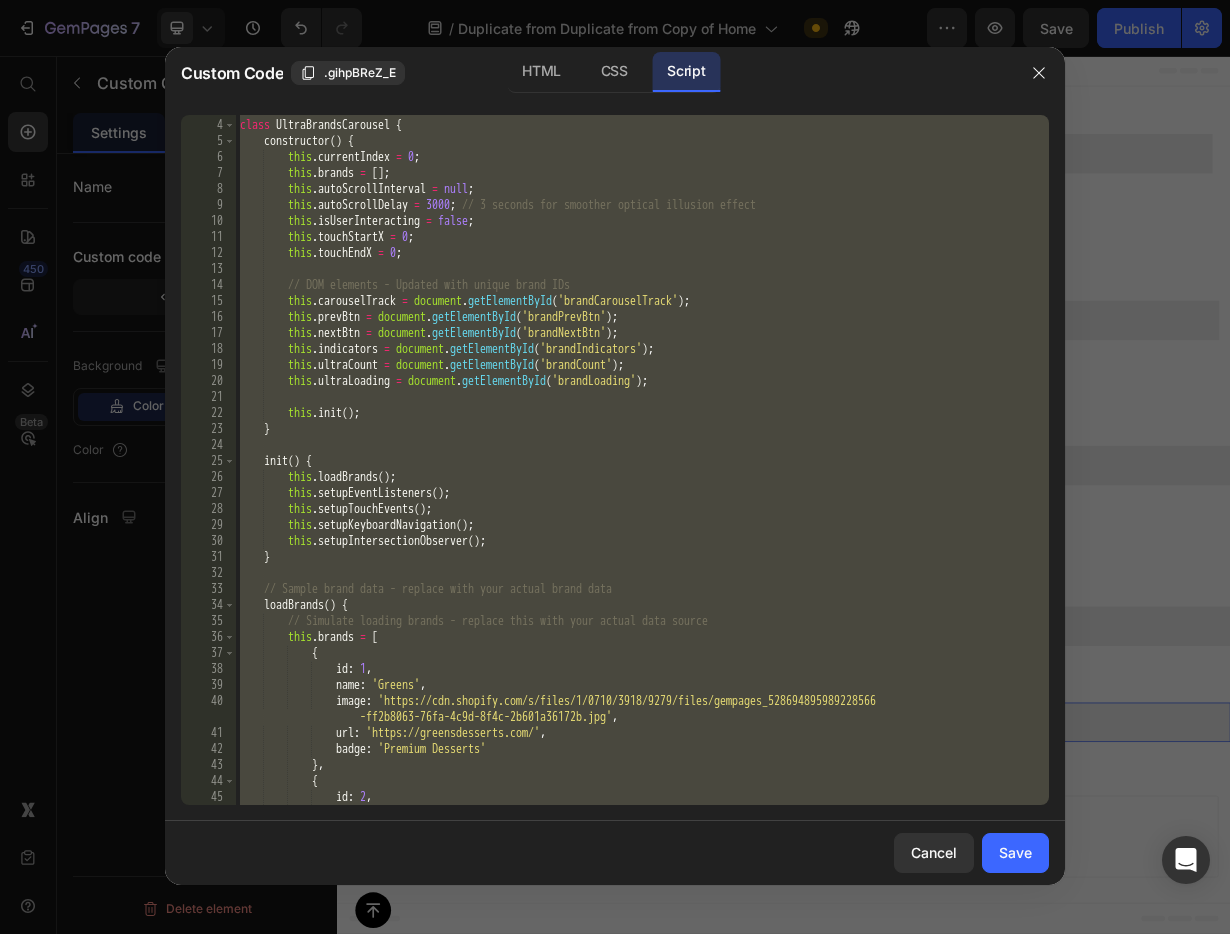 click on "class   UltraBrandsCarousel   {      constructor ( )   {           this . currentIndex   =   0 ;           this . brands   =   [ ] ;           this . autoScrollInterval   =   null ;           this . autoScrollDelay   =   3000 ;   // 3 seconds for smoother optical illusion effect           this . isUserInteracting   =   false ;           this . touchStartX   =   0 ;           this . touchEndX   =   0 ;                     // DOM elements - Updated with unique brand IDs           this . carouselTrack   =   document . getElementById ( 'brandCarouselTrack' ) ;           this . prevBtn   =   document . getElementById ( 'brandPrevBtn' ) ;           this . nextBtn   =   document . getElementById ( 'brandNextBtn' ) ;           this . indicators   =   document . getElementById ( 'brandIndicators' ) ;           this . ultraCount   =   document . getElementById ( 'brandCount' ) ;           this . ultraLoading   =   document . getElementById ( 'brandLoading' ) ;                     this . init ( ) ;      }           init" at bounding box center [642, 462] 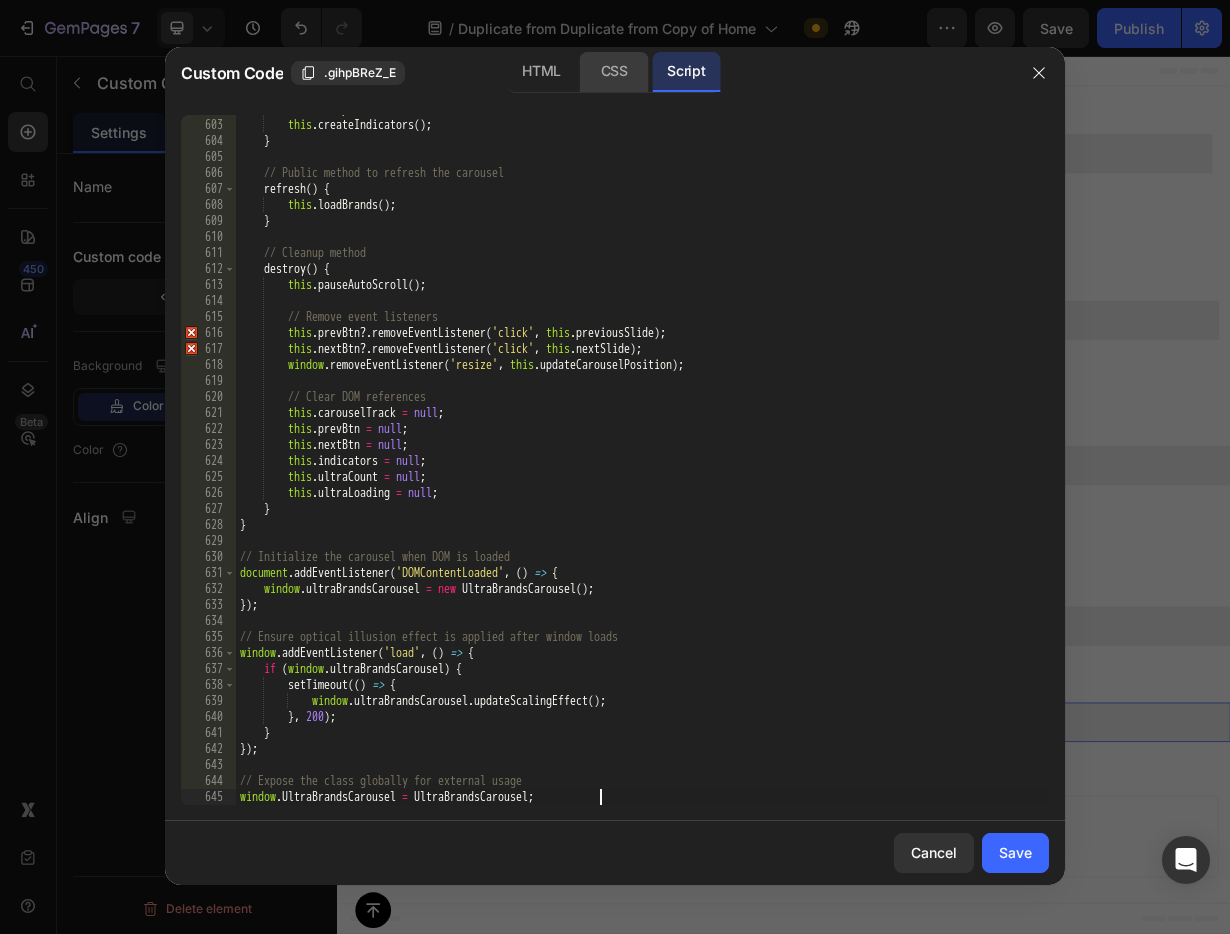 click on "CSS" 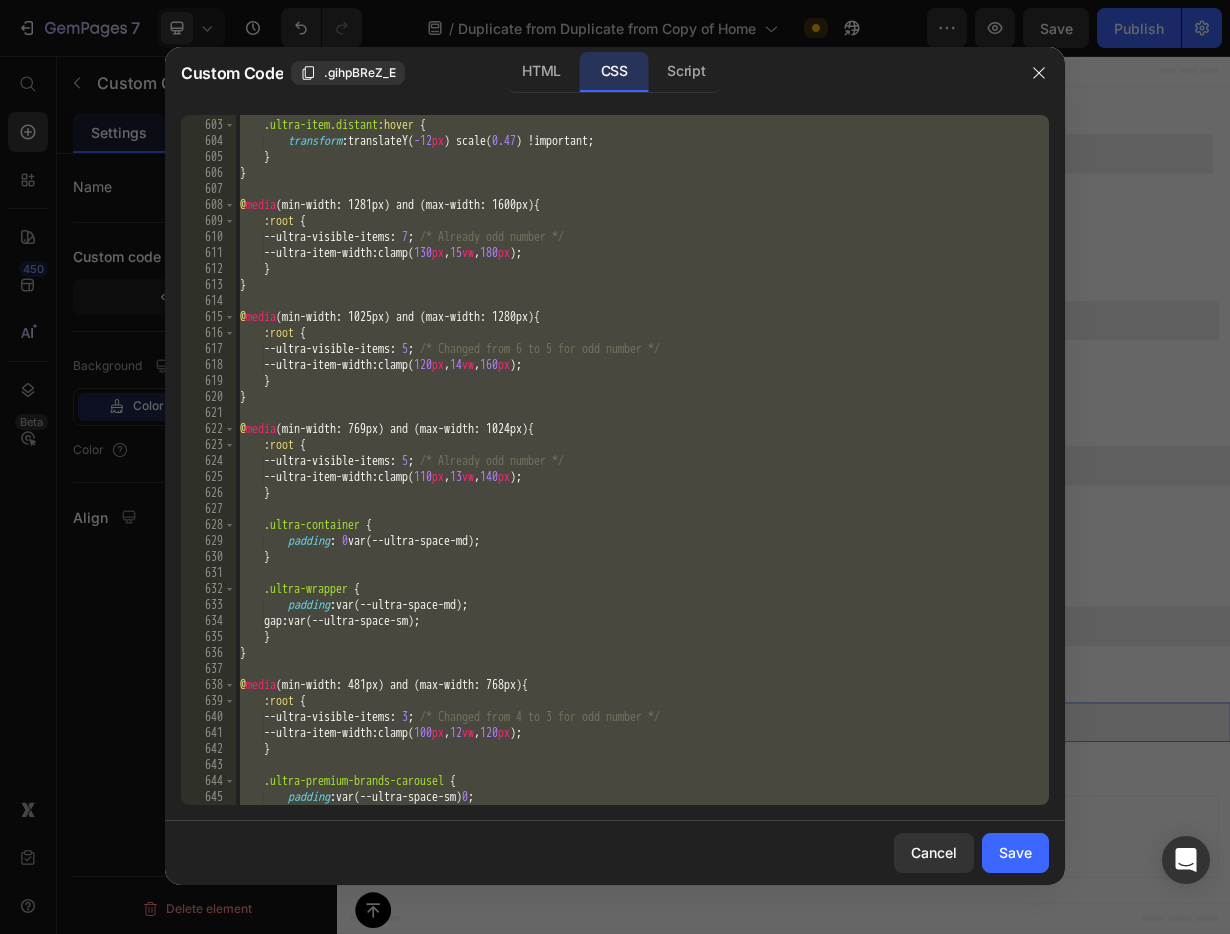 click on ".ultra-item.distant :hover   {           transform :  translateY( -12 px ) scale( 0.47 ) !important ;      } } @ media  (min-width: 1281px) and (max-width: 1600px)  {      :root   {          --ultra-visible-items :   7 ;   /* Already odd number */          --ultra-item-width :  clamp( 130 px ,  15 vw ,  180 px ) ;      } } @ media  (min-width: 1025px) and (max-width: 1280px)  {      :root   {          --ultra-visible-items :   5 ;   /* Changed from 6 to 5 for odd number */          --ultra-item-width :  clamp( 120 px ,  14 vw ,  160 px ) ;      } } @ media  (min-width: 769px) and (max-width: 1024px)  {      :root   {          --ultra-visible-items :   5 ;   /* Already odd number */          --ultra-item-width :  clamp( 110 px ,  13 vw ,  140 px ) ;      }           .ultra-container   {           padding :   0  var(--ultra-space-md) ;      }           .ultra-wrapper   {           padding :  var(--ultra-space-md) ;          gap :  var(--ultra-space-sm) ;      } } @ media {      :root   {      :   3 ;" at bounding box center (642, 462) 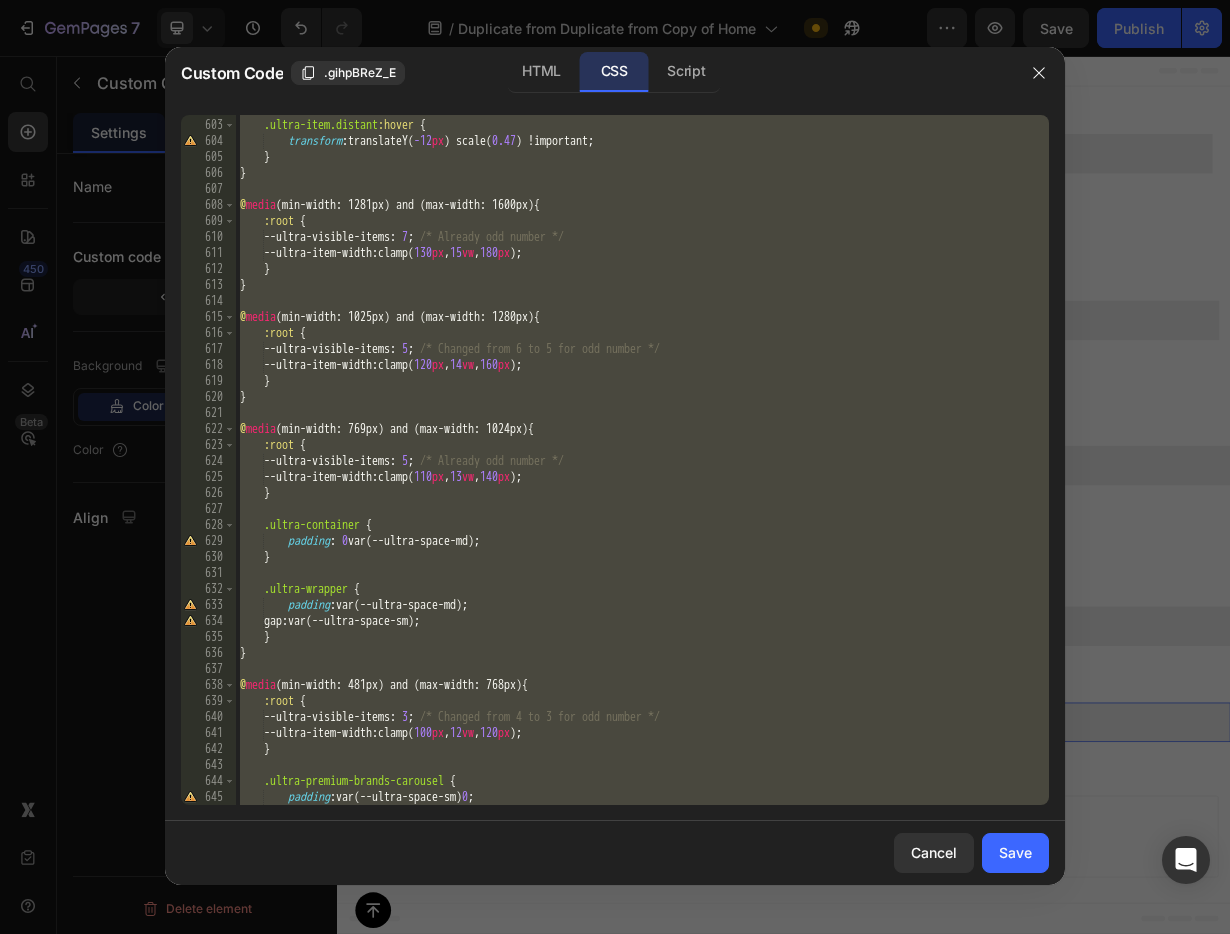paste 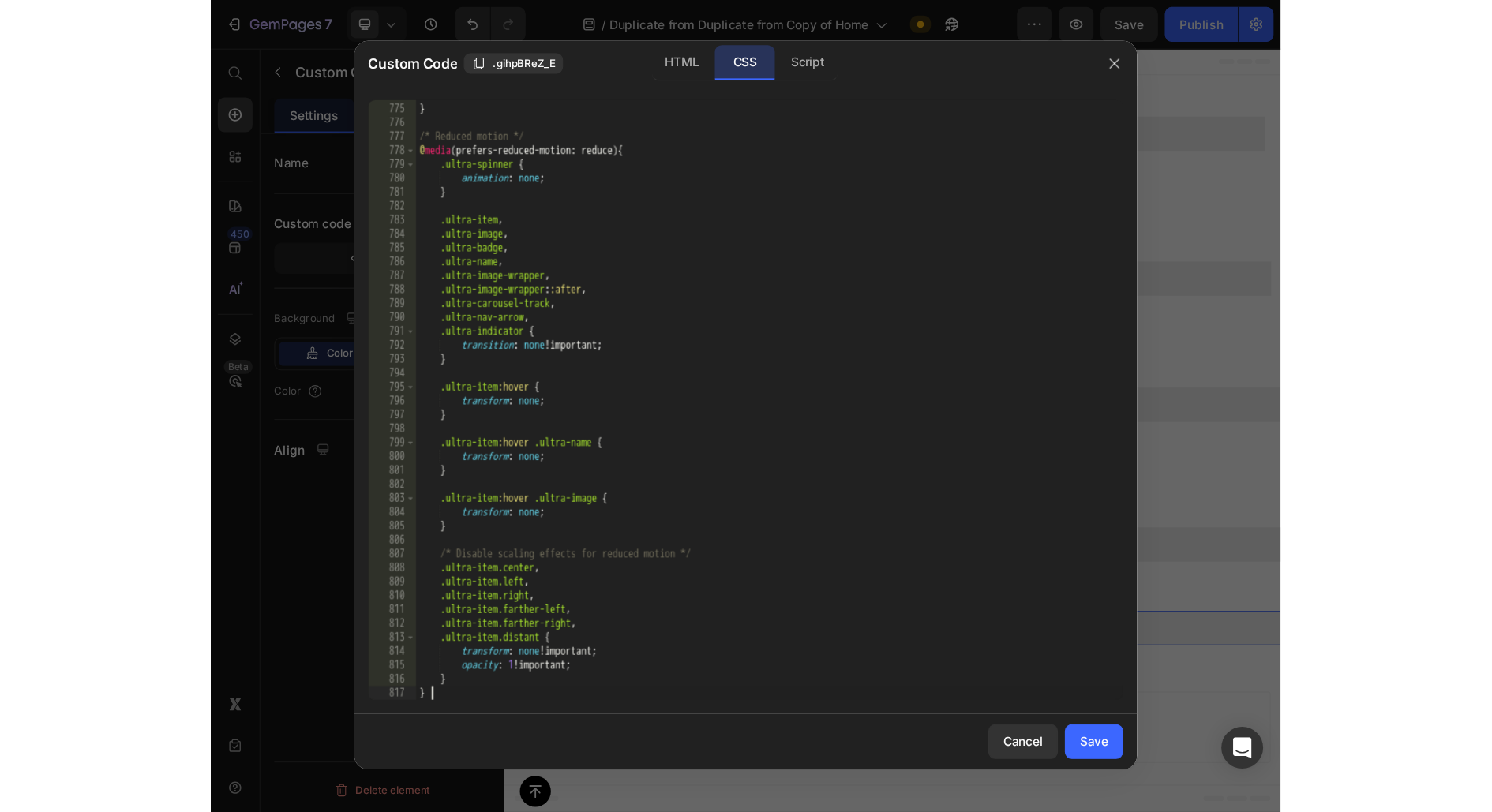 scroll, scrollTop: 9884, scrollLeft: 0, axis: vertical 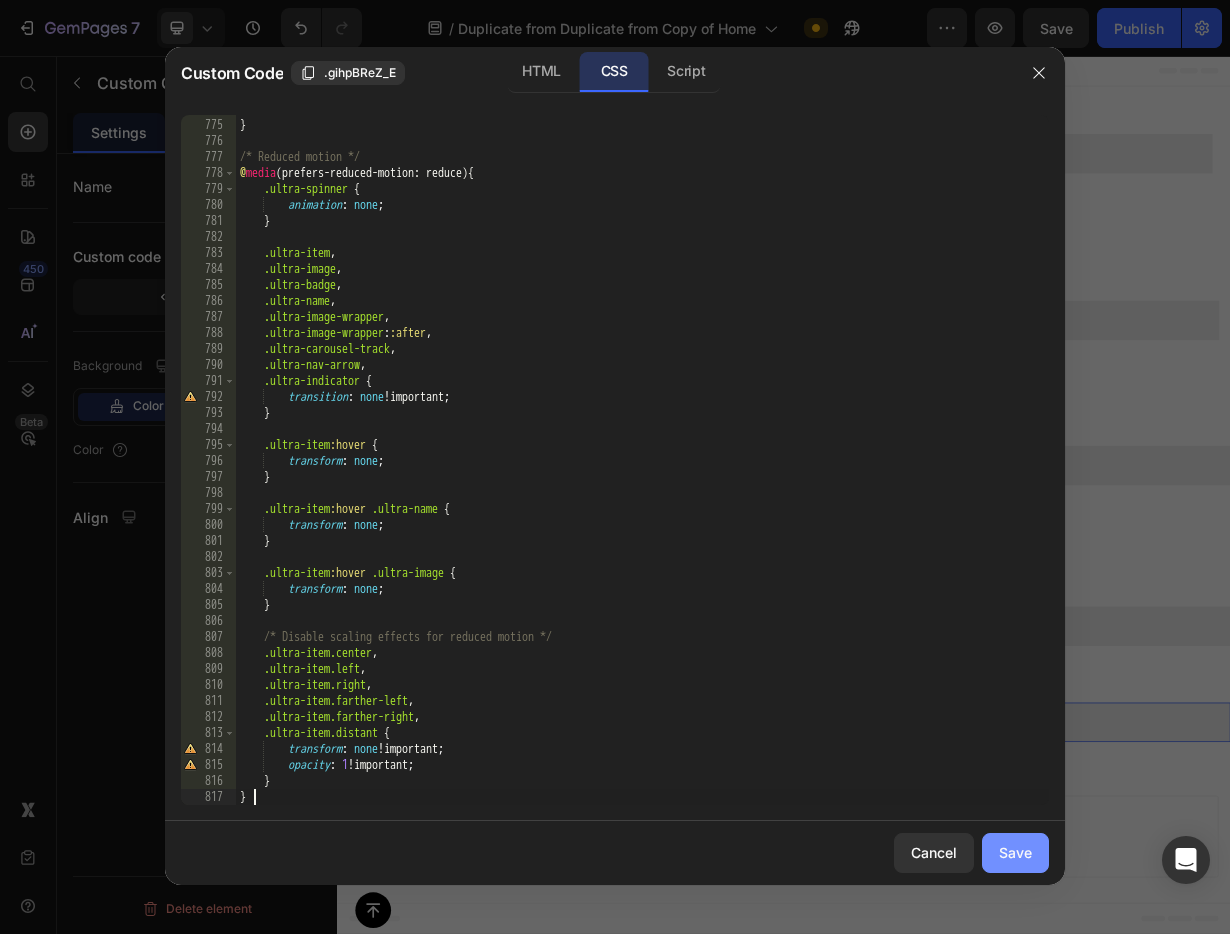 click on "Save" at bounding box center [1015, 852] 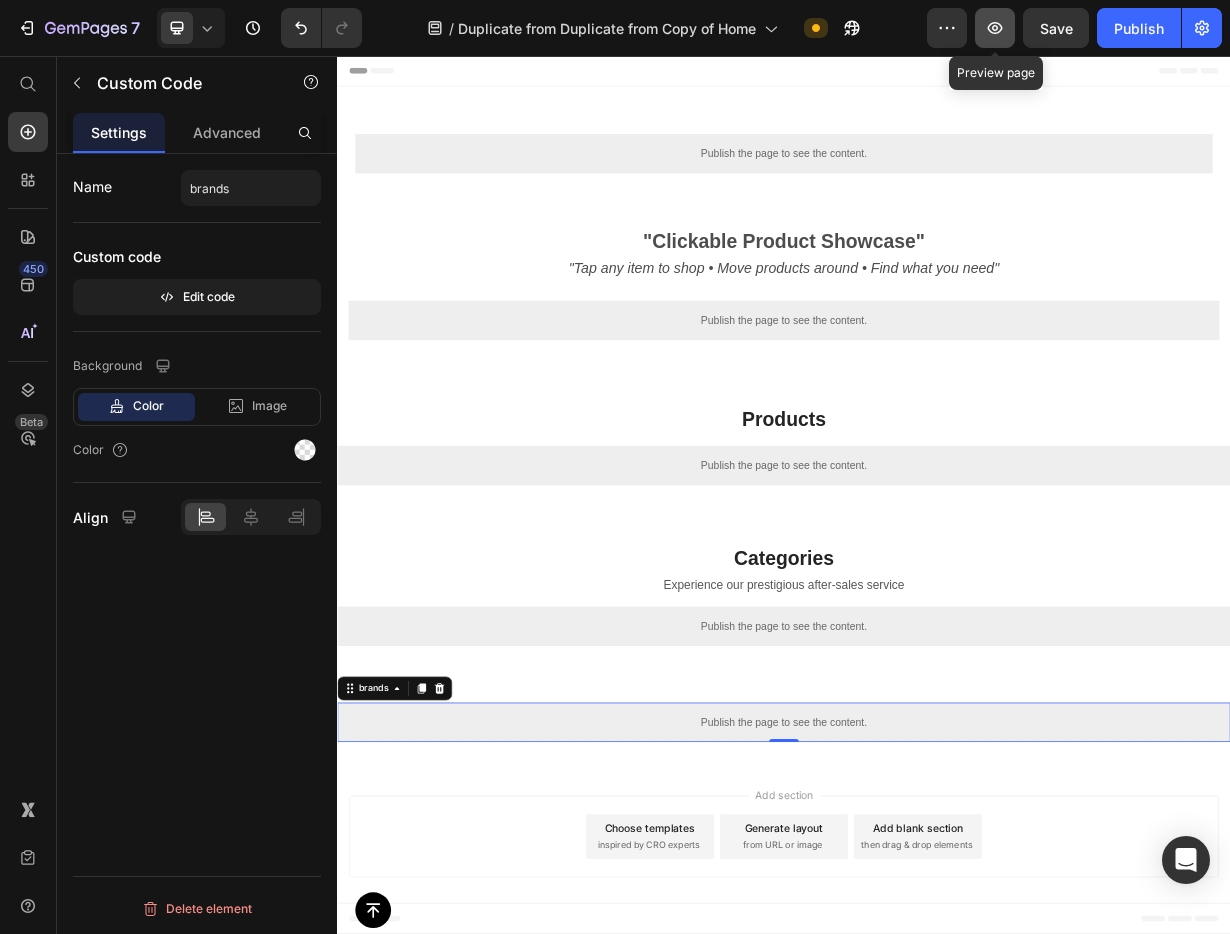 click 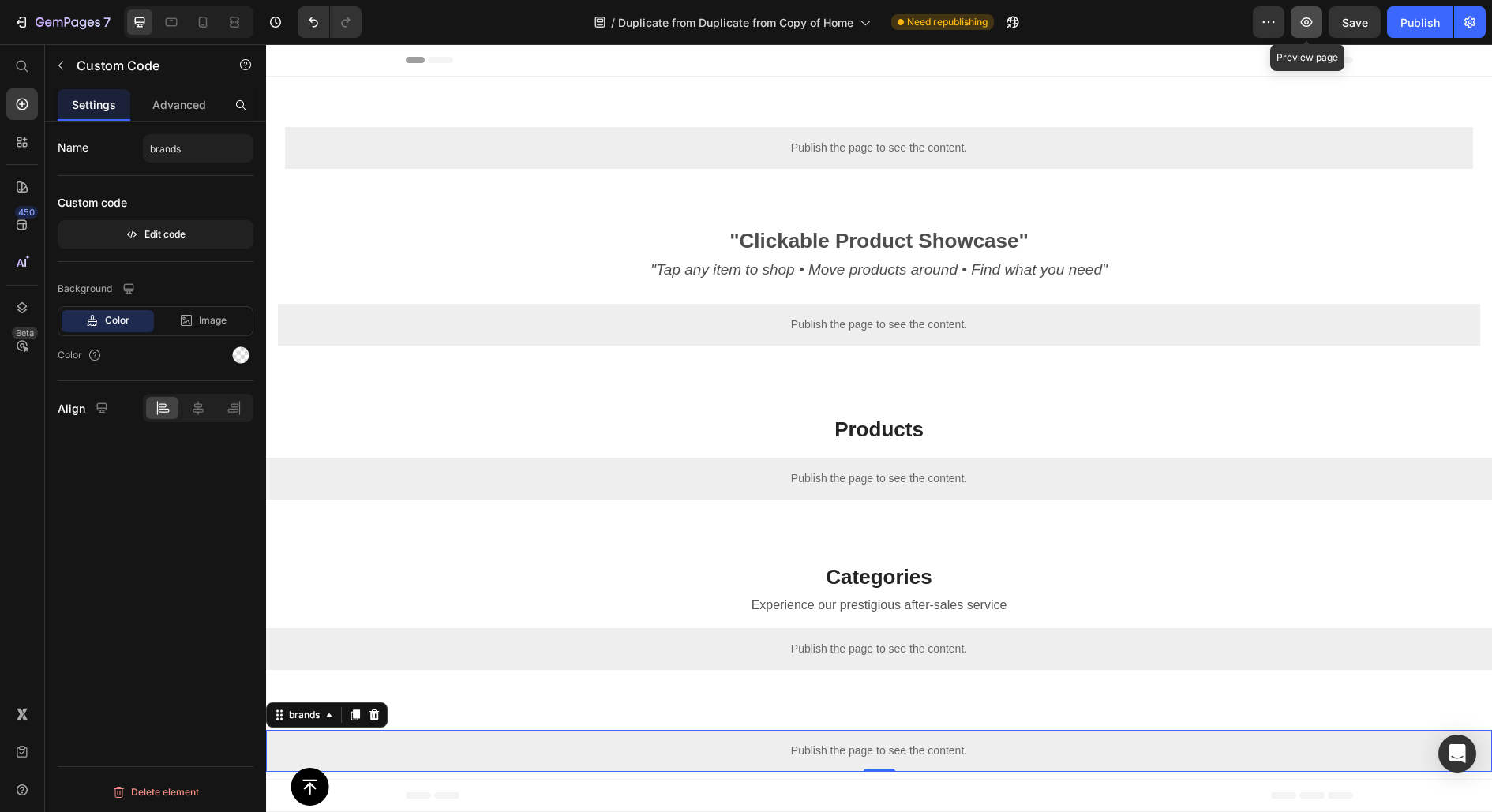 click 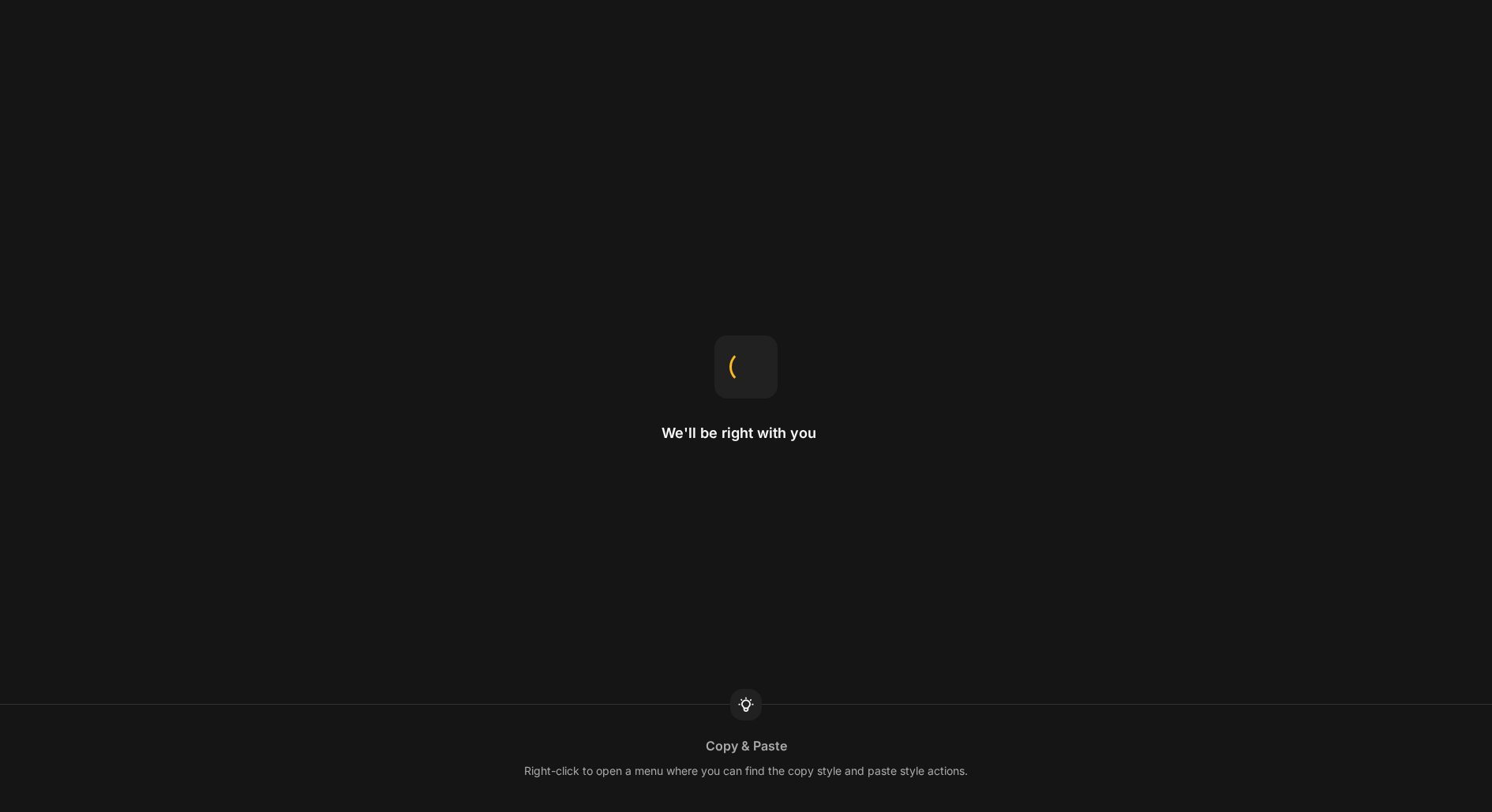 scroll, scrollTop: 0, scrollLeft: 0, axis: both 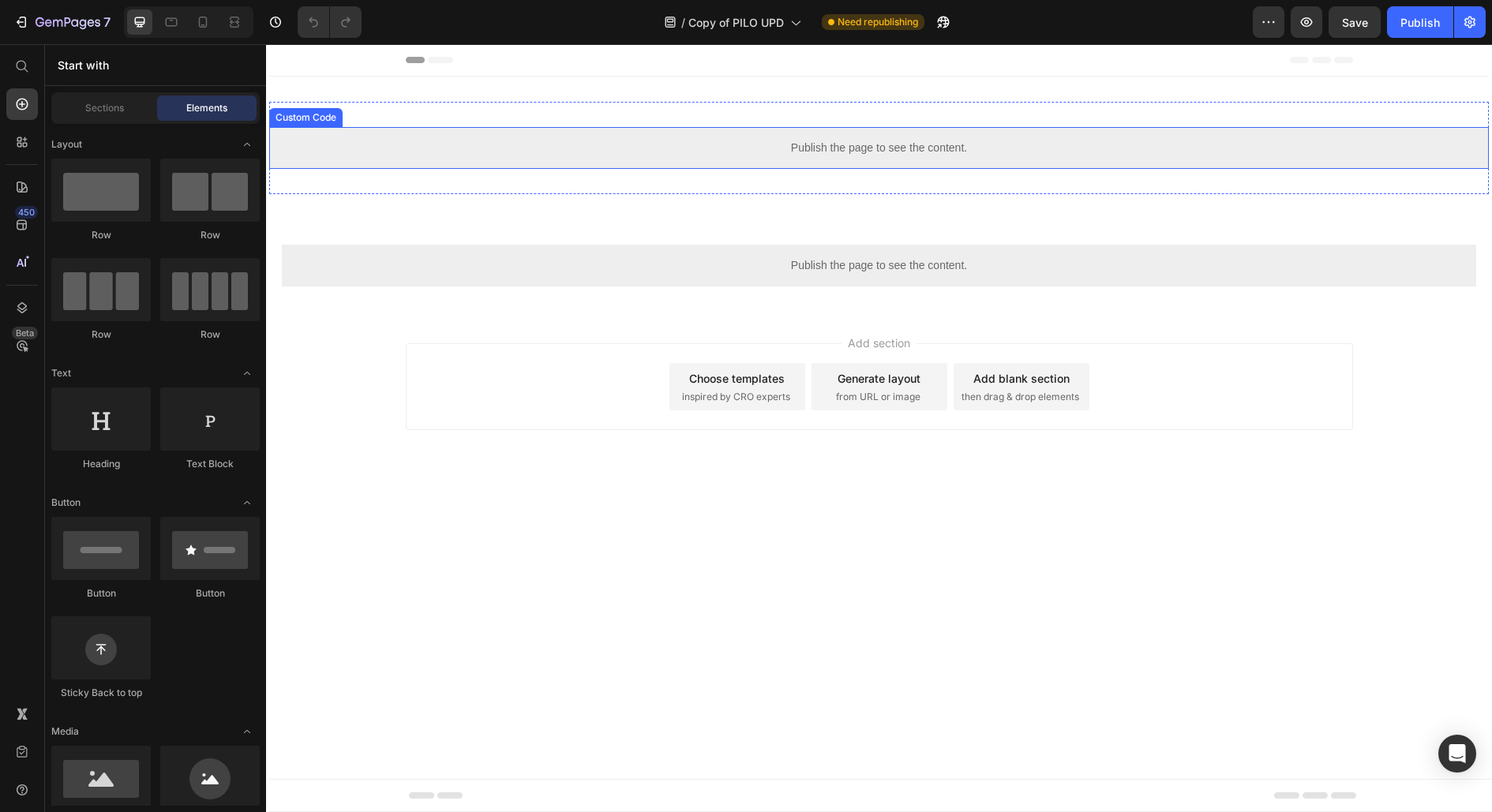 click on "Publish the page to see the content." at bounding box center (879, 148) 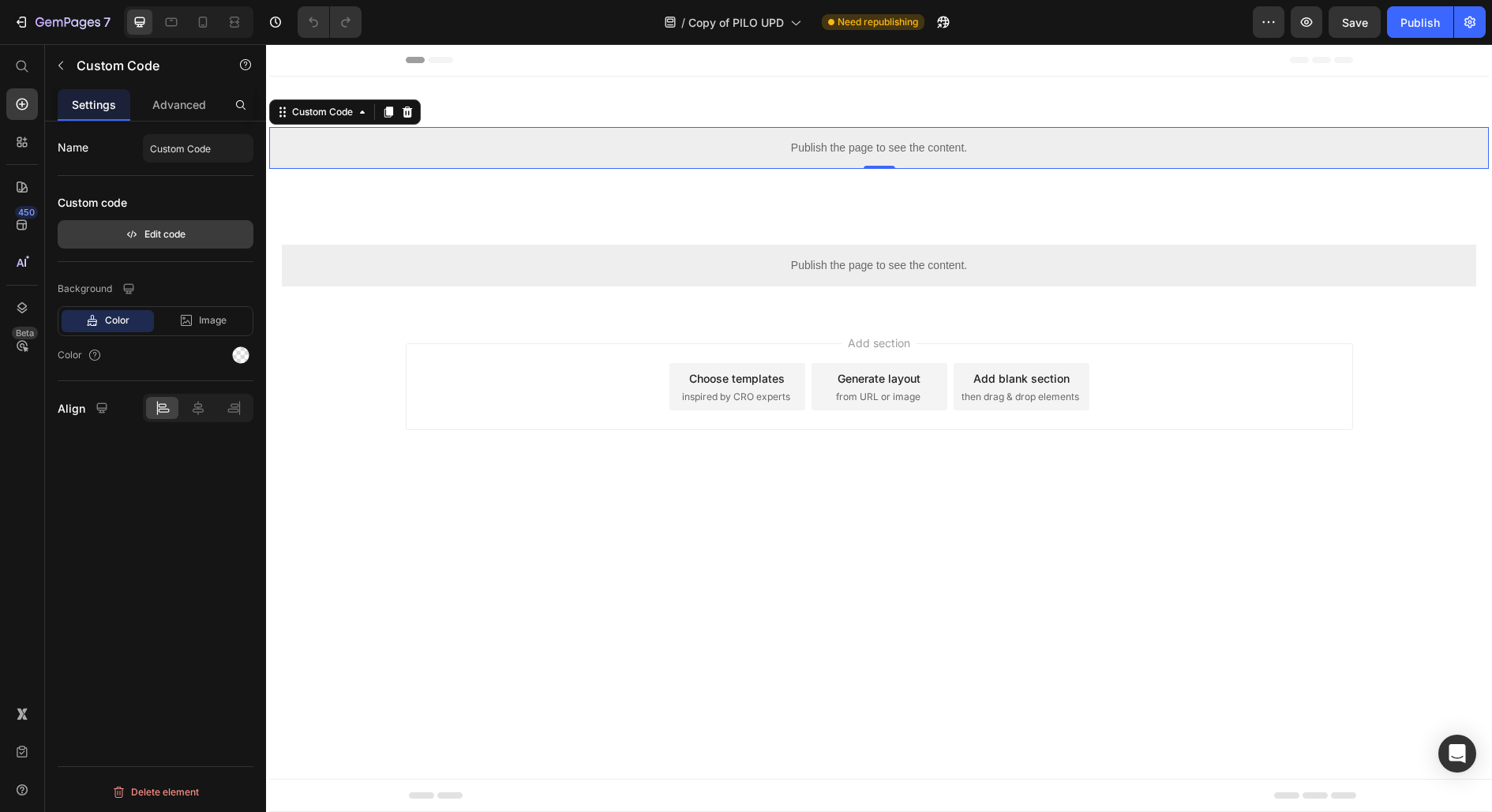 click on "Edit code" at bounding box center [156, 234] 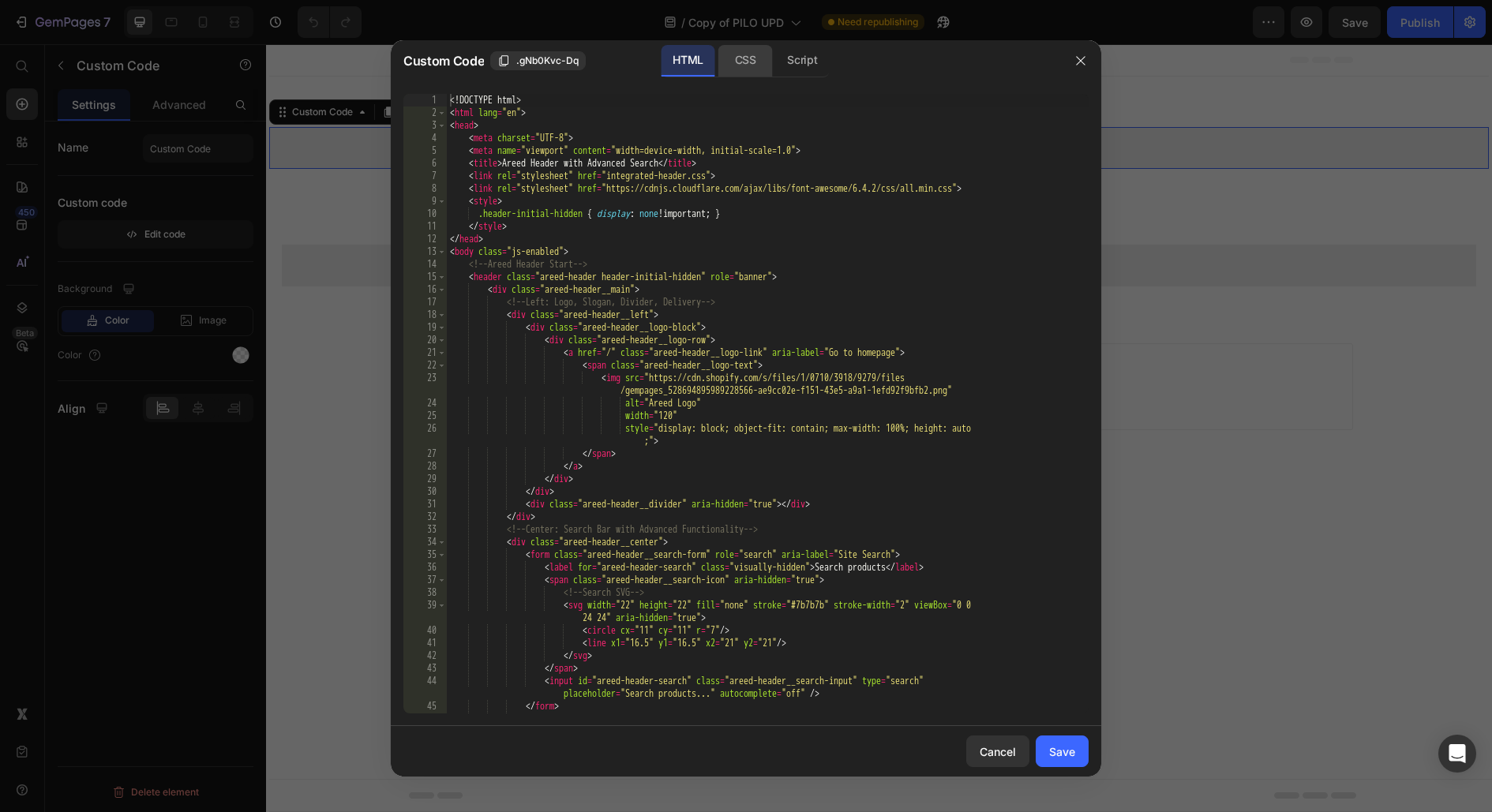click on "CSS" 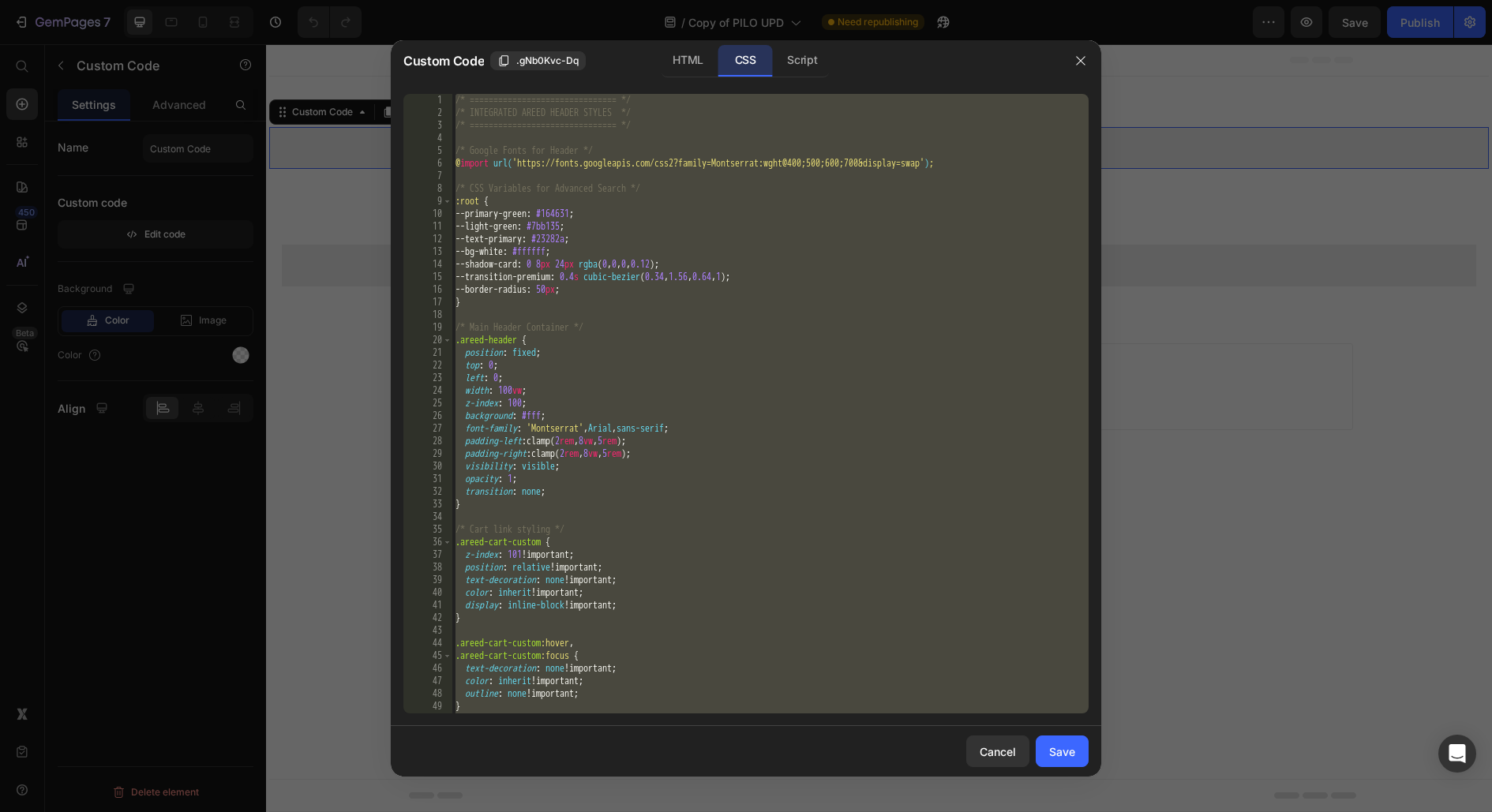 click on "/* =============================== */ /* INTEGRATED AREED HEADER STYLES  */ /* =============================== */ /* Google Fonts for Header */ @ import   url( 'https://fonts.googleapis.com/css2?family=Montserrat:wght@400;500;600;700&display=swap' ) ; /* CSS Variables for Advanced Search */ :root   {   --primary-green :   #164631 ;   --light-green :   #7bb135 ;   --text-primary :   #23282a ;   --bg-white :   #ffffff ;   --shadow-card :   0   8 px   24 px   rgba ( 0 , 0 , 0 , 0.12 ) ;   --transition-premium :   0.4 s   cubic-bezier ( 0.34 ,  1.56 ,  0.64 ,  1 ) ;   --border-radius :   50 px ; } /* Main Header Container */ .areed-header   {    position :   fixed ;    top :   0 ;      left :   0 ;      width :   100 vw ;      z-index :   100 ;    background :   #fff ;    font-family :   ' Montserrat ' ,  Arial ,  sans-serif ;    padding-left :  clamp( 2 rem ,  8 vw ,  5 rem ) ;    padding-right :  clamp( 2 rem ,  8 vw ,  5 rem ) ;    visibility :   visible ;    opacity :   1 ;    transition :   none ; }   {    :" at bounding box center (770, 416) 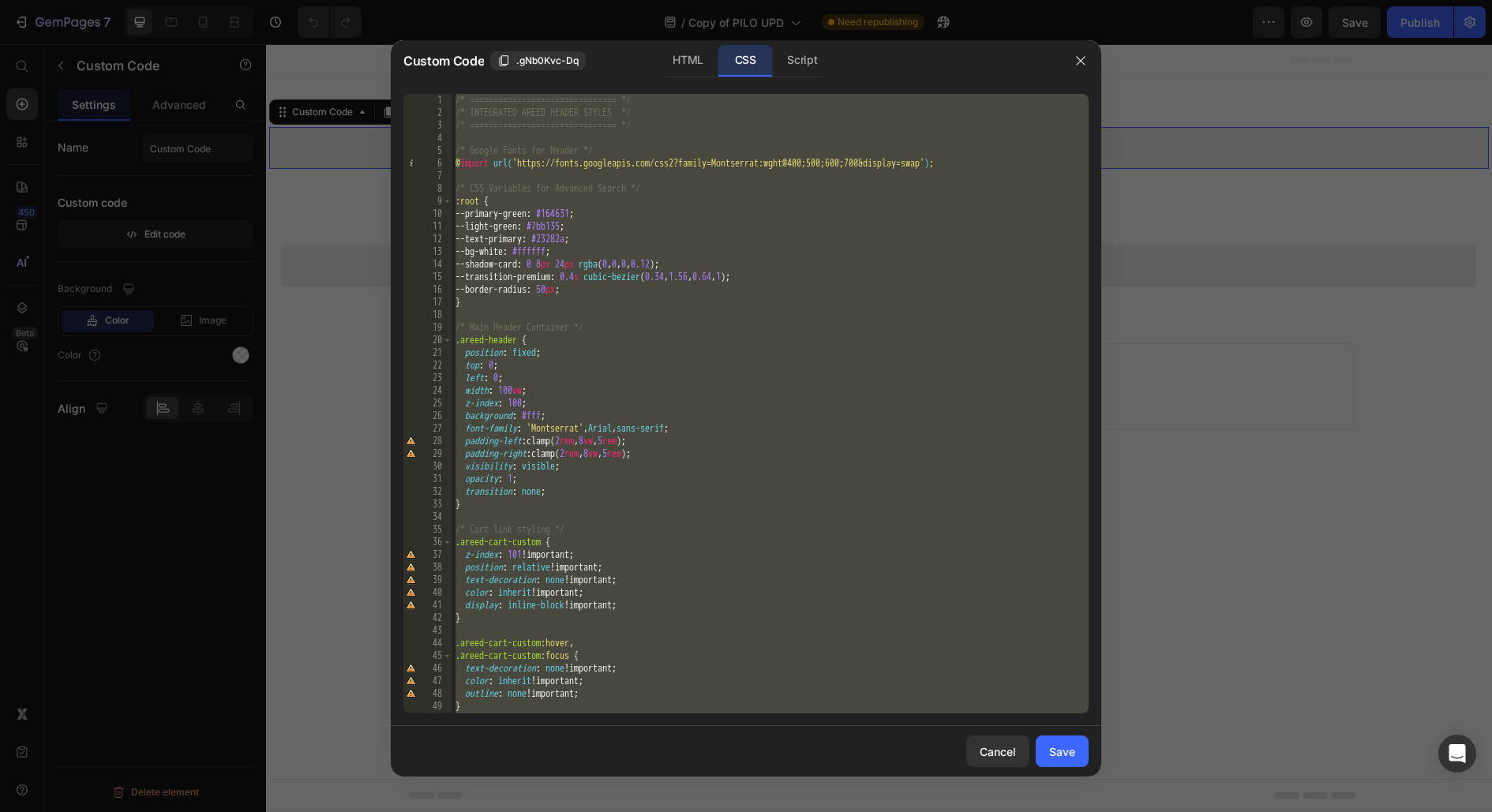 paste 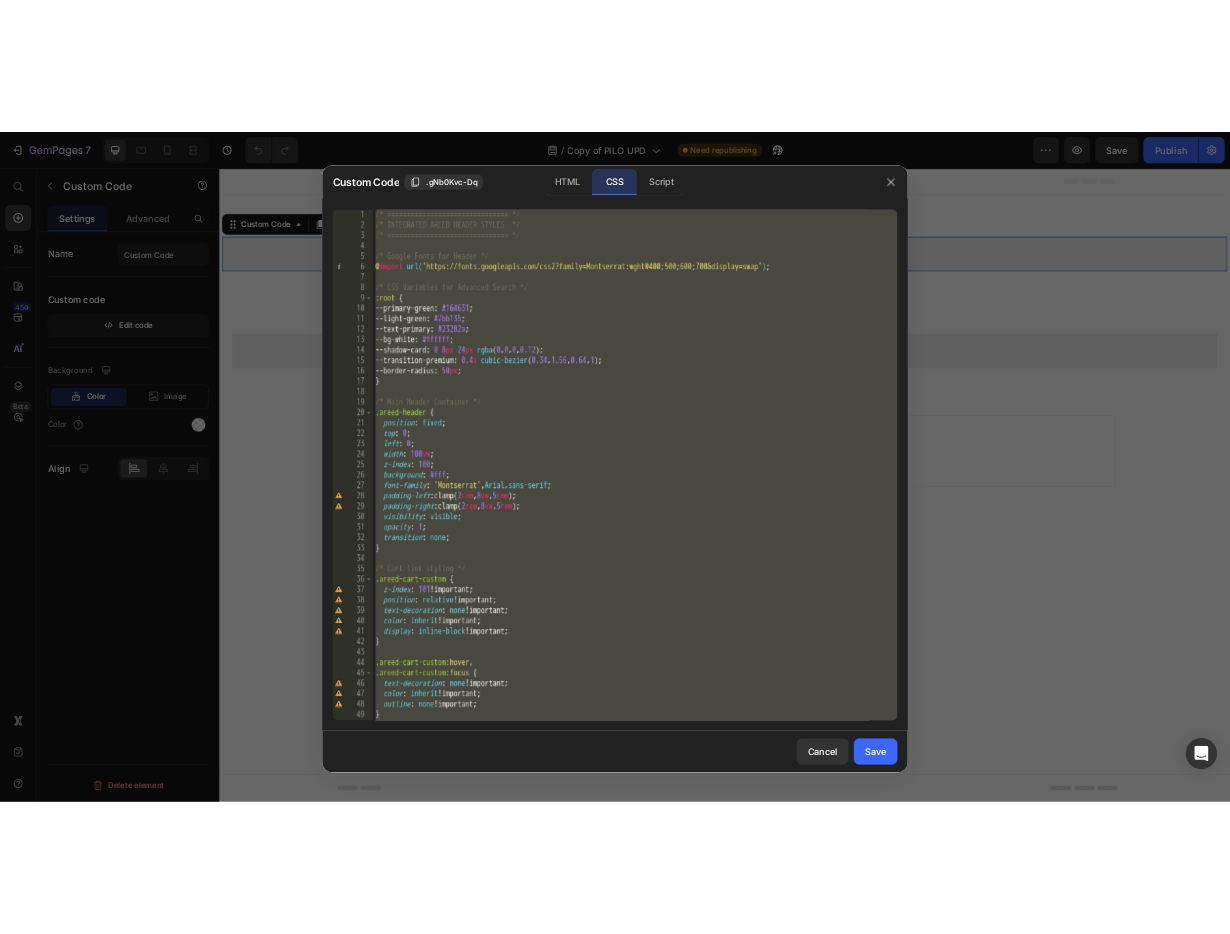 scroll, scrollTop: 17998, scrollLeft: 0, axis: vertical 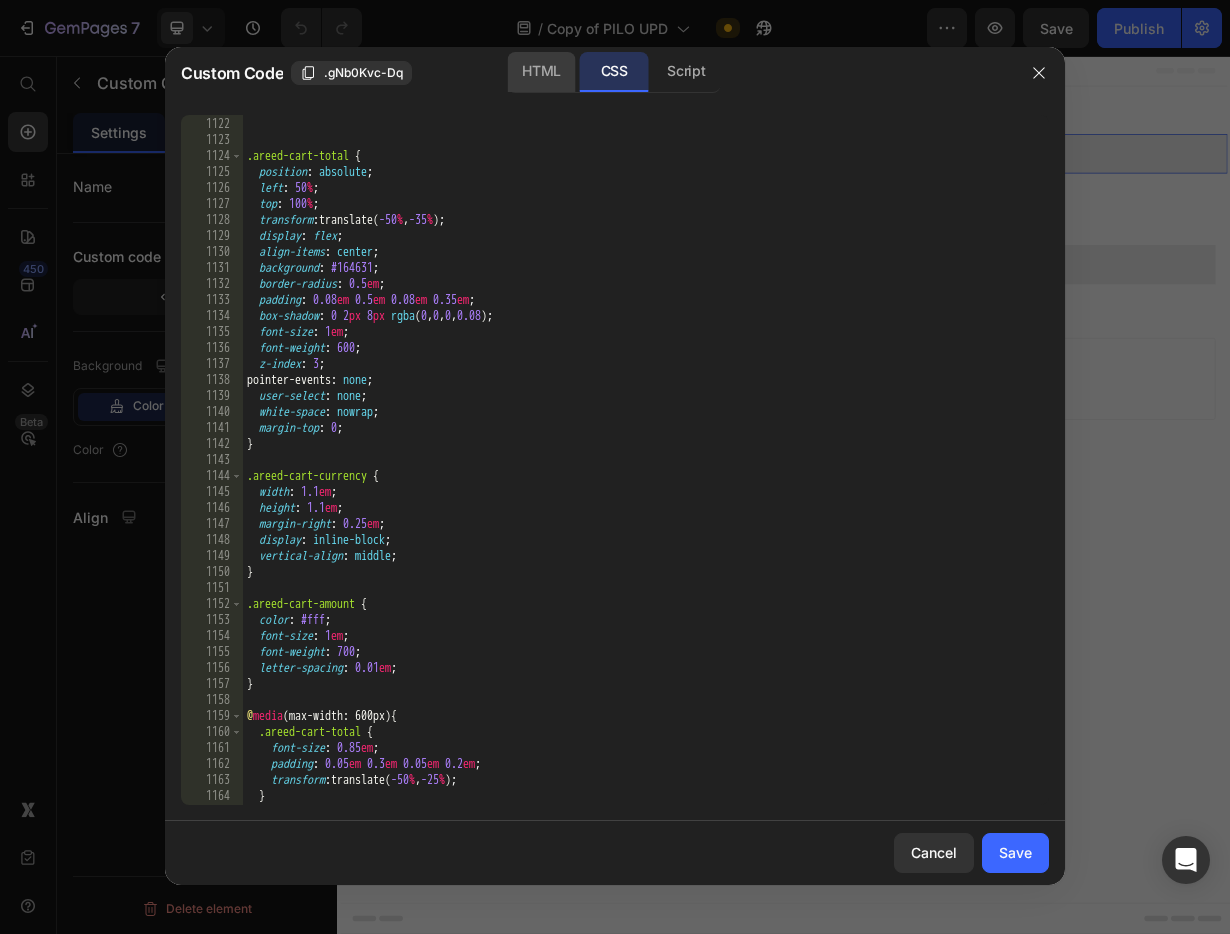 click on "HTML" 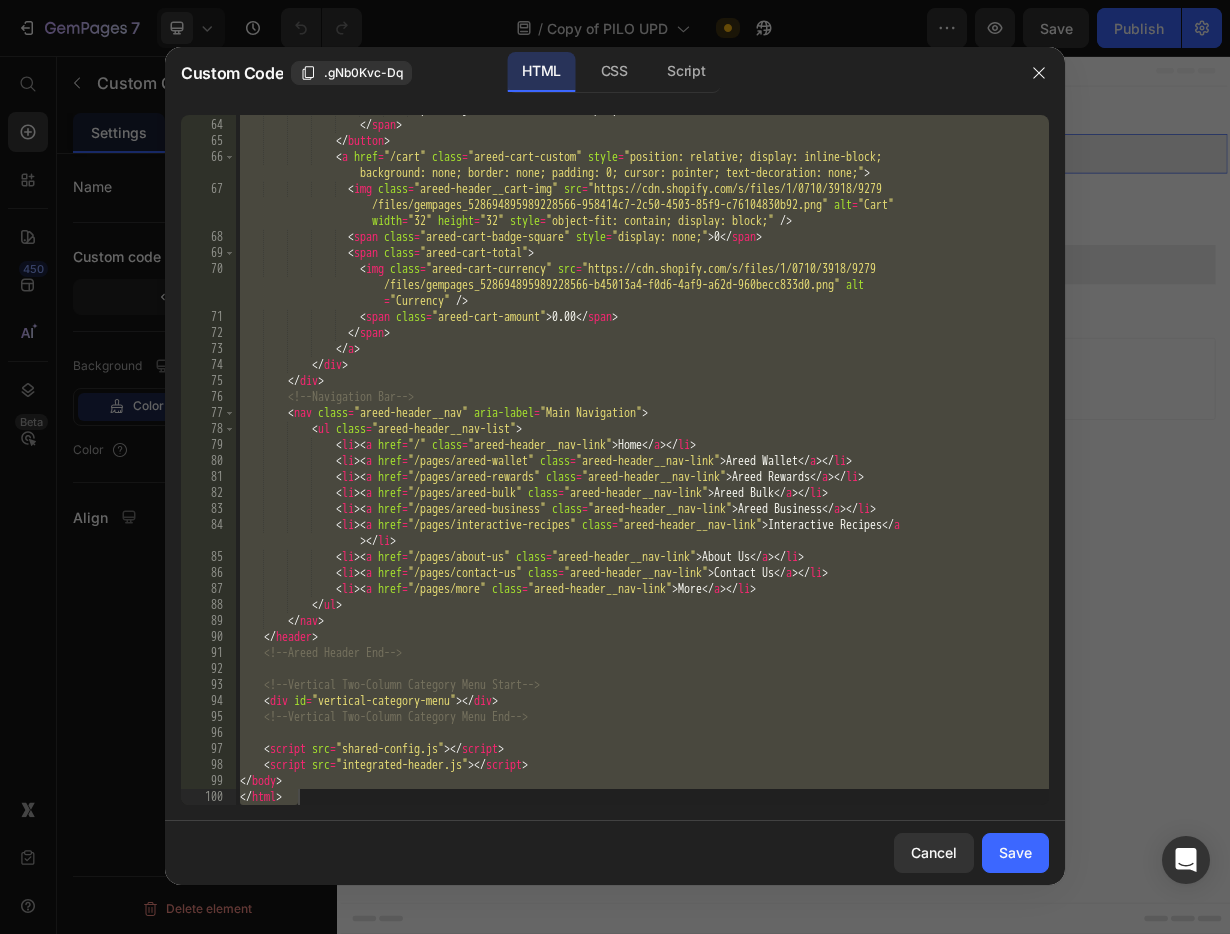 scroll, scrollTop: 1150, scrollLeft: 0, axis: vertical 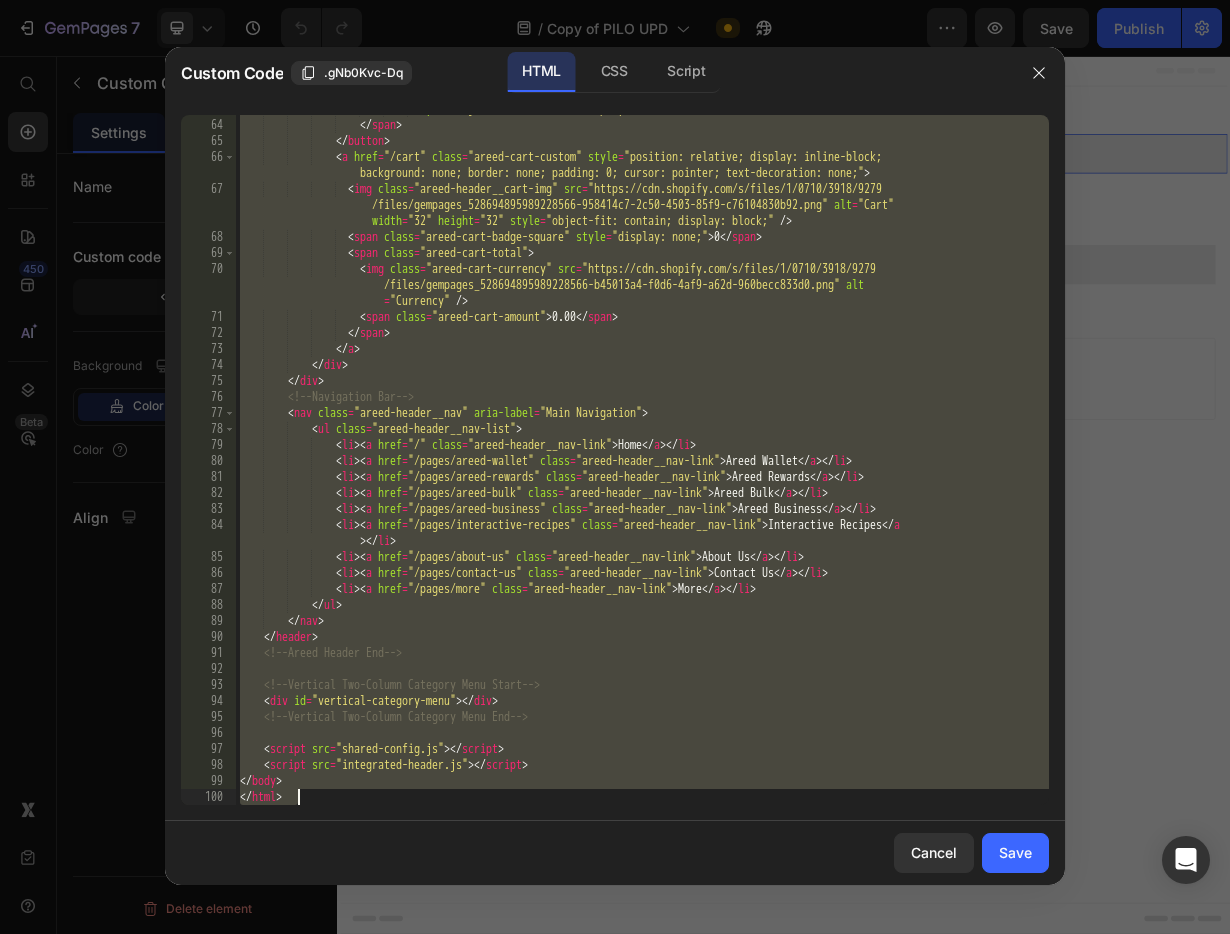 paste 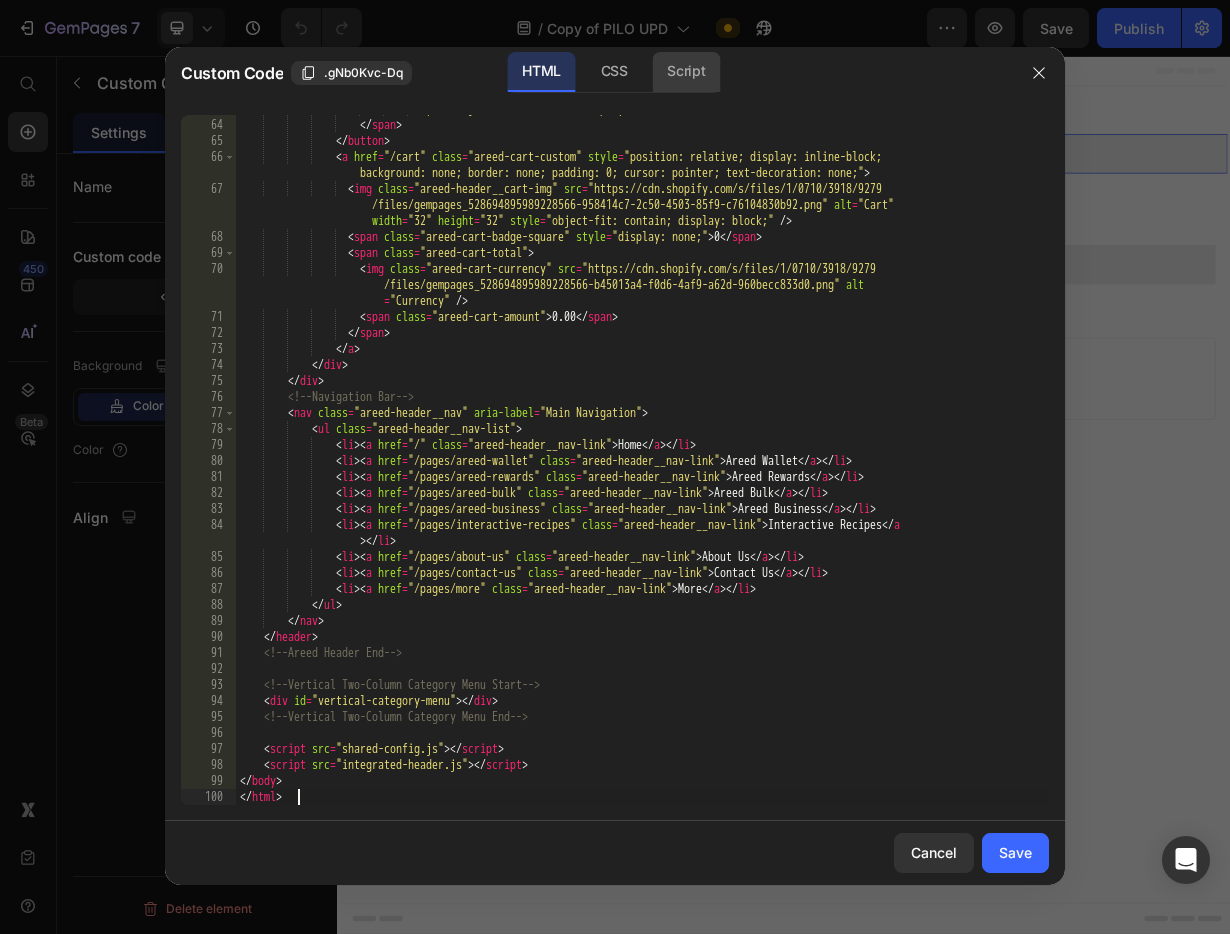 click on "Script" 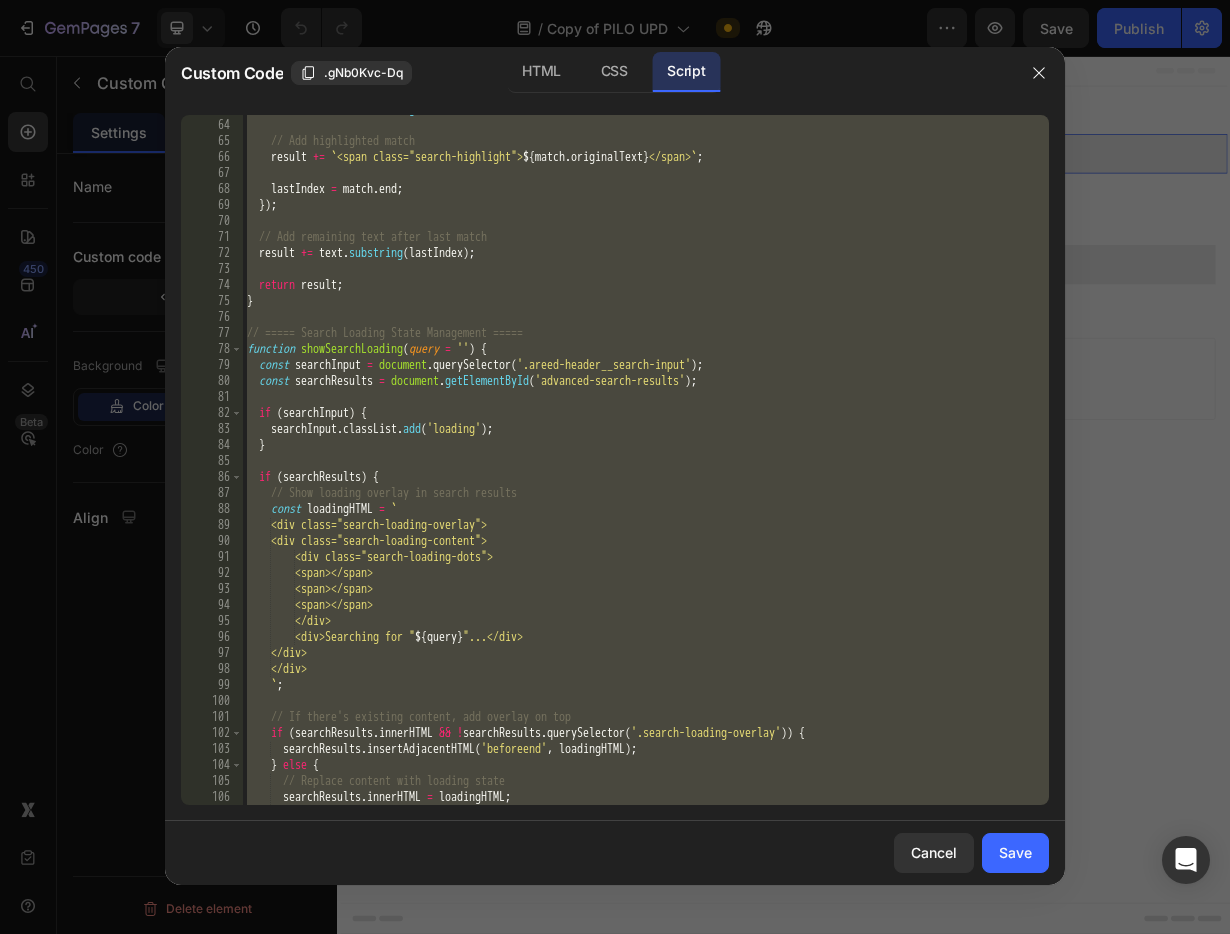 click on "result   +=   text . substring ( lastIndex ,   match . start ) ;           // Add highlighted match      result   +=   ` <span class="search-highlight"> ${ match . originalText } </span> ` ;           lastIndex   =   match . end ;    }) ;       // Add remaining text after last match    result   +=   text . substring ( lastIndex ) ;       return   result ; } // ===== Search Loading State Management ===== function   showSearchLoading ( query   =   '' )   {    const   searchInput   =   document . querySelector ( '.areed-header__search-input' ) ;    const   searchResults   =   document . getElementById ( 'advanced-search-results' ) ;       if   ( searchInput )   {      searchInput . classList . add ( 'loading' ) ;    }       if   ( searchResults )   {      // Show loading overlay in search results      const   loadingHTML   =   `        <div class="search-loading-overlay">          <div class="search-loading-content">             <div class="search-loading-dots">               <span></span>                ${" at bounding box center (646, 462) 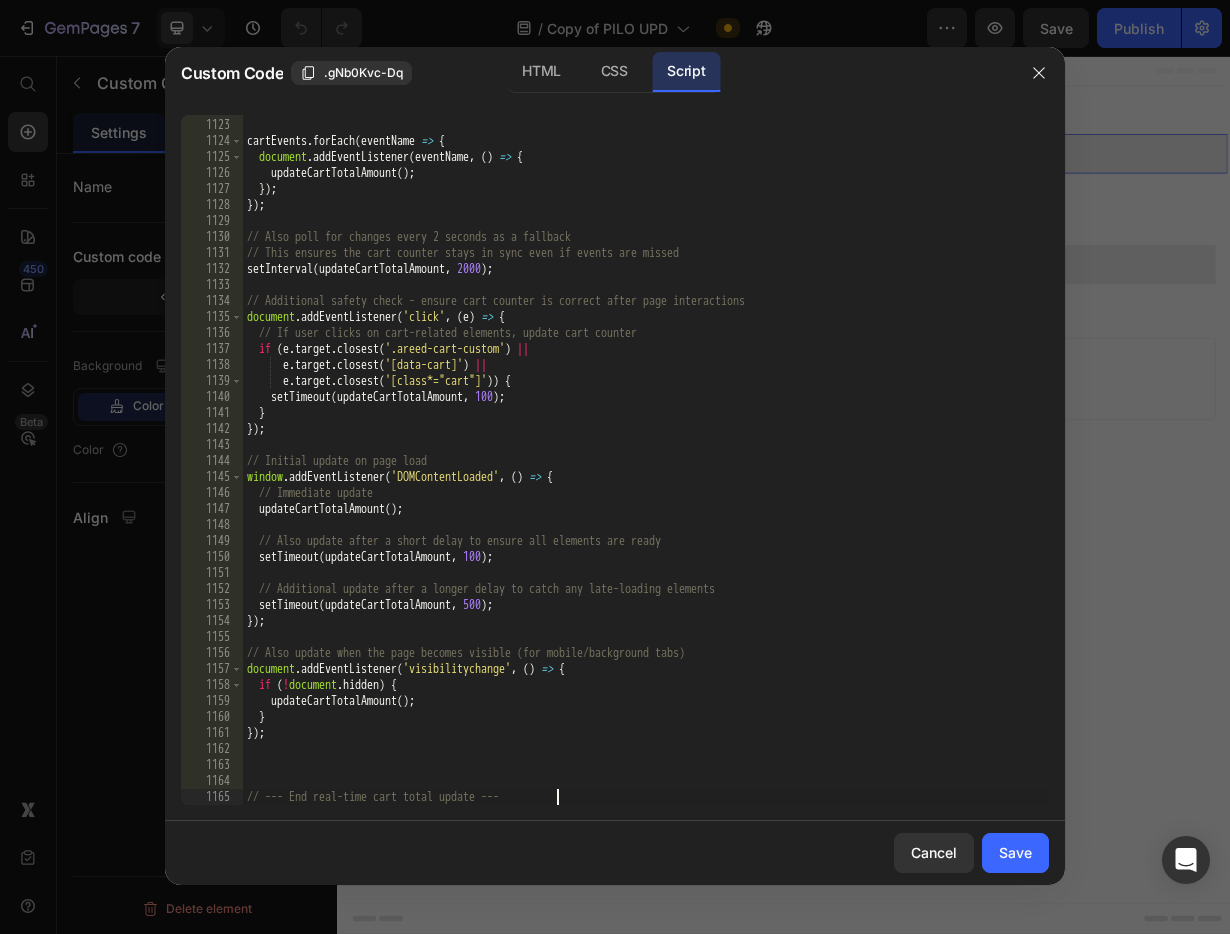 scroll, scrollTop: 18190, scrollLeft: 0, axis: vertical 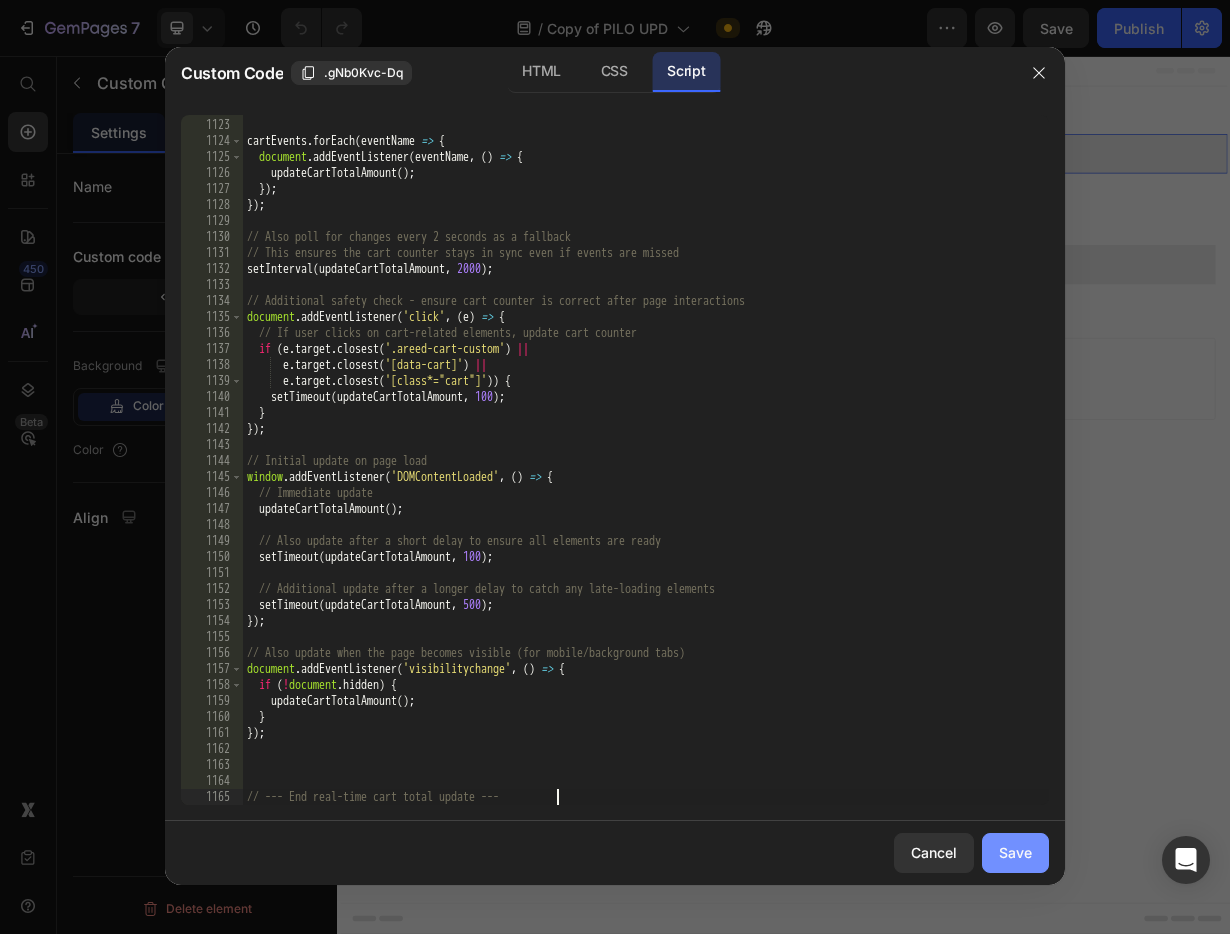 click on "Save" at bounding box center [1015, 852] 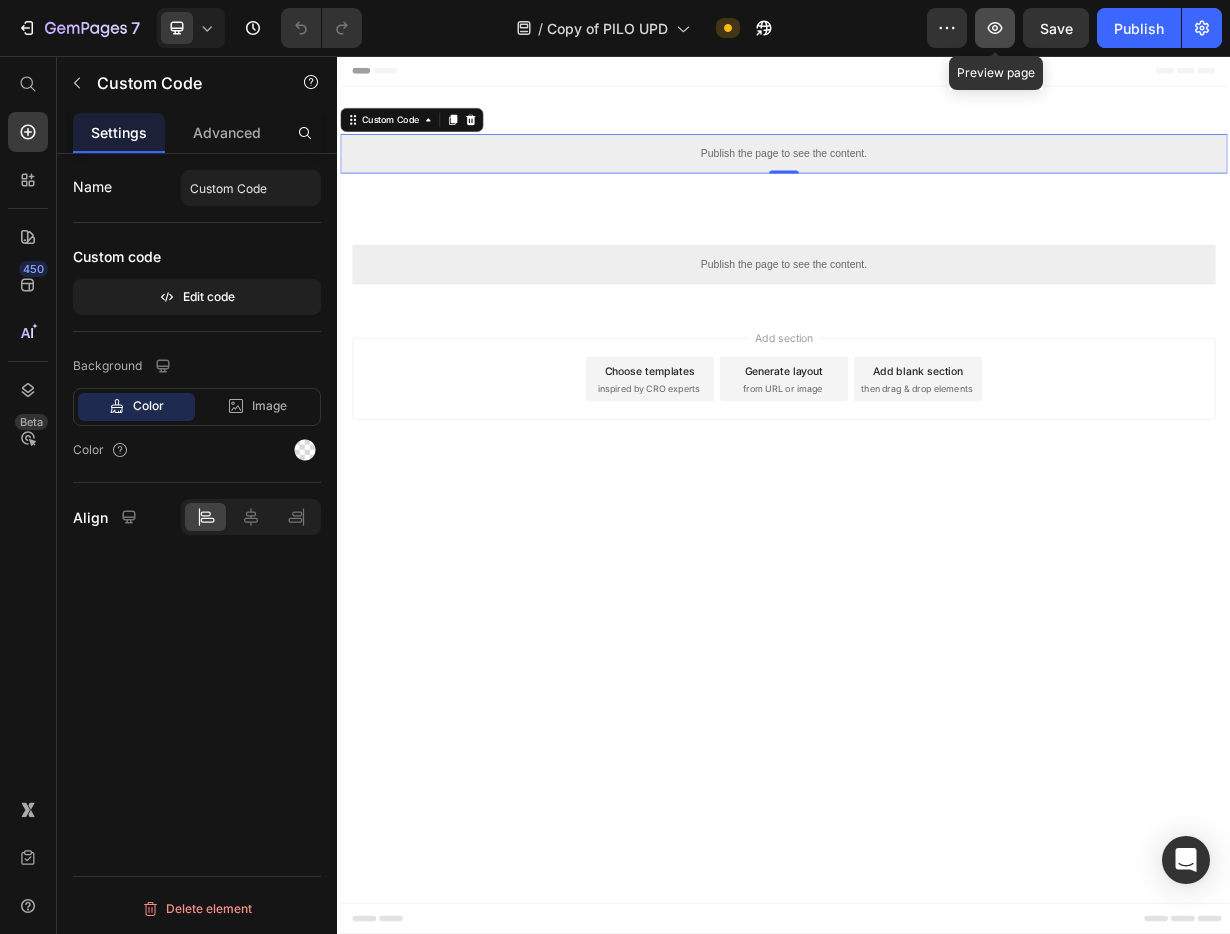 click 